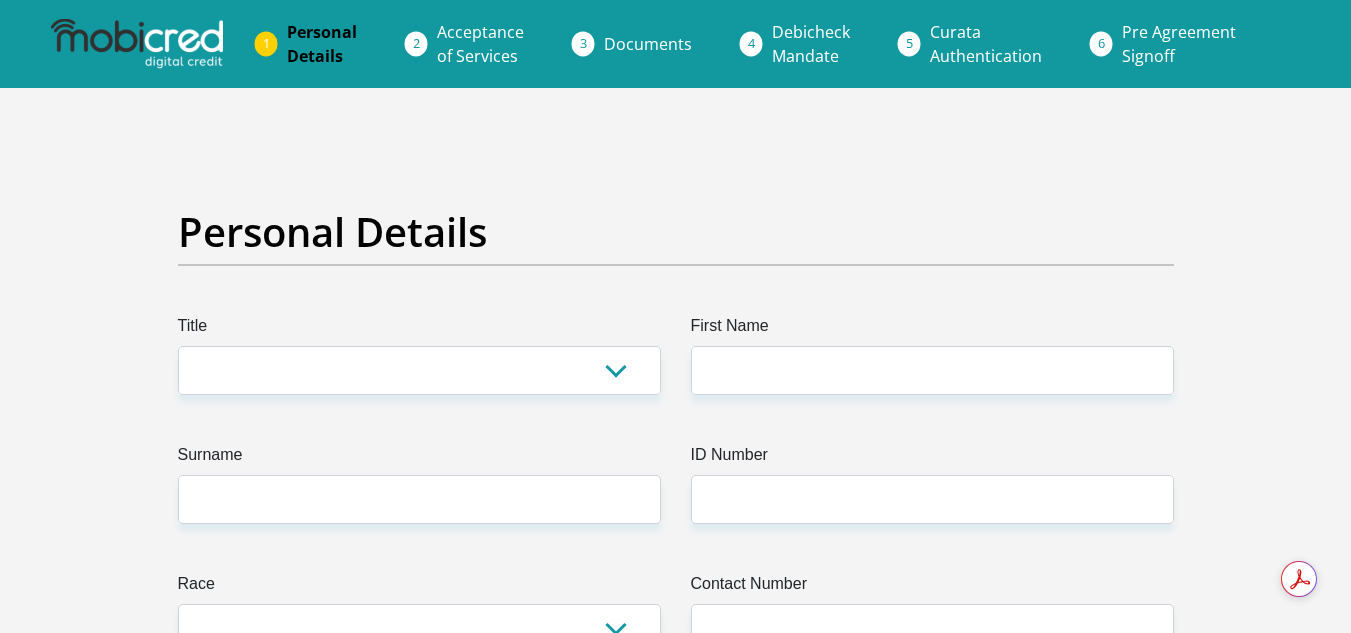 scroll, scrollTop: 0, scrollLeft: 0, axis: both 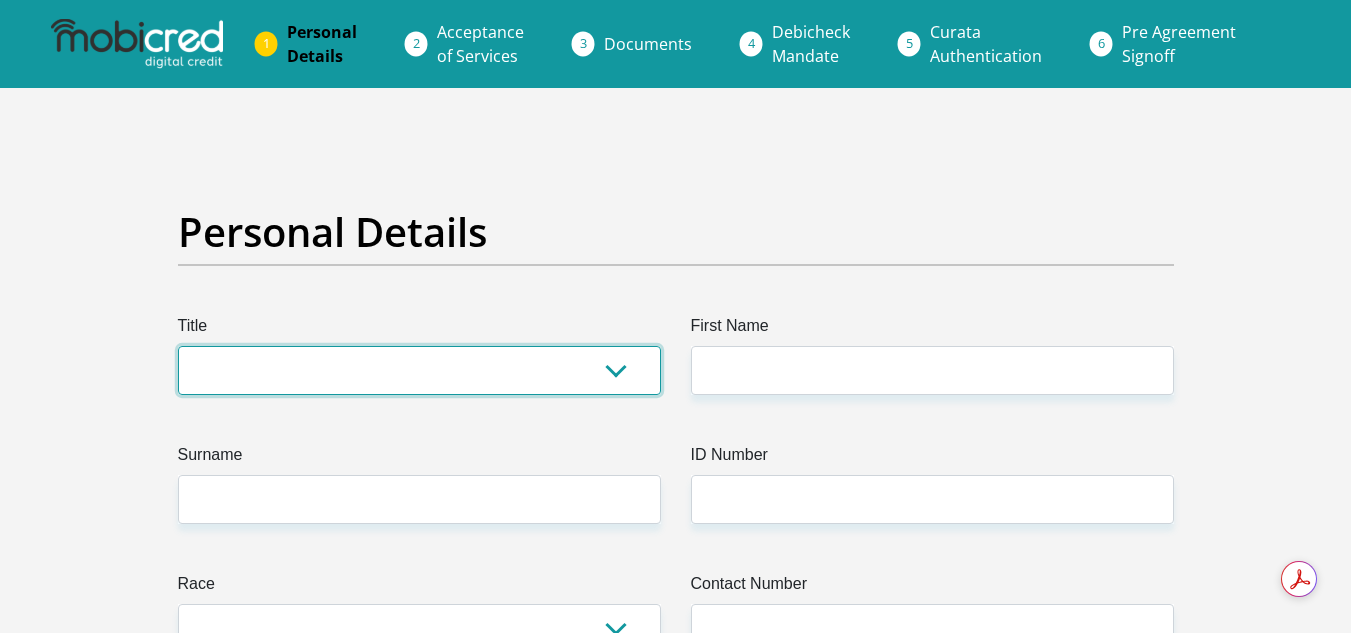 click on "Mr
Ms
Mrs
Dr
Other" at bounding box center [419, 370] 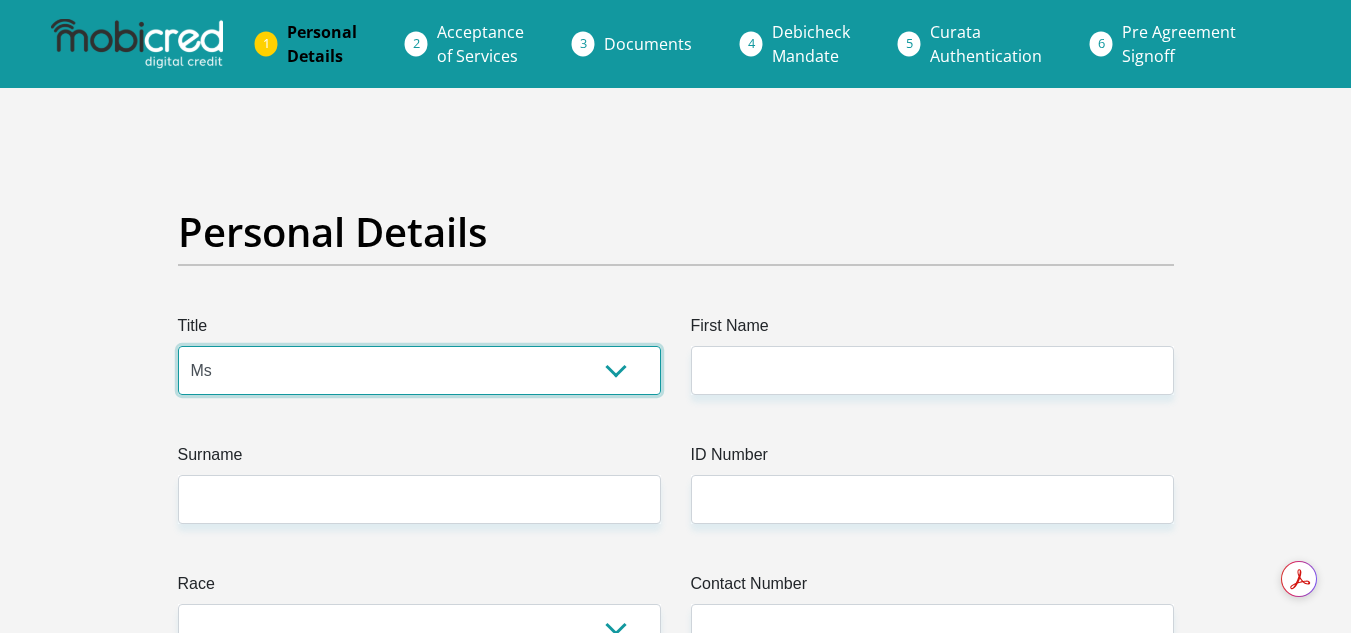 click on "Mr
Ms
Mrs
Dr
Other" at bounding box center [419, 370] 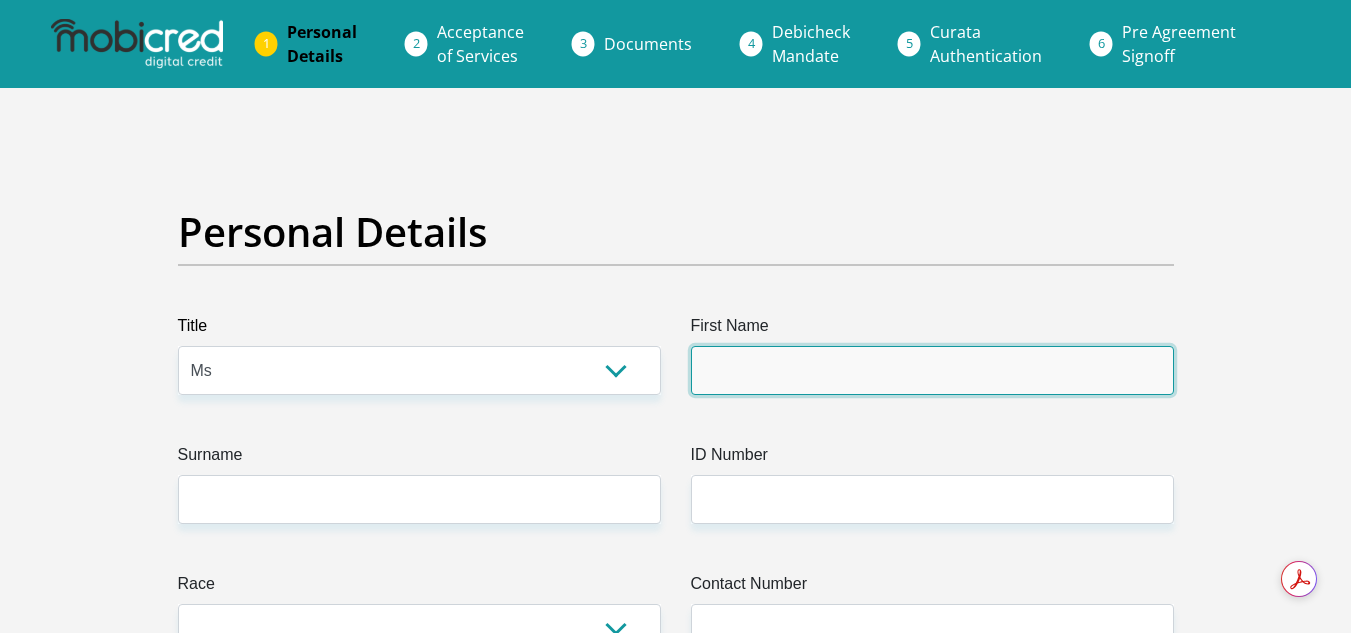 click on "First Name" at bounding box center [932, 370] 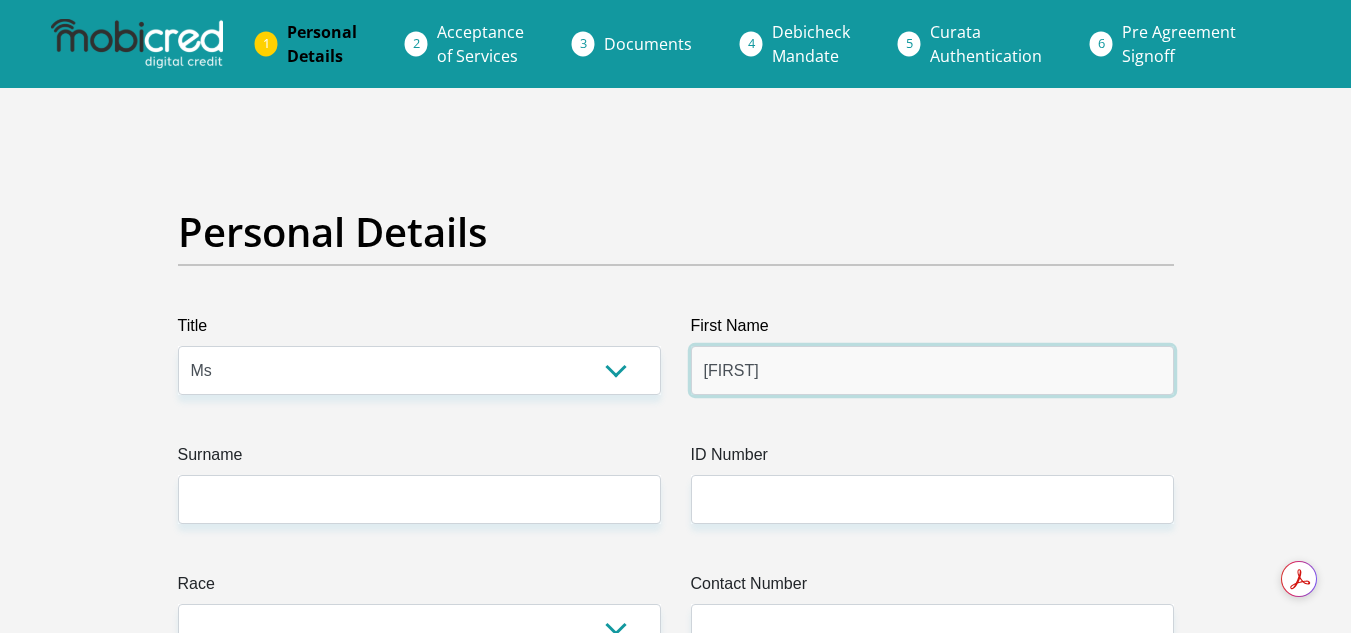type on "Motshabo" 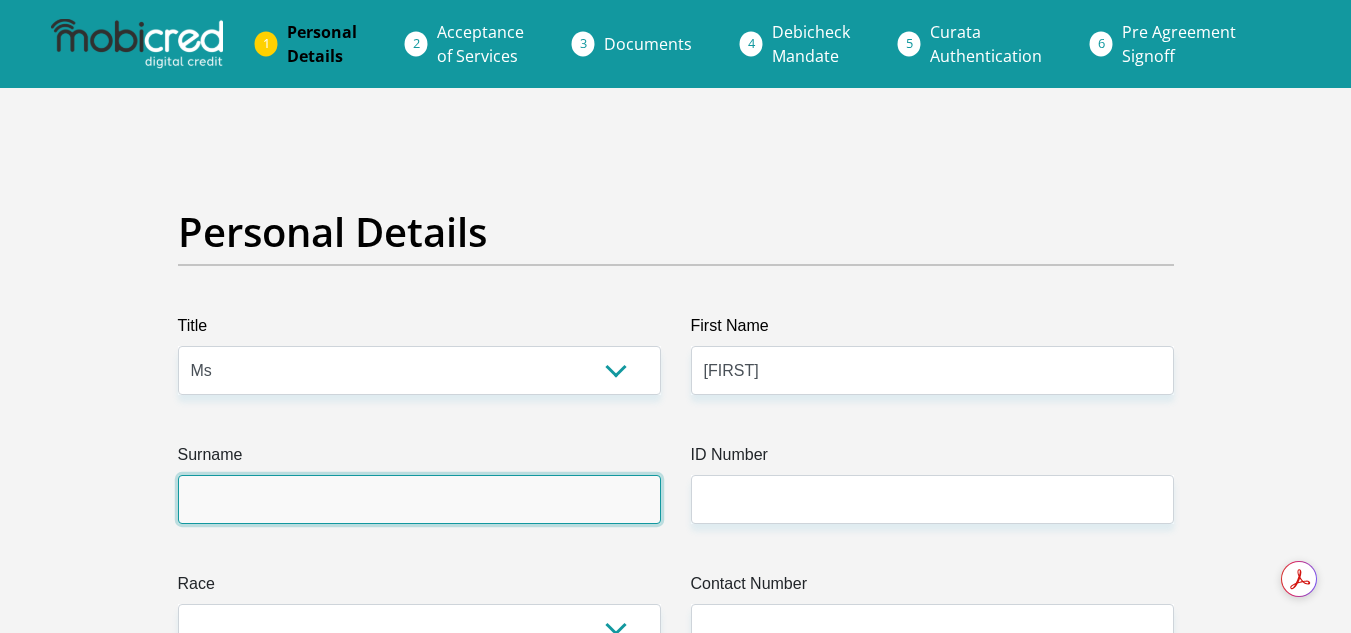 click on "Surname" at bounding box center (419, 499) 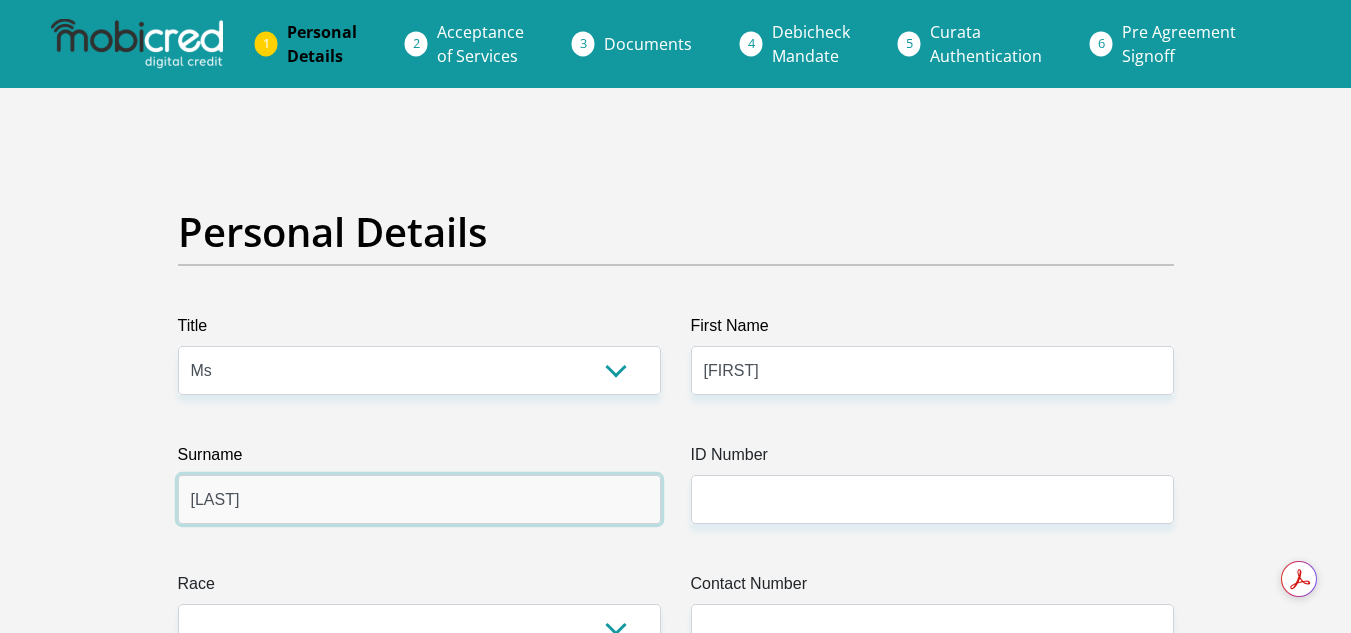 type on "Mafa" 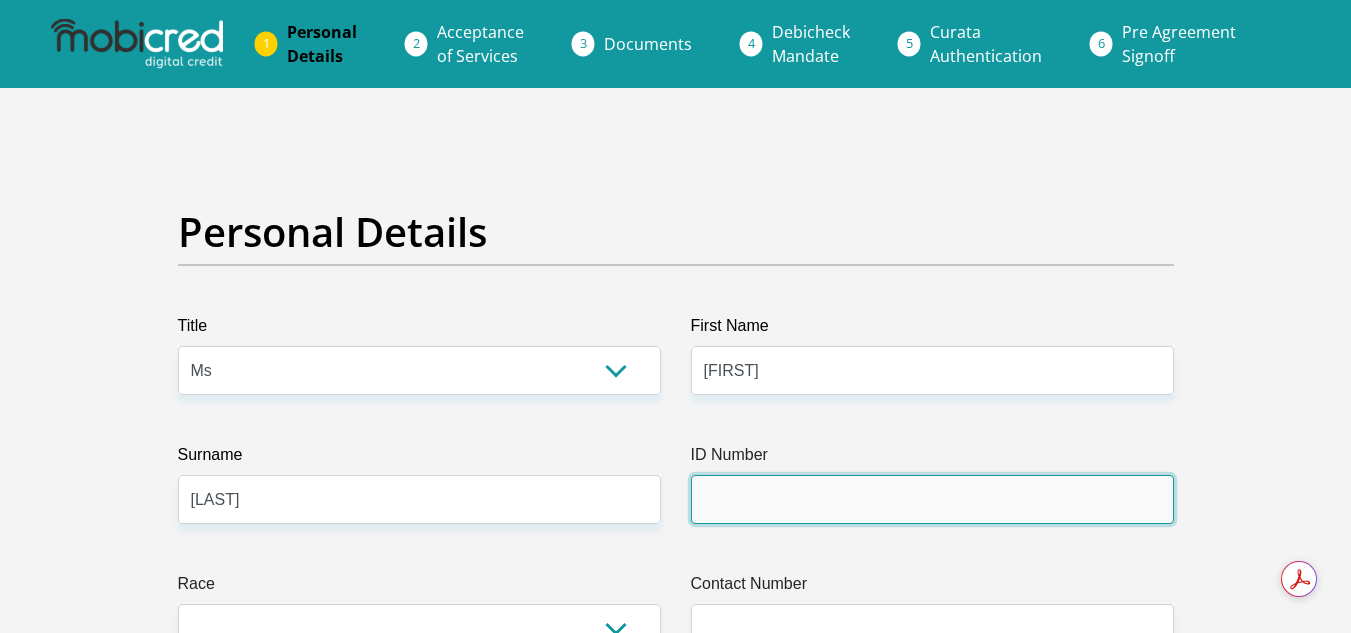 click on "ID Number" at bounding box center (932, 499) 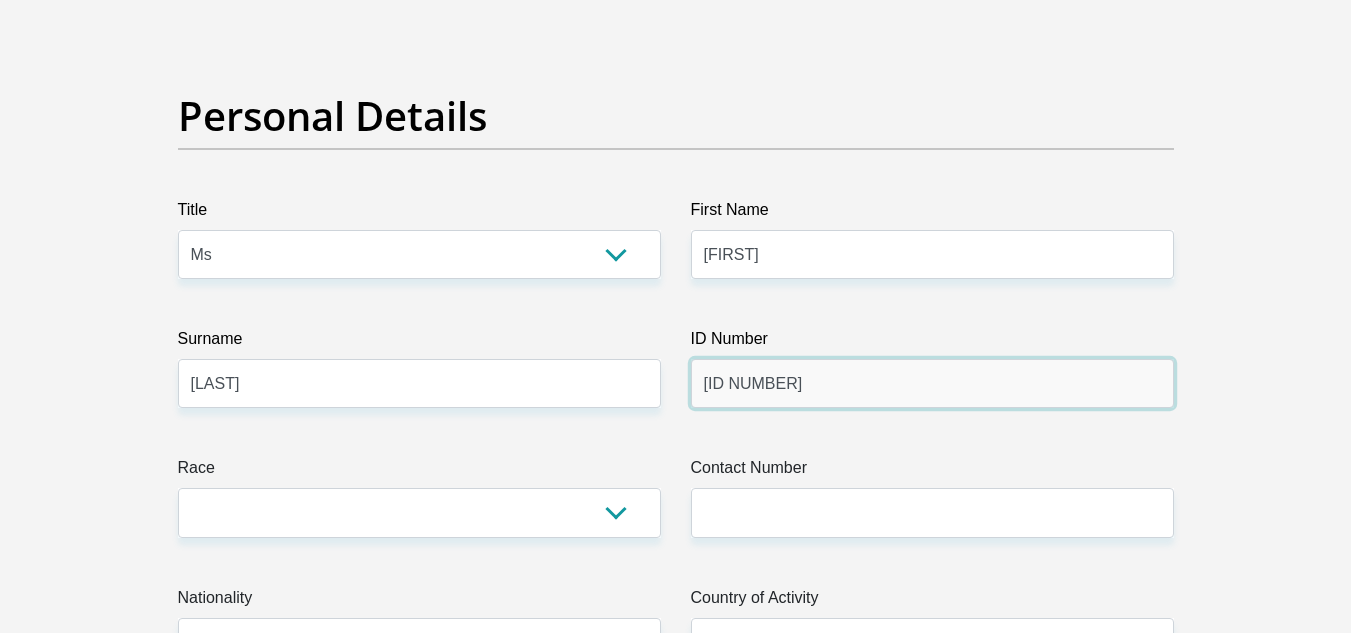 scroll, scrollTop: 300, scrollLeft: 0, axis: vertical 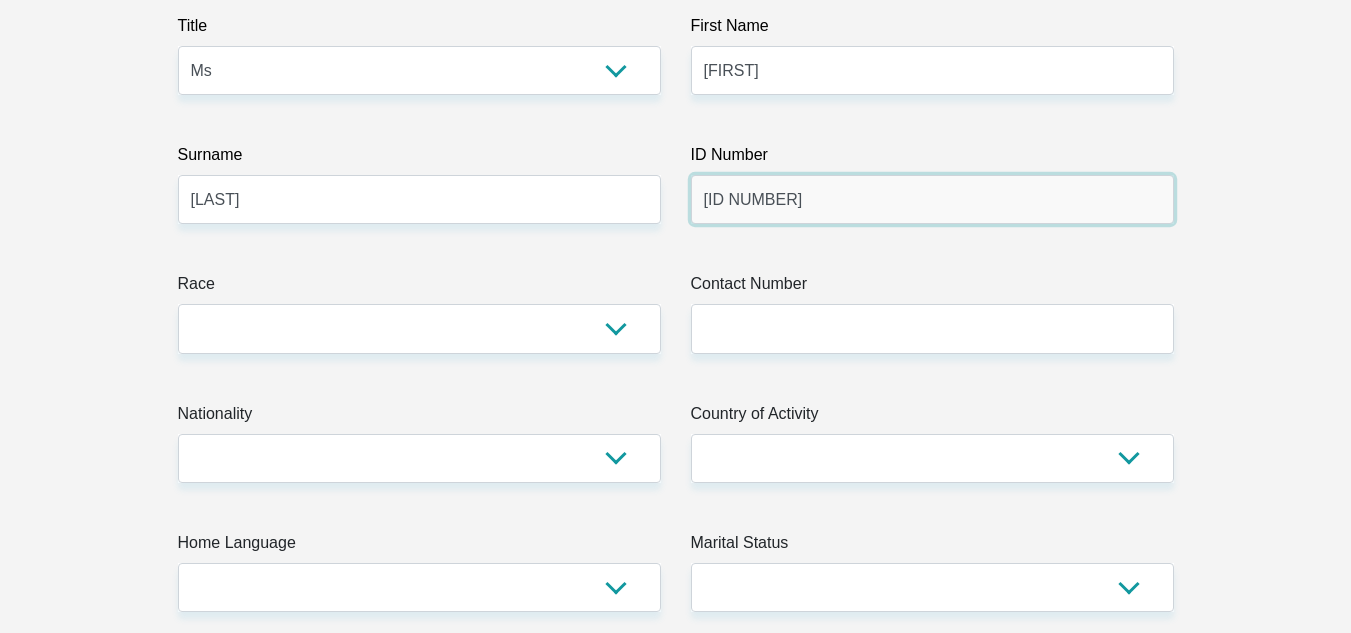 type on "9411170716088" 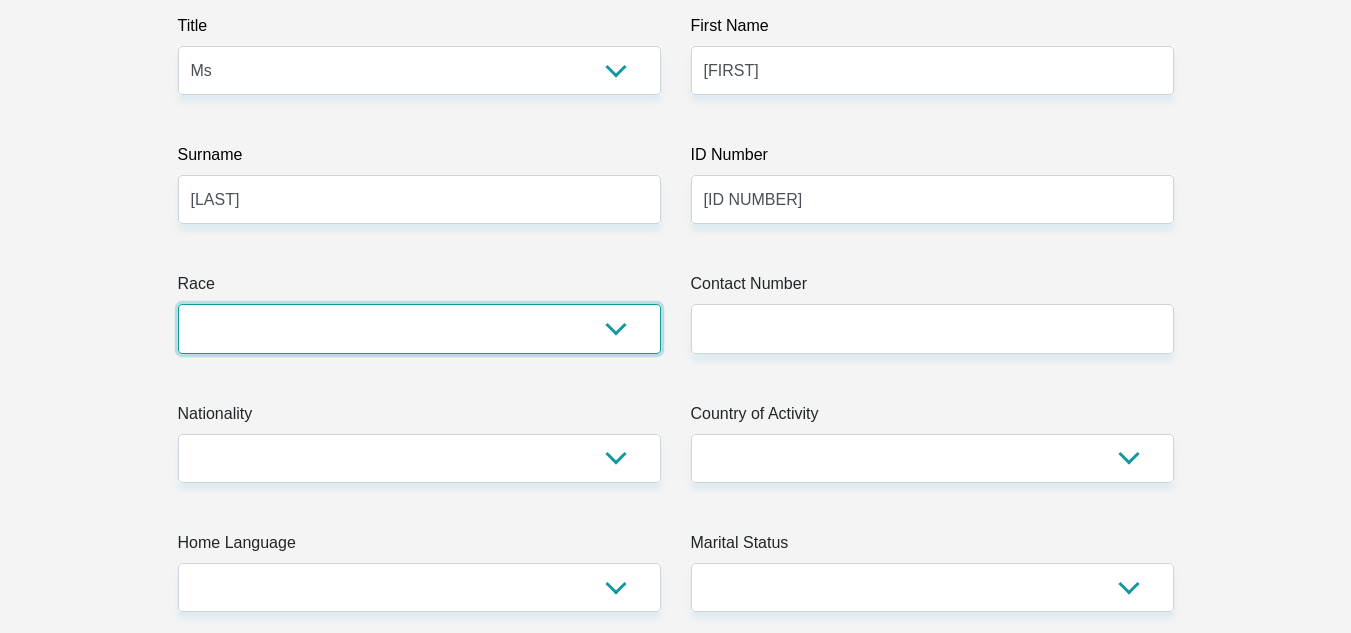 click on "Black
Coloured
Indian
White
Other" at bounding box center (419, 328) 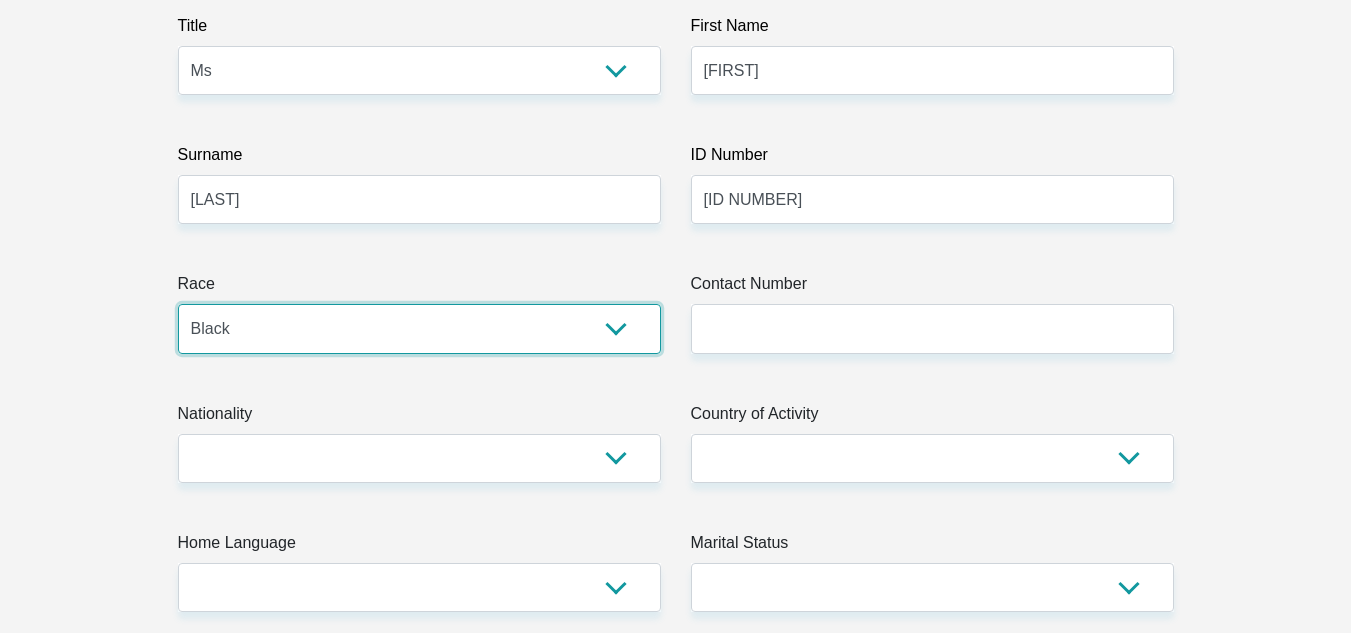 click on "Black
Coloured
Indian
White
Other" at bounding box center [419, 328] 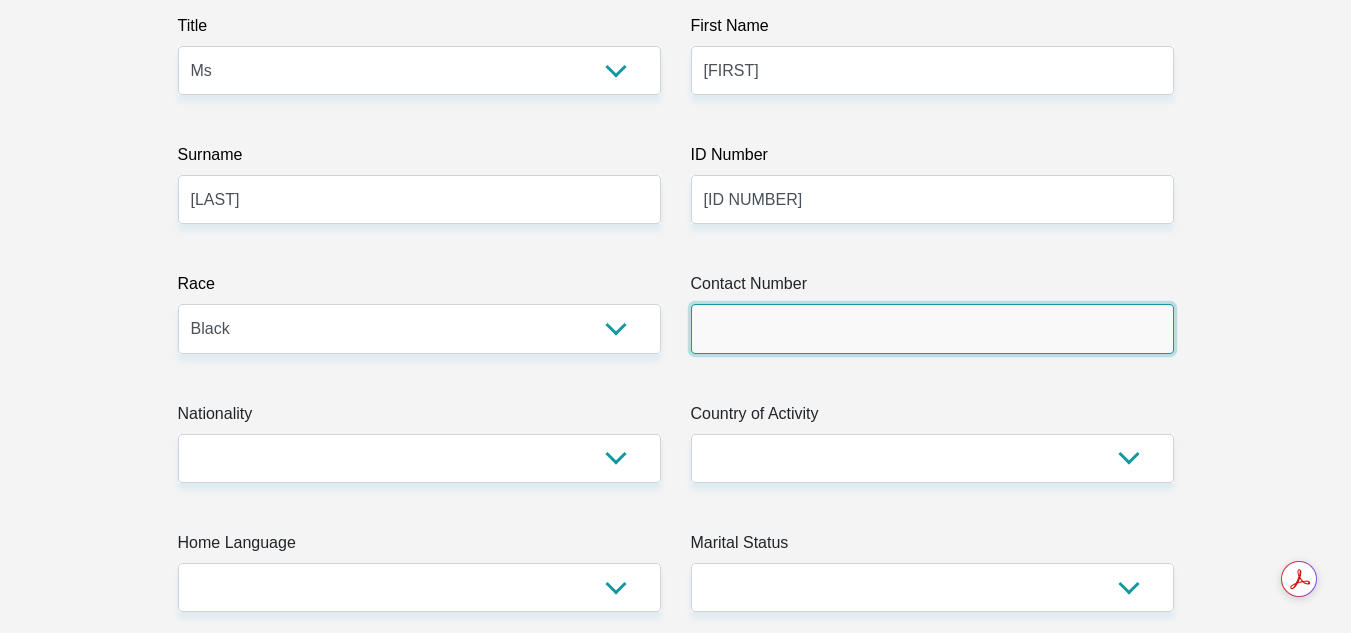 click on "Contact Number" at bounding box center (932, 328) 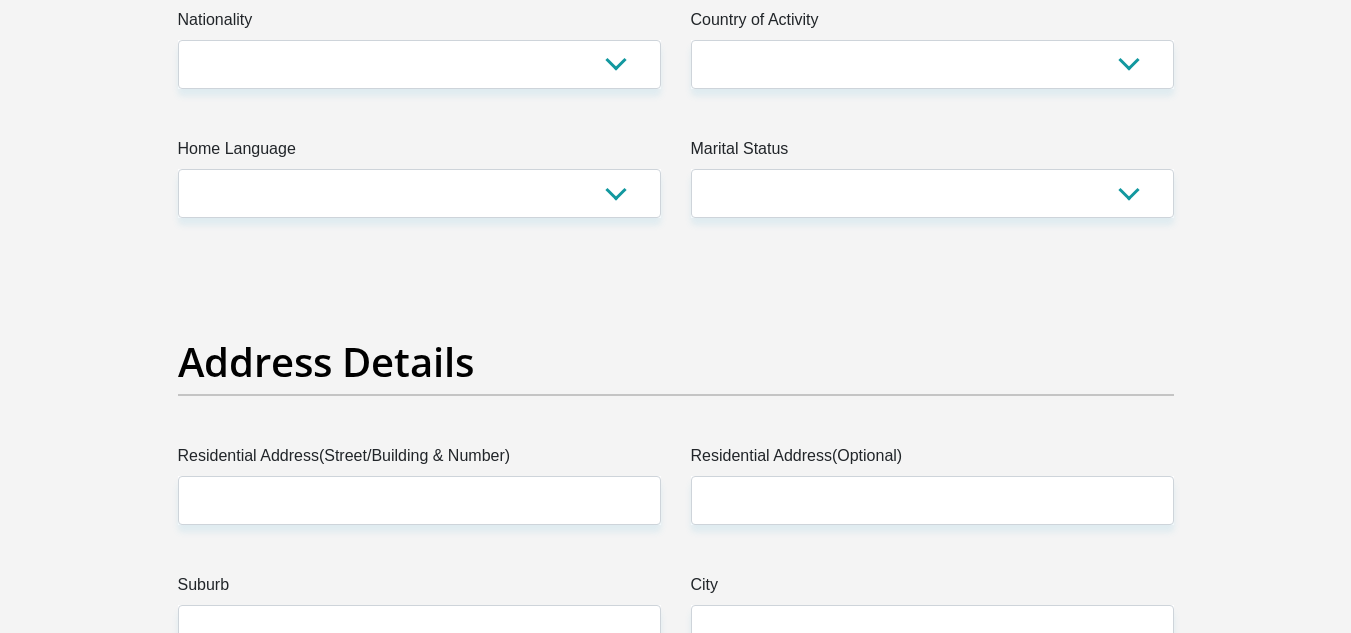 scroll, scrollTop: 700, scrollLeft: 0, axis: vertical 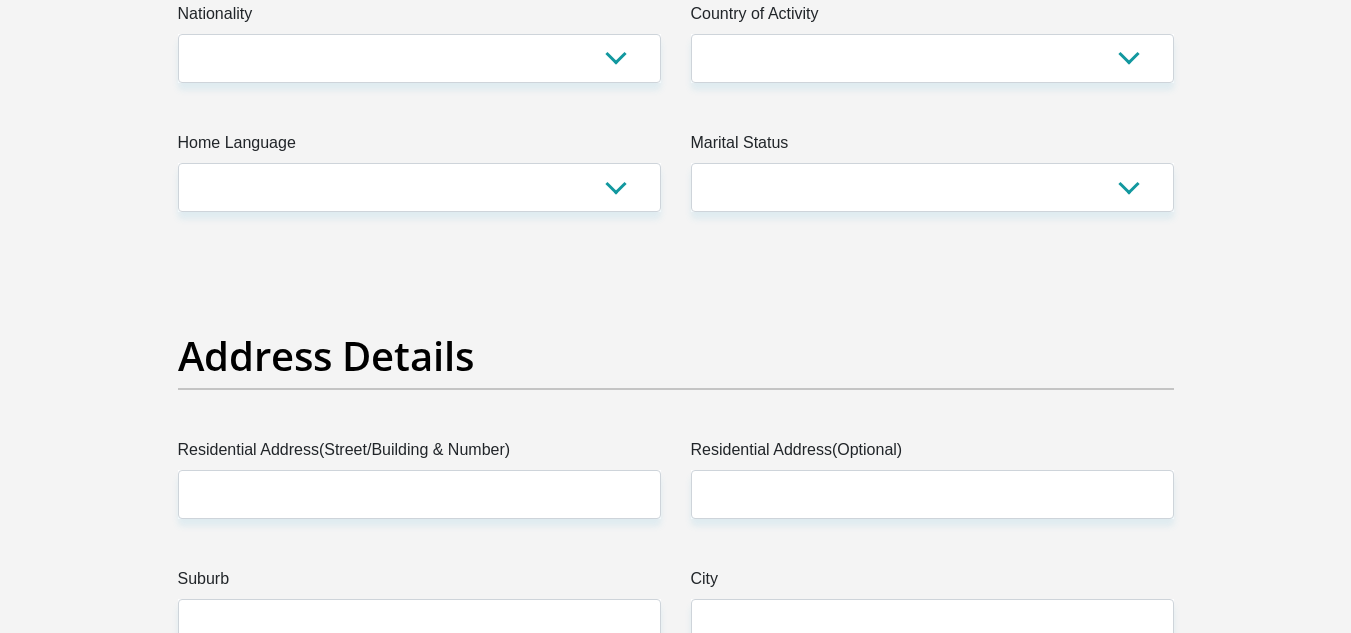 type on "0737114744" 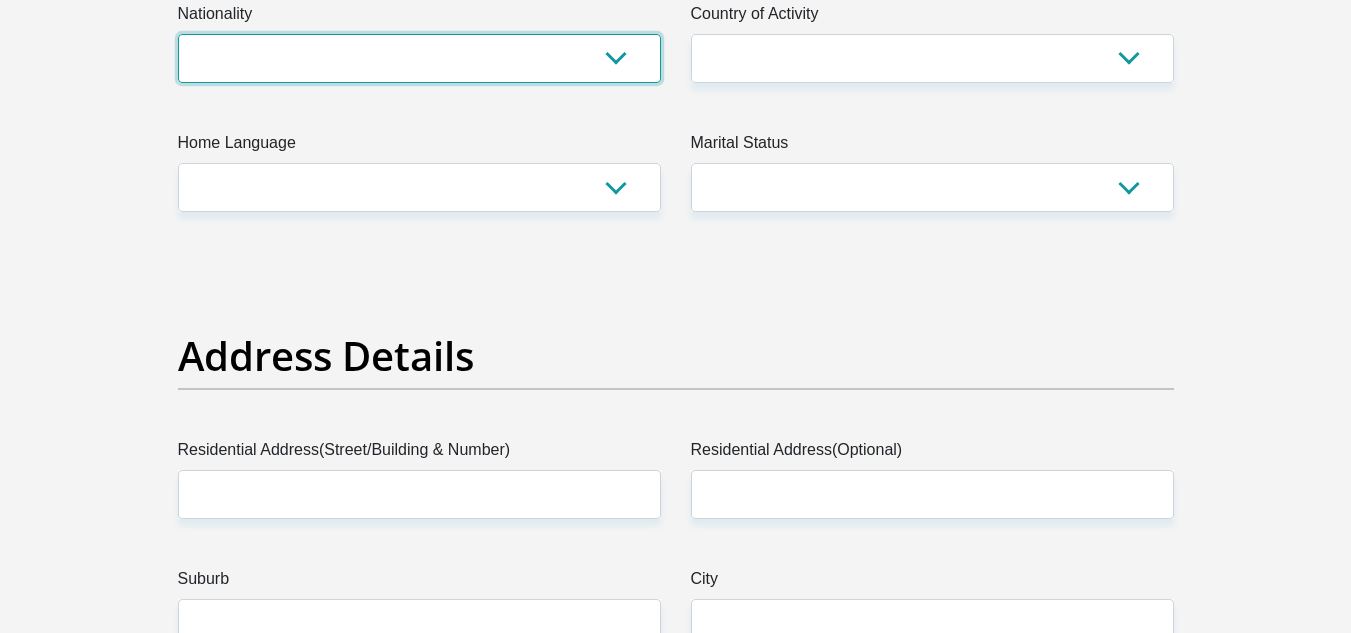click on "South Africa
Afghanistan
Aland Islands
Albania
Algeria
America Samoa
American Virgin Islands
Andorra
Angola
Anguilla
Antarctica
Antigua and Barbuda
Argentina
Armenia
Aruba
Ascension Island
Australia
Austria
Azerbaijan
Bahamas
Bahrain
Bangladesh
Barbados
Chad" at bounding box center [419, 58] 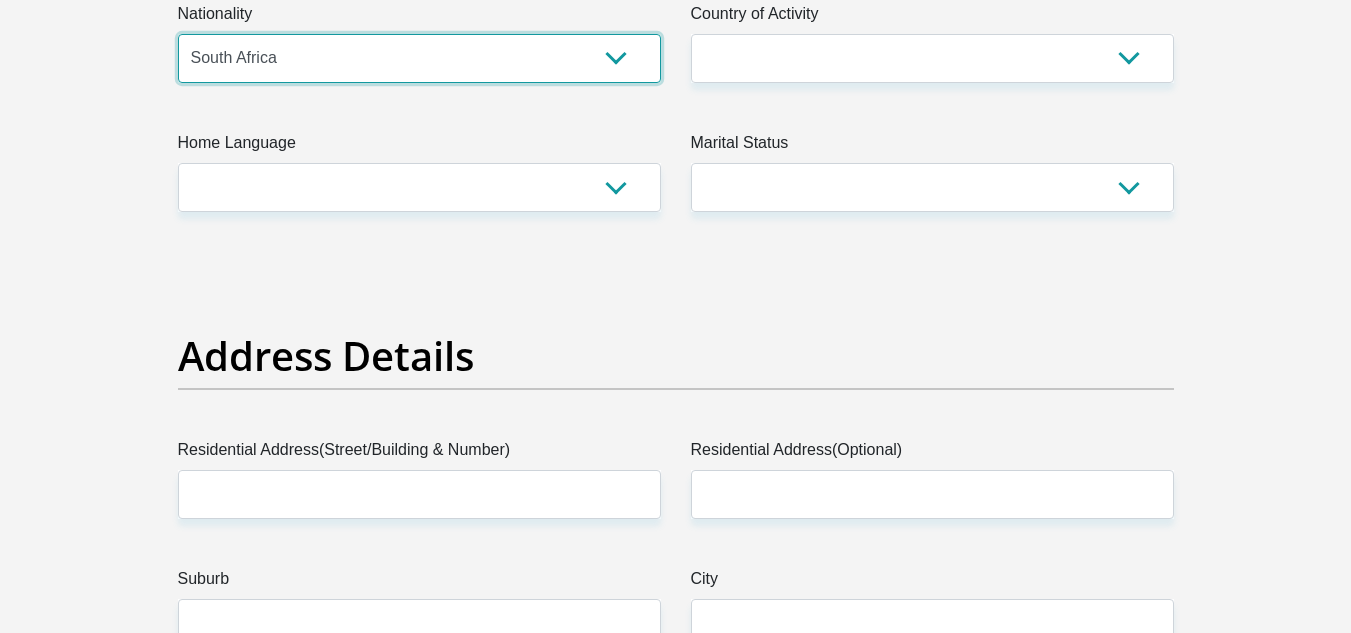 click on "South Africa
Afghanistan
Aland Islands
Albania
Algeria
America Samoa
American Virgin Islands
Andorra
Angola
Anguilla
Antarctica
Antigua and Barbuda
Argentina
Armenia
Aruba
Ascension Island
Australia
Austria
Azerbaijan
Bahamas
Bahrain
Bangladesh
Barbados
Chad" at bounding box center (419, 58) 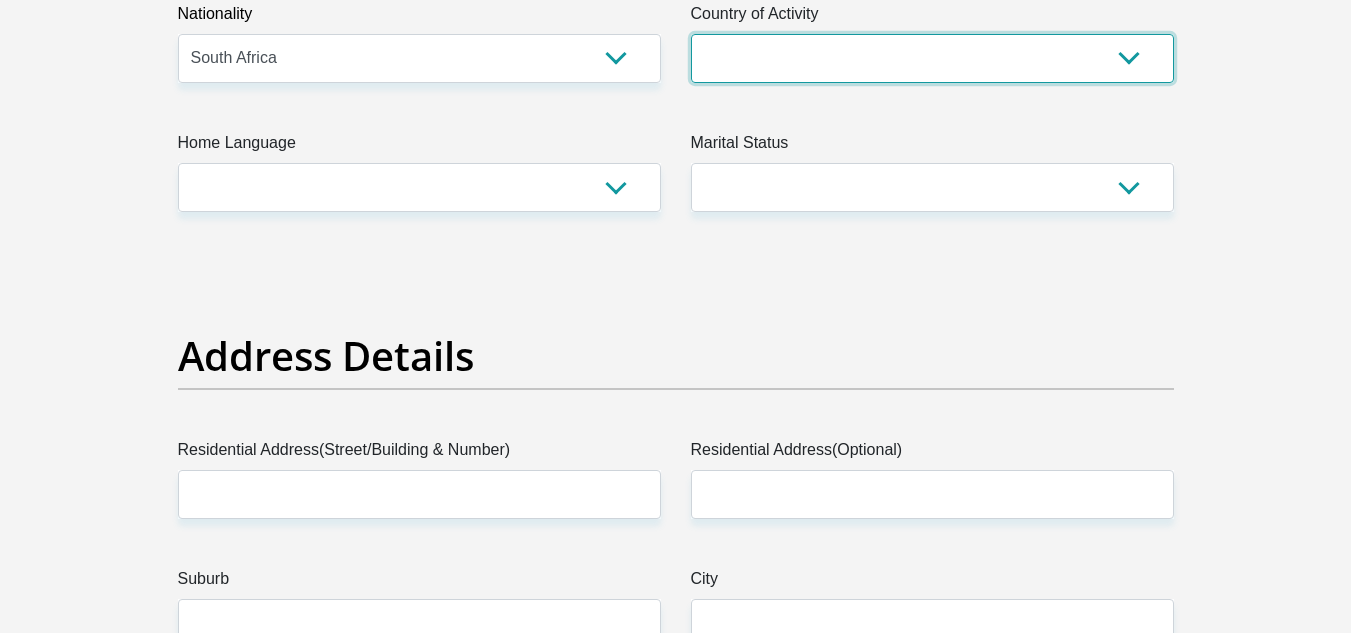 click on "South Africa
Afghanistan
Aland Islands
Albania
Algeria
America Samoa
American Virgin Islands
Andorra
Angola
Anguilla
Antarctica
Antigua and Barbuda
Argentina
Armenia
Aruba
Ascension Island
Australia
Austria
Azerbaijan
Chad" at bounding box center (932, 58) 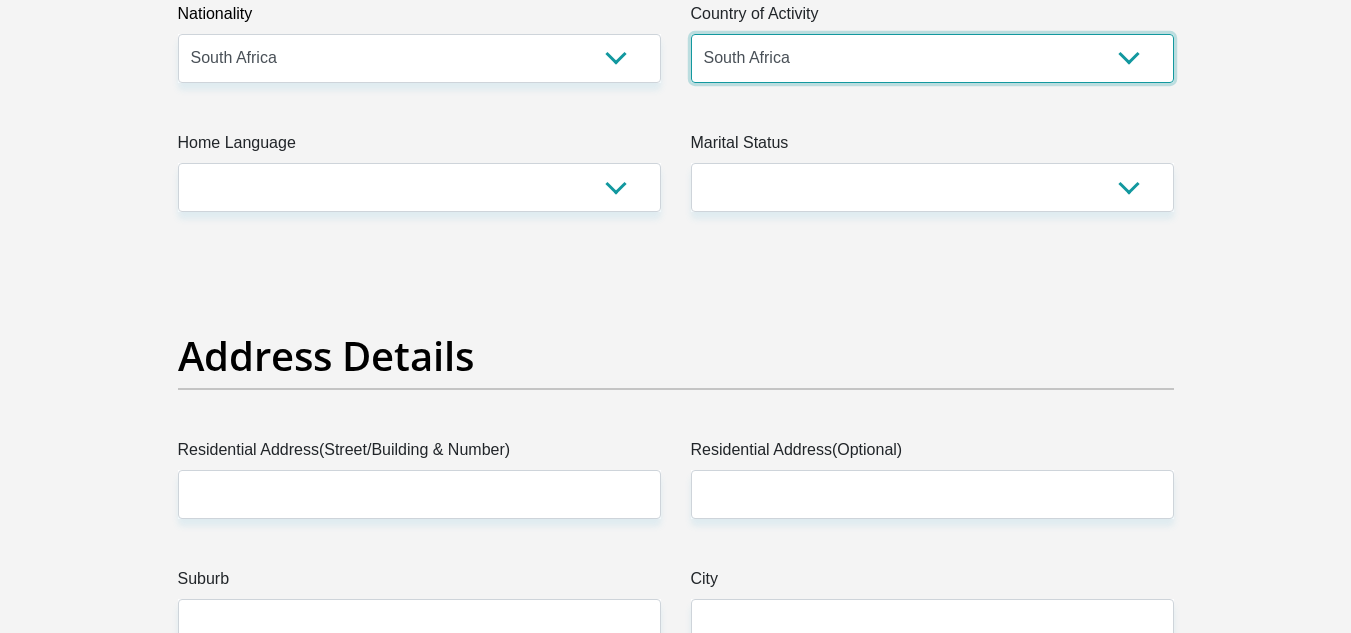 click on "South Africa
Afghanistan
Aland Islands
Albania
Algeria
America Samoa
American Virgin Islands
Andorra
Angola
Anguilla
Antarctica
Antigua and Barbuda
Argentina
Armenia
Aruba
Ascension Island
Australia
Austria
Azerbaijan
Chad" at bounding box center (932, 58) 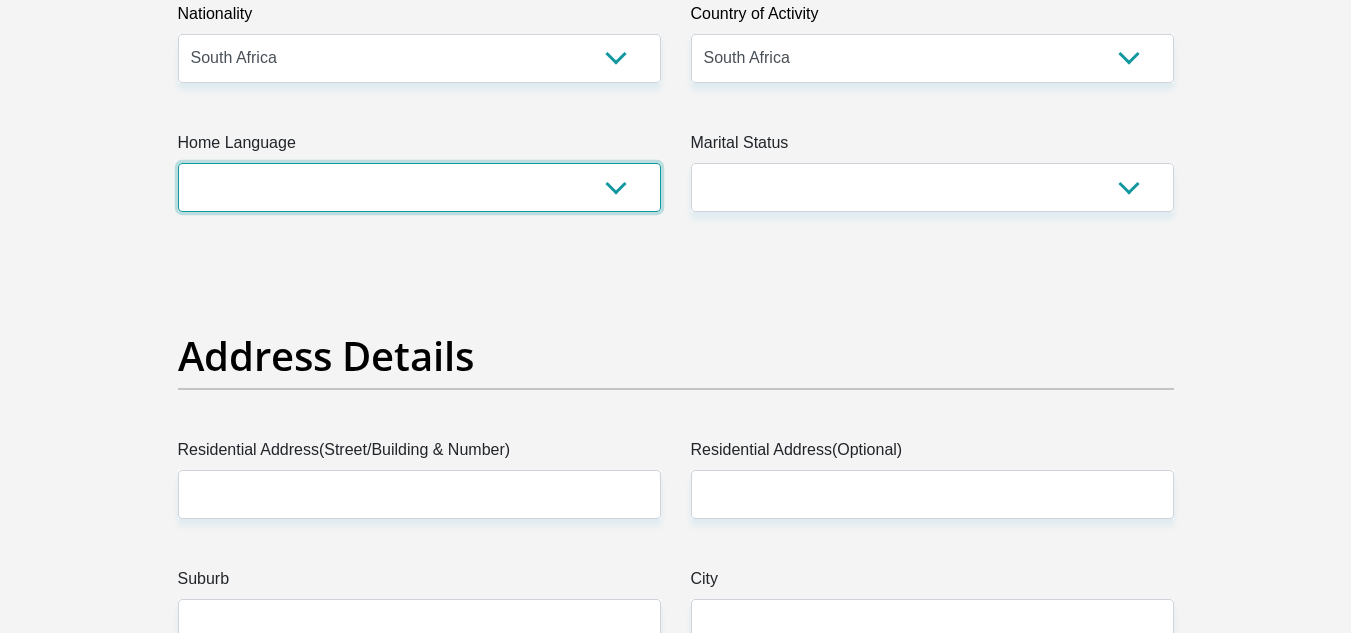 click on "Afrikaans
English
Sepedi
South Ndebele
Southern Sotho
Swati
Tsonga
Tswana
Venda
Xhosa
Zulu
Other" at bounding box center (419, 187) 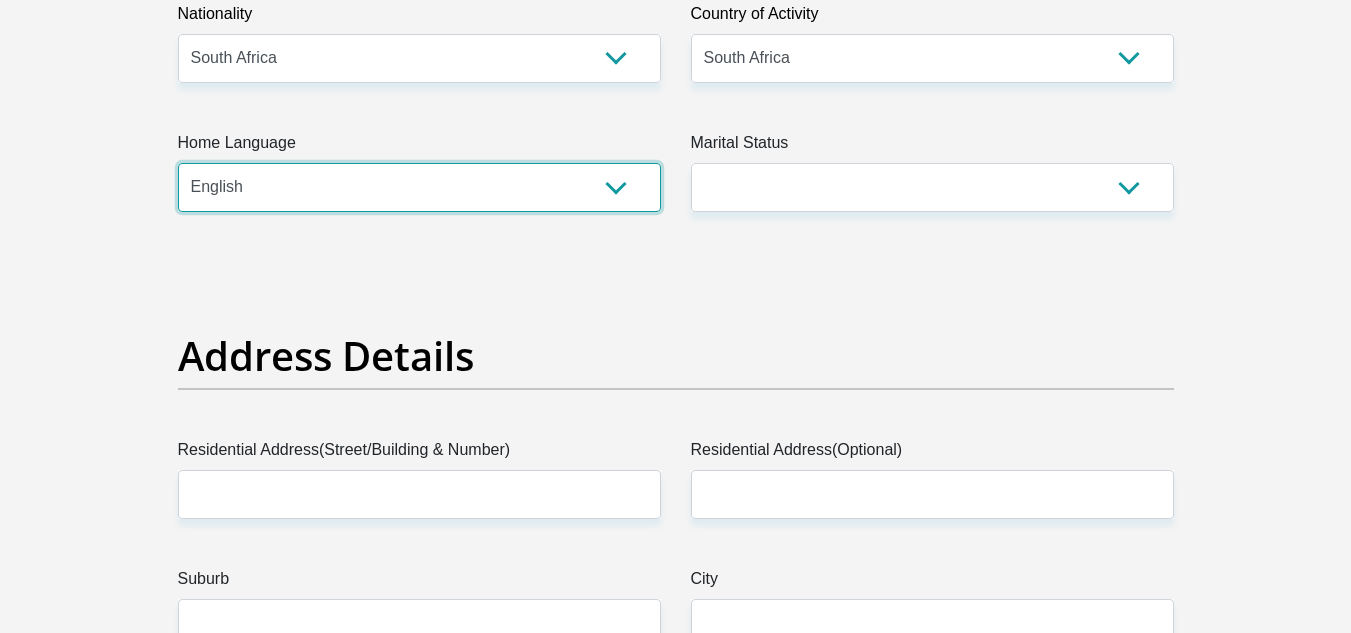 click on "Afrikaans
English
Sepedi
South Ndebele
Southern Sotho
Swati
Tsonga
Tswana
Venda
Xhosa
Zulu
Other" at bounding box center [419, 187] 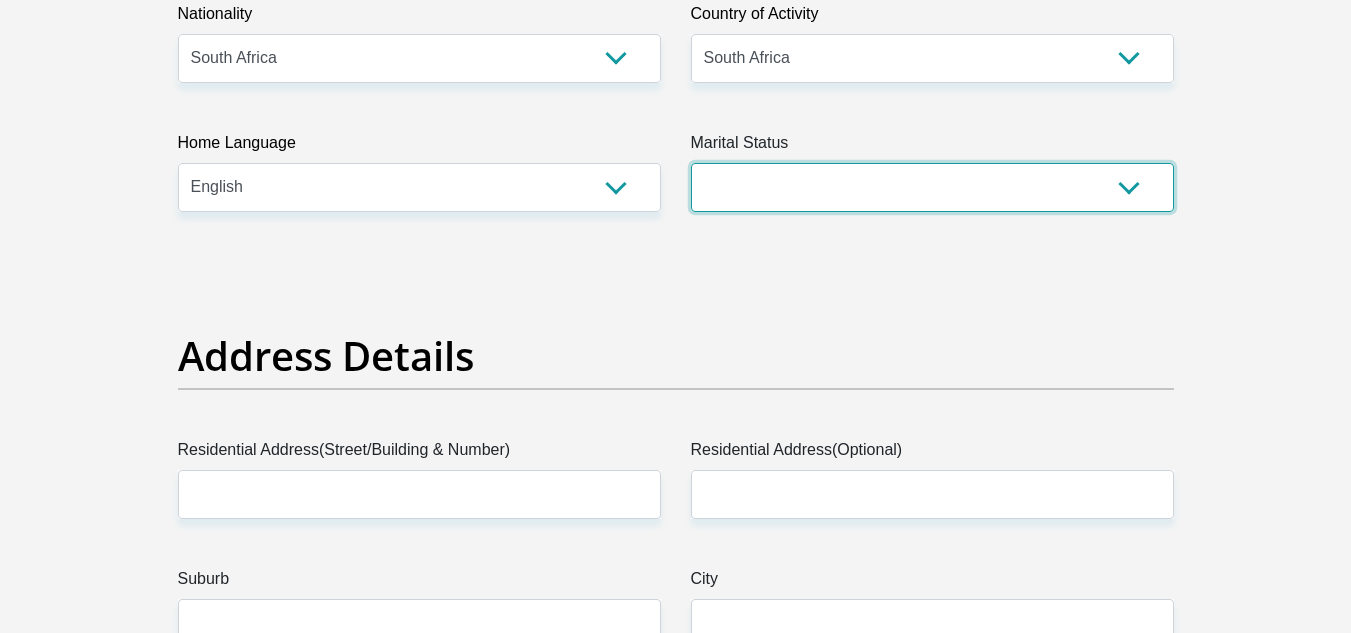 click on "Married ANC
Single
Divorced
Widowed
Married COP or Customary Law" at bounding box center (932, 187) 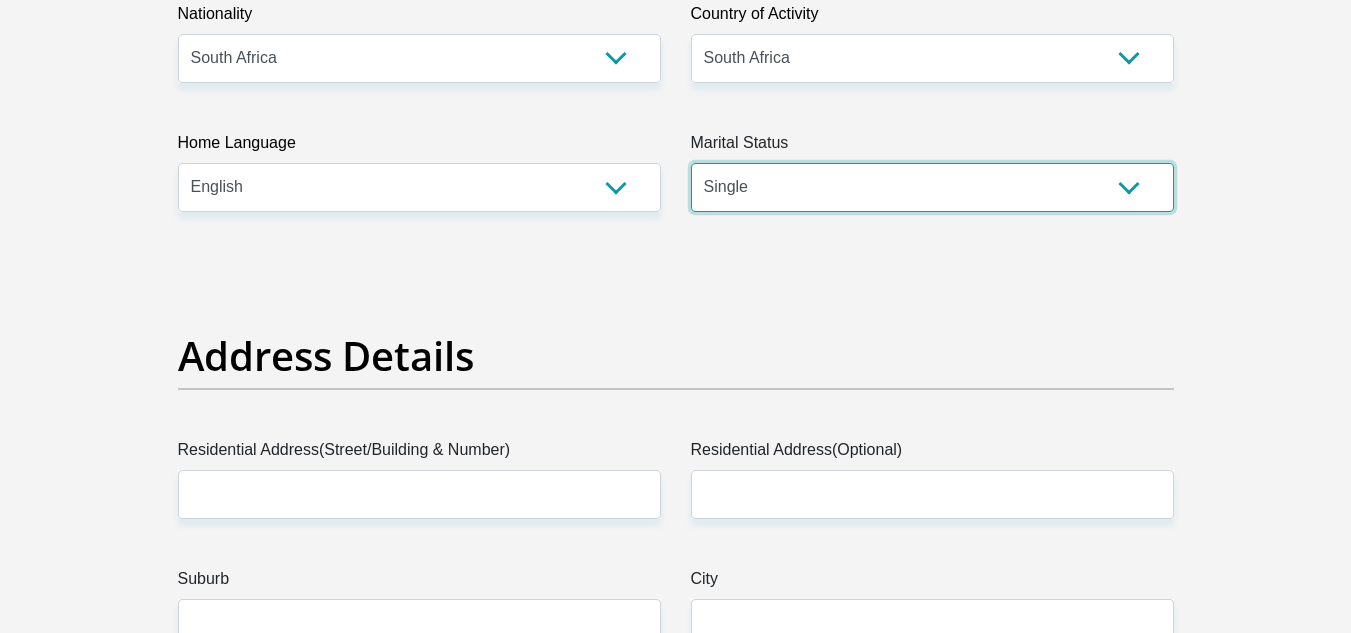 click on "Married ANC
Single
Divorced
Widowed
Married COP or Customary Law" at bounding box center [932, 187] 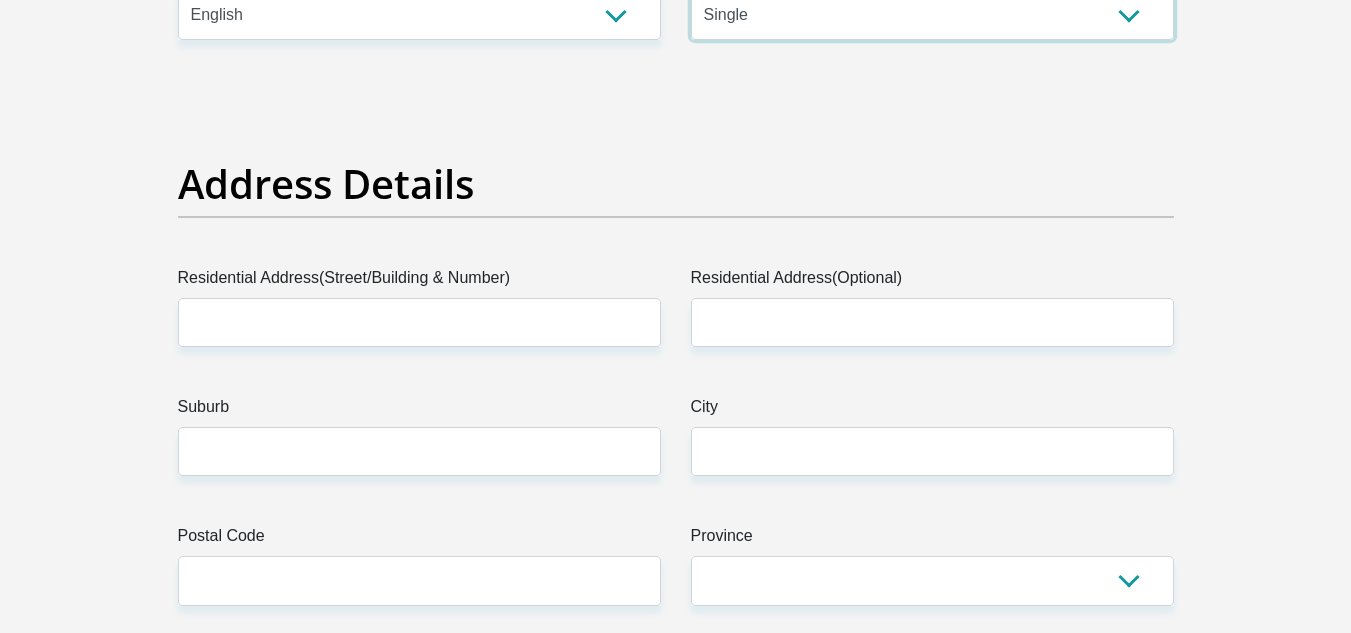 scroll, scrollTop: 900, scrollLeft: 0, axis: vertical 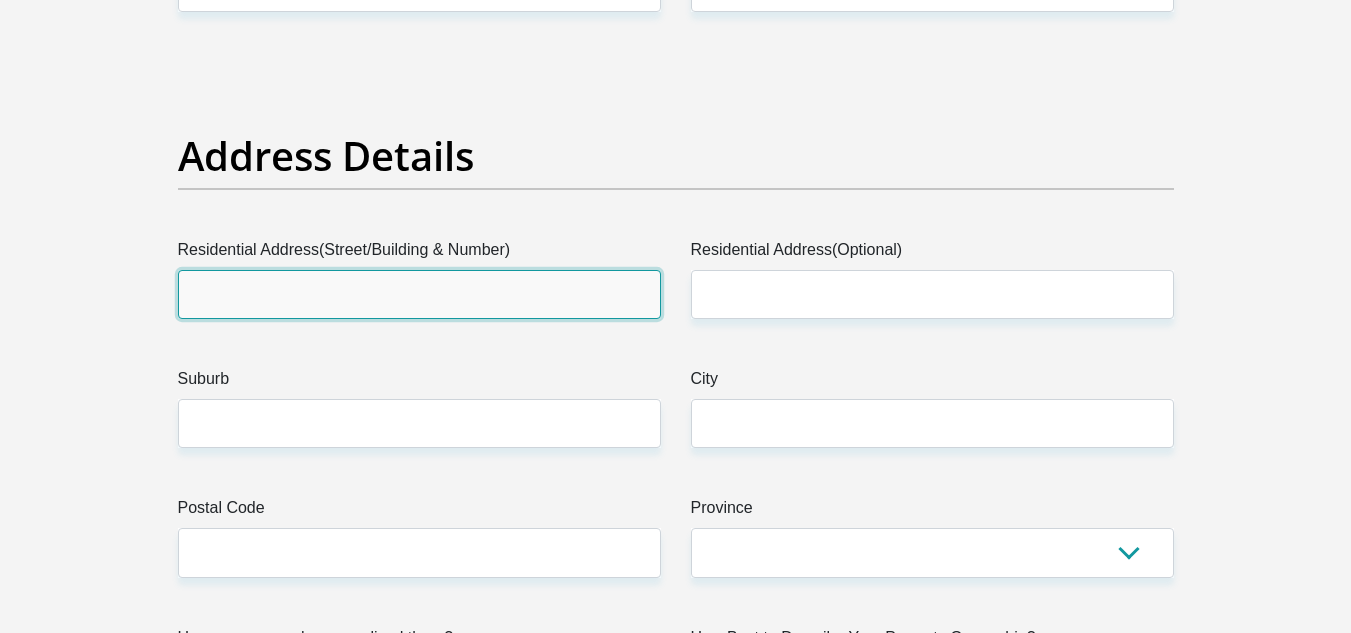 click on "Residential Address(Street/Building & Number)" at bounding box center (419, 294) 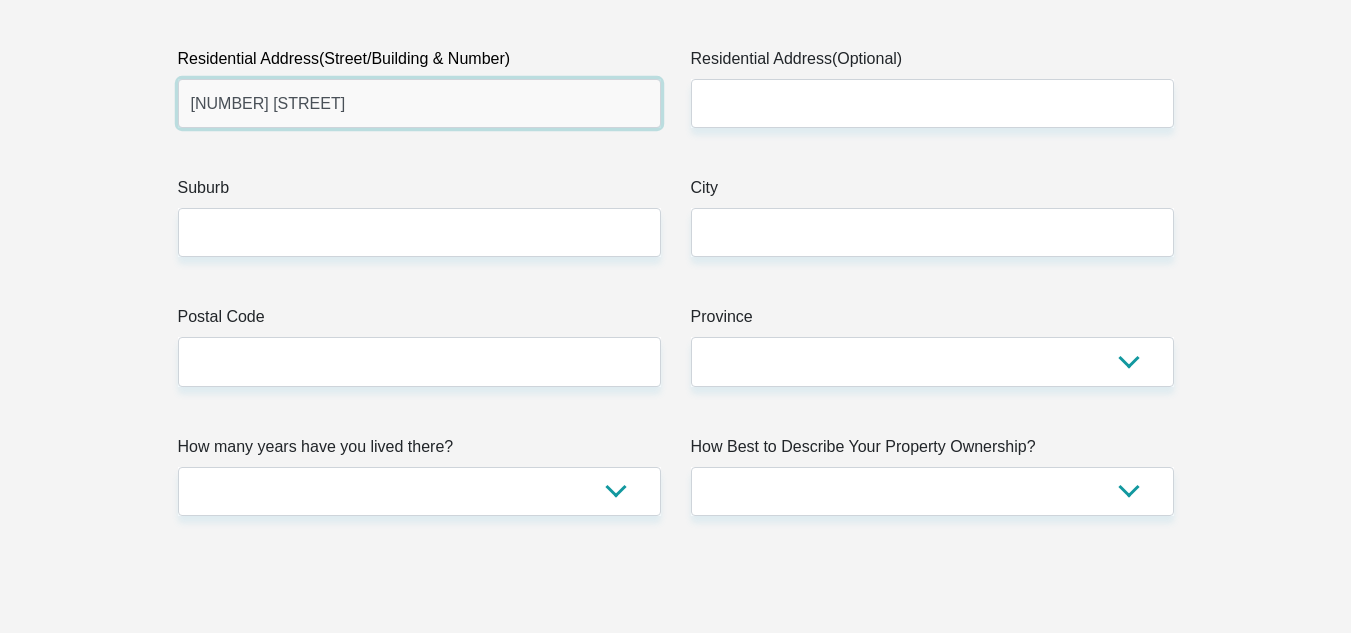 scroll, scrollTop: 1100, scrollLeft: 0, axis: vertical 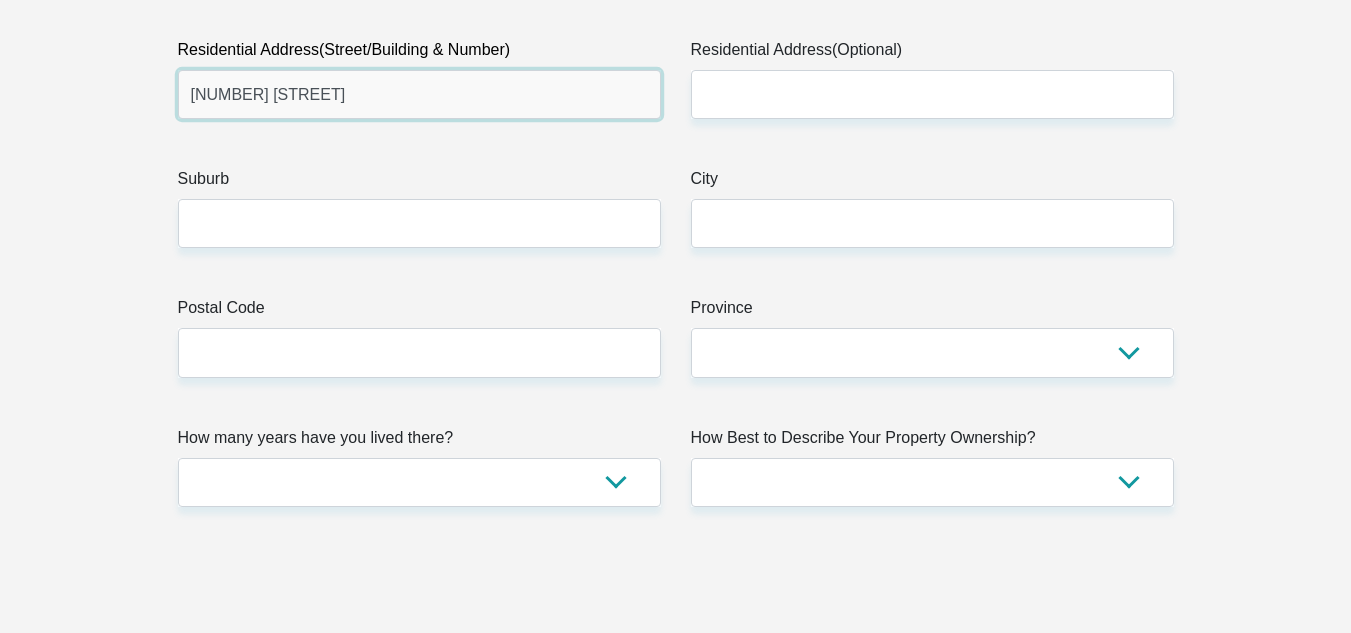 type on "62a St Peters Road" 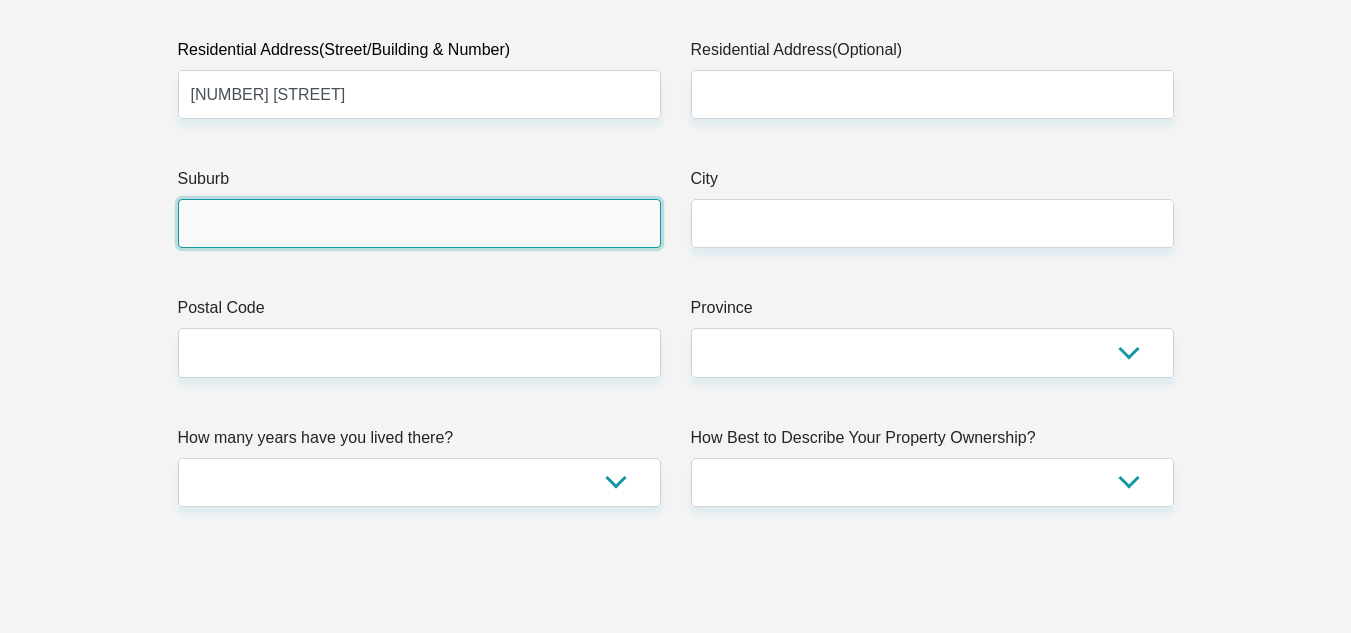 click on "Suburb" at bounding box center (419, 223) 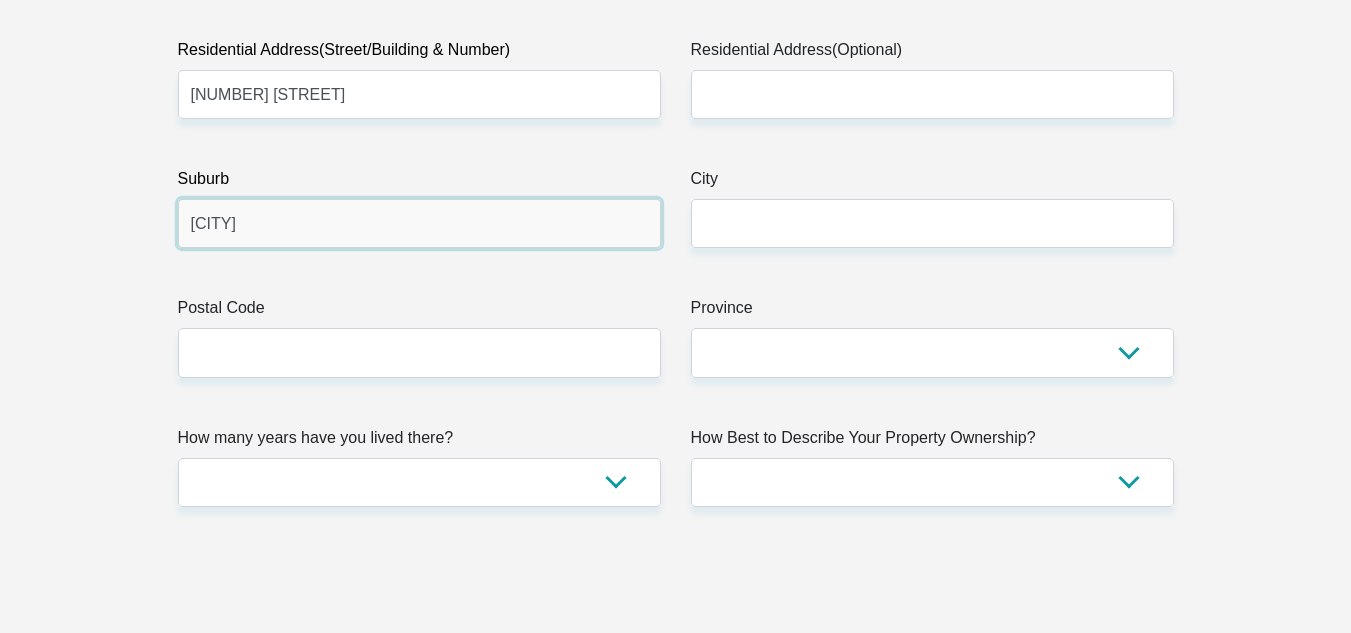 drag, startPoint x: 340, startPoint y: 228, endPoint x: -161, endPoint y: 202, distance: 501.6742 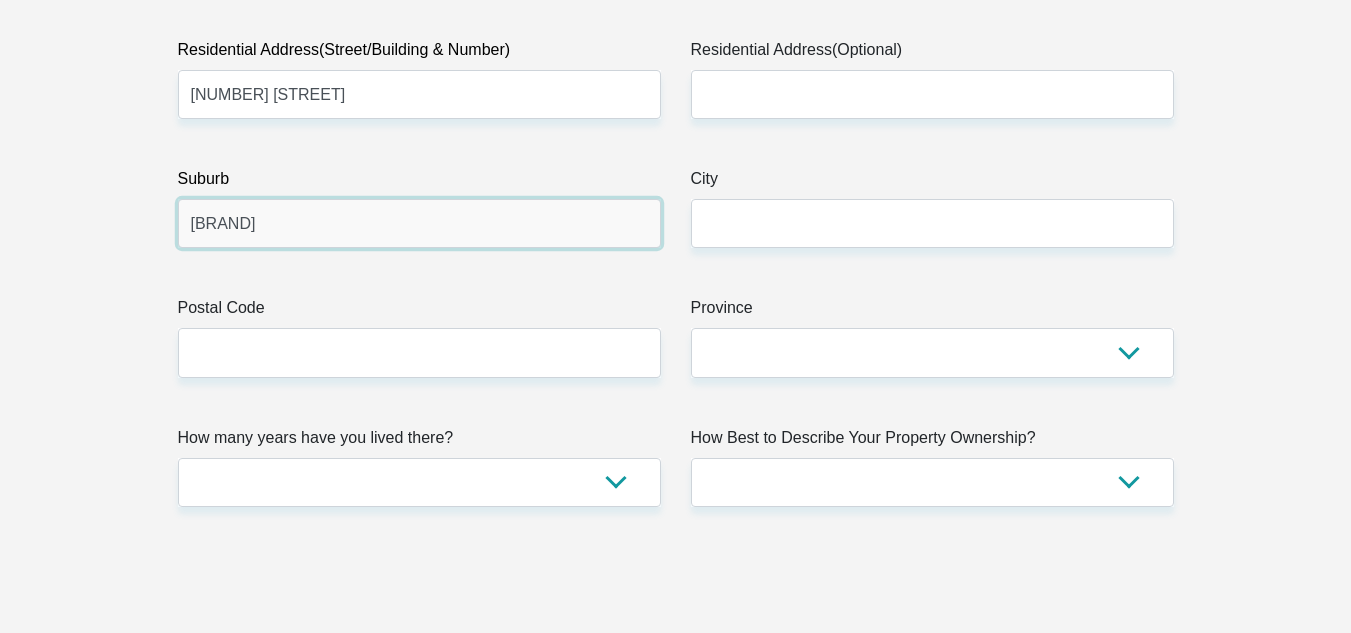 type on "Southernwood" 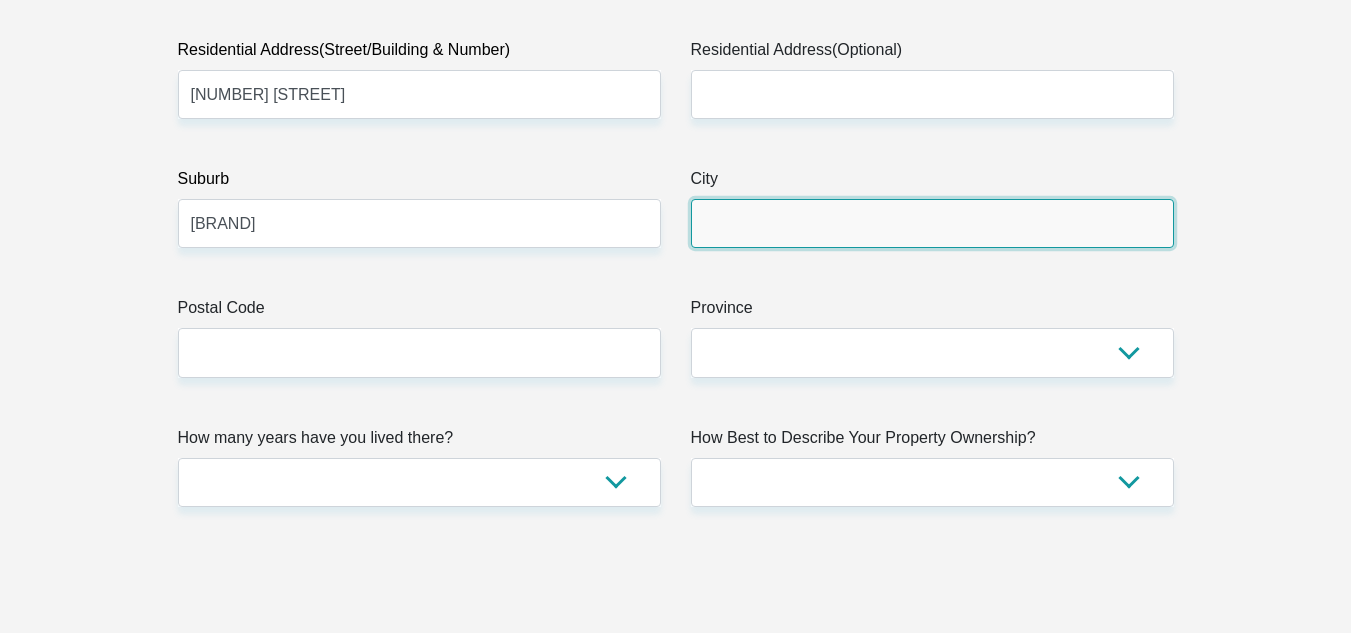 click on "City" at bounding box center (932, 223) 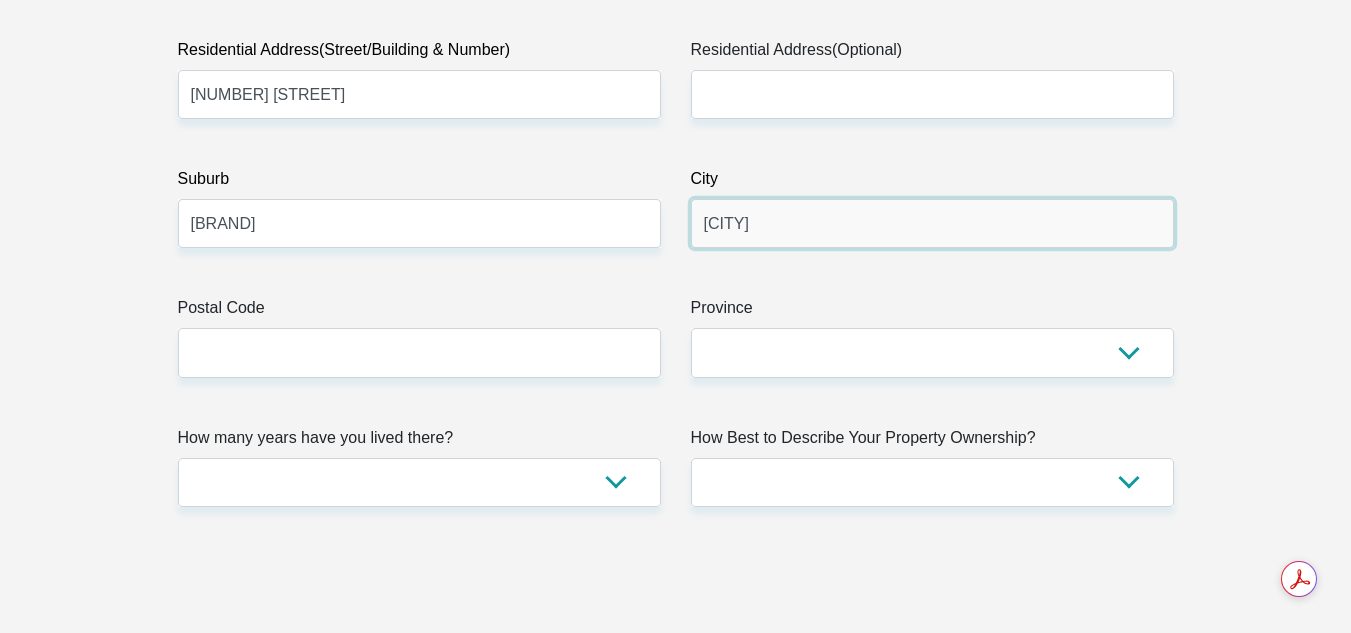 type on "East London" 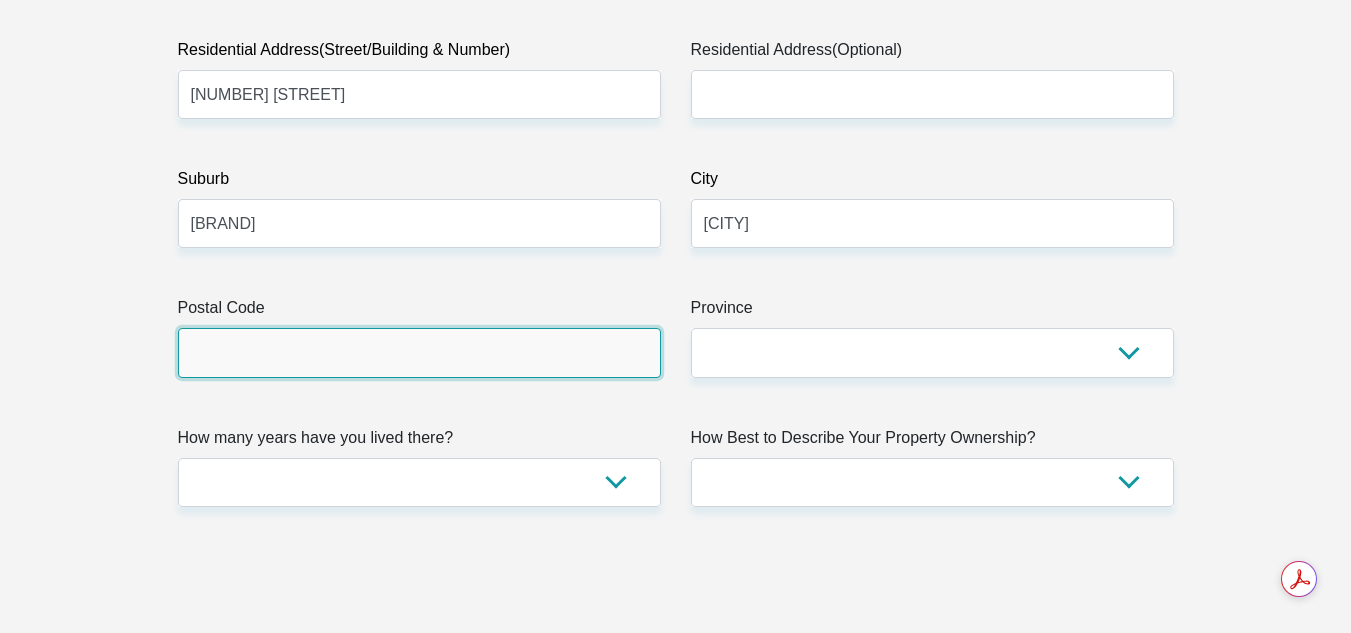 click on "Postal Code" at bounding box center (419, 352) 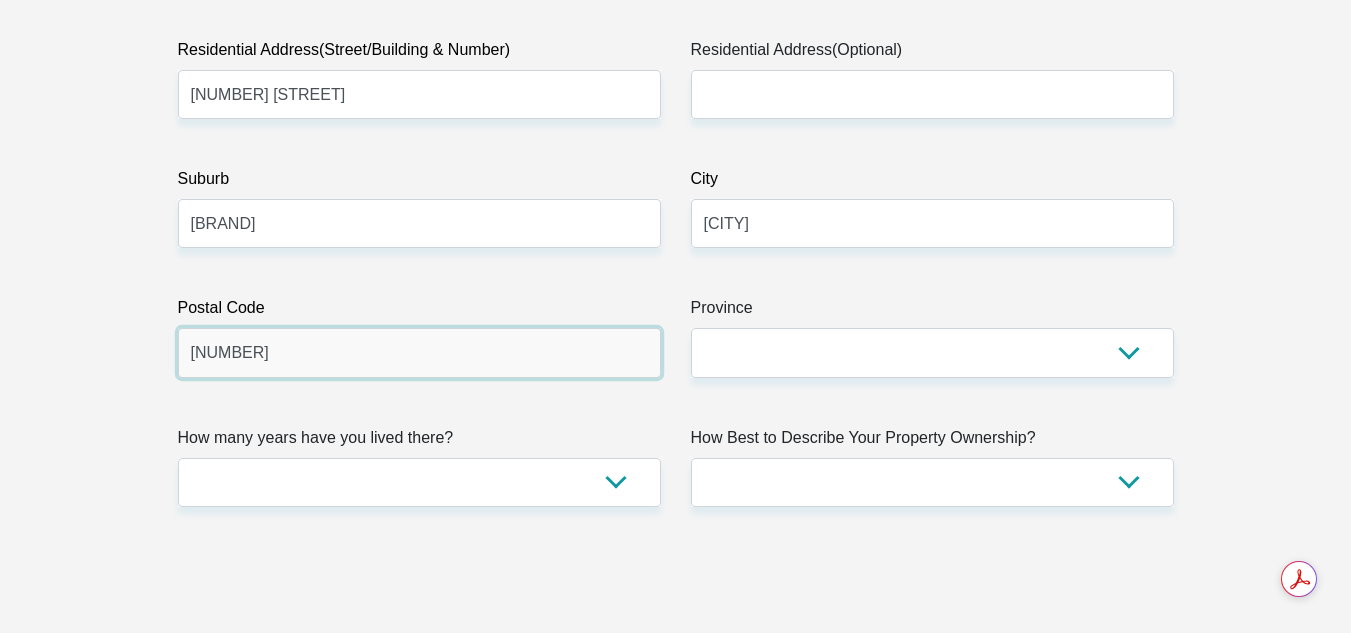 type on "5201" 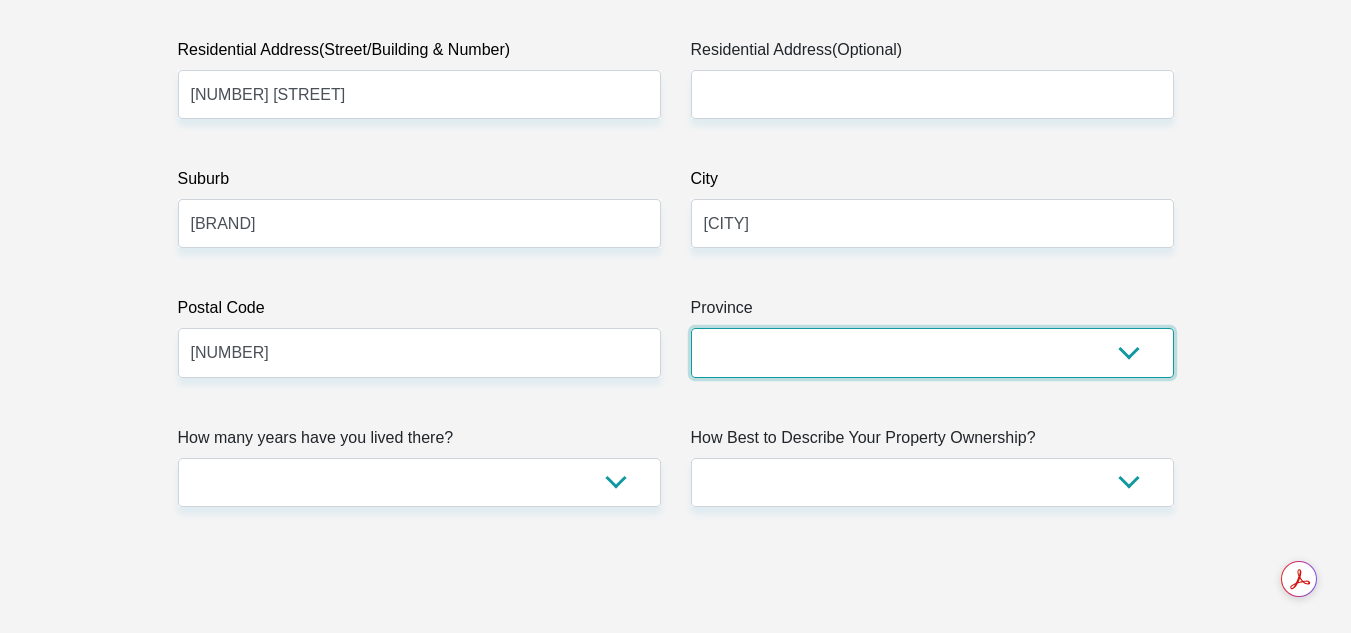 click on "Eastern Cape
Free State
Gauteng
KwaZulu-Natal
Limpopo
Mpumalanga
Northern Cape
North West
Western Cape" at bounding box center [932, 352] 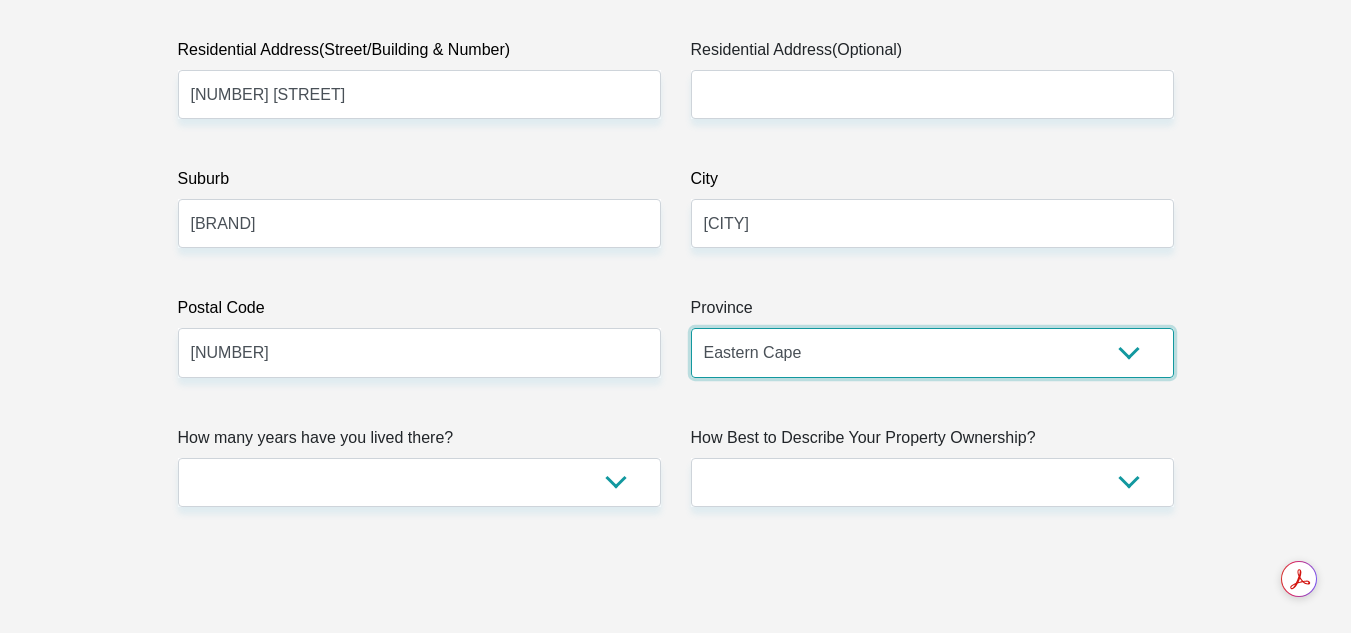 click on "Eastern Cape
Free State
Gauteng
KwaZulu-Natal
Limpopo
Mpumalanga
Northern Cape
North West
Western Cape" at bounding box center (932, 352) 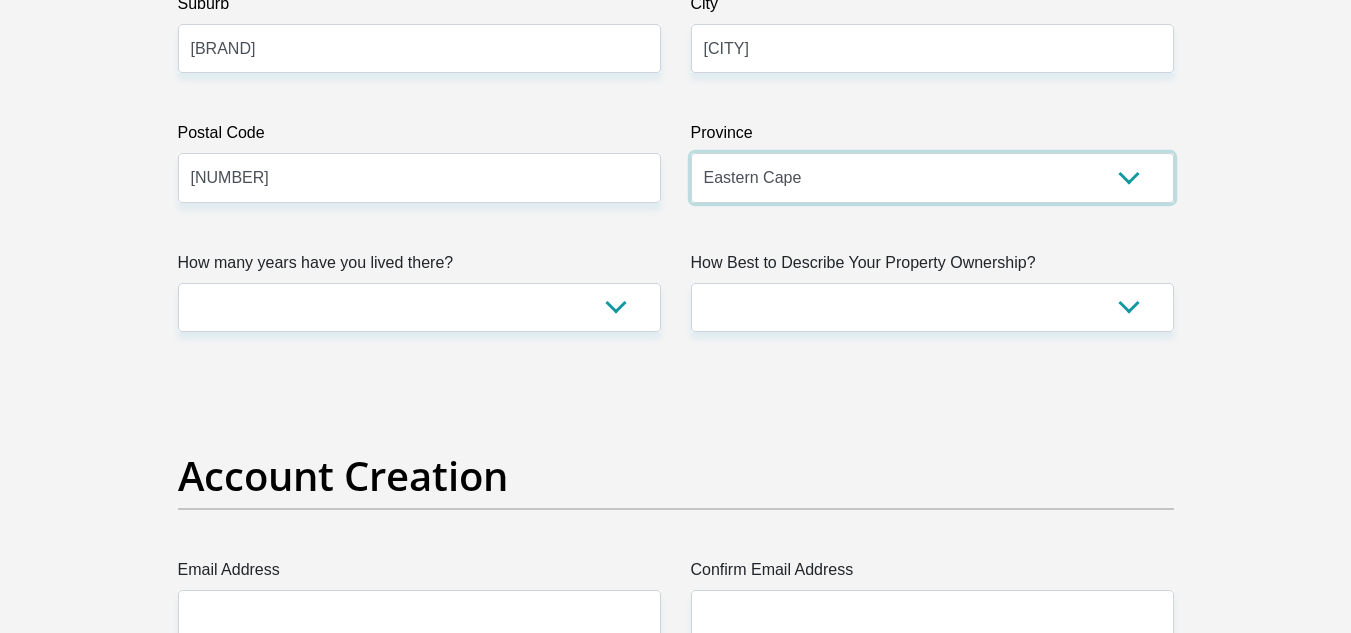 scroll, scrollTop: 1300, scrollLeft: 0, axis: vertical 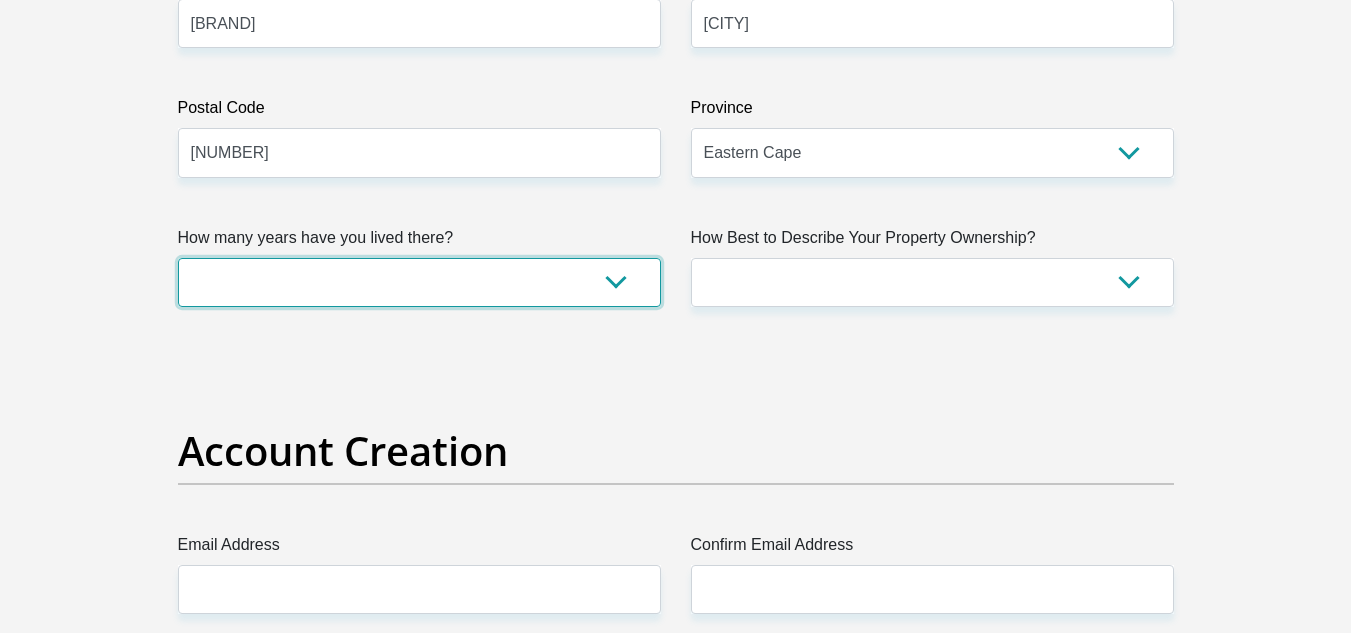click on "less than 1 year
1-3 years
3-5 years
5+ years" at bounding box center (419, 282) 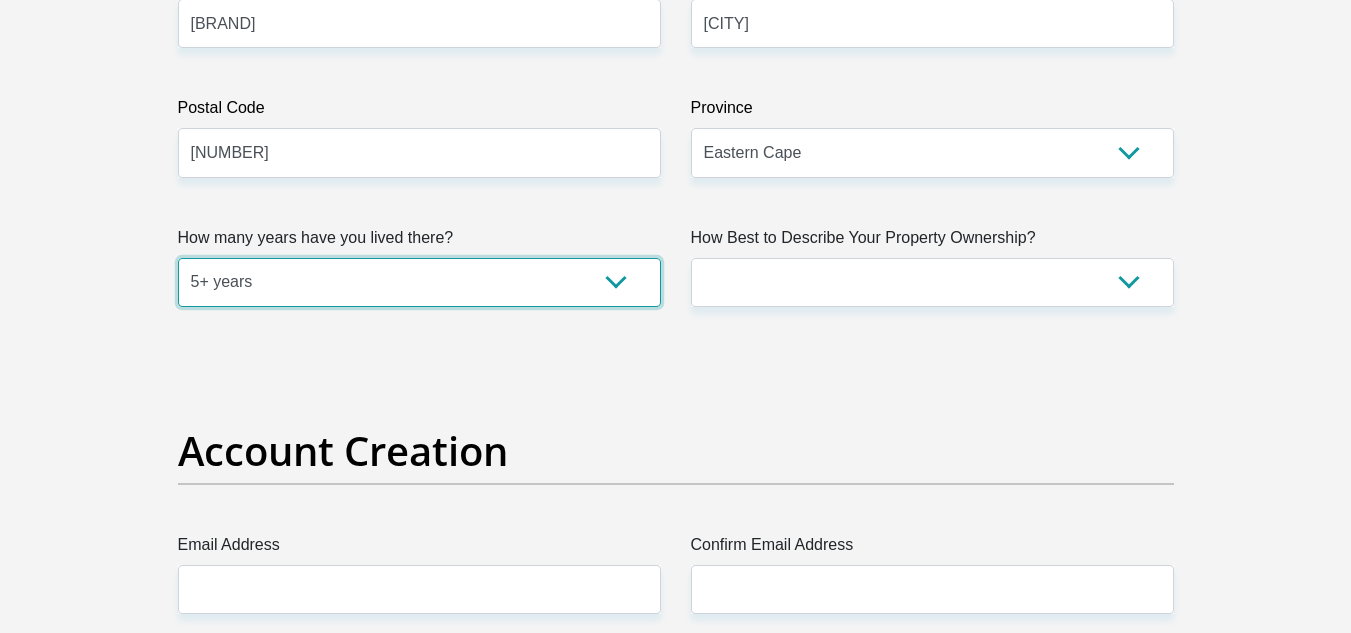click on "less than 1 year
1-3 years
3-5 years
5+ years" at bounding box center (419, 282) 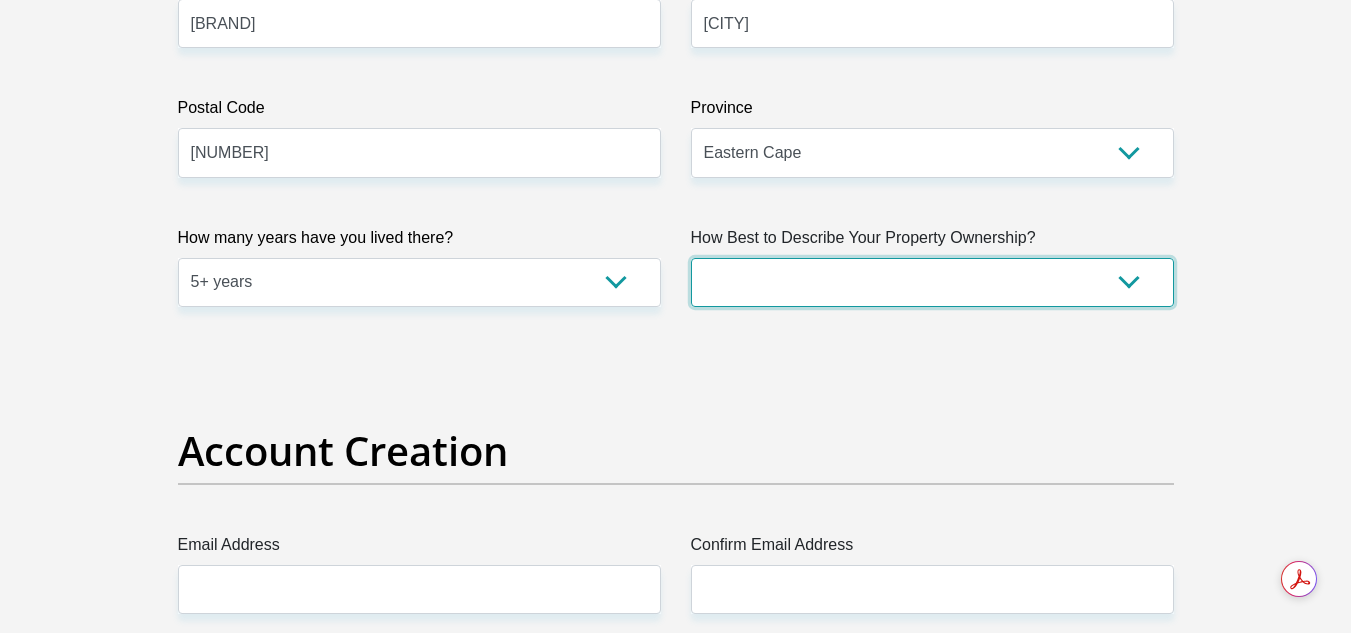 click on "Owned
Rented
Family Owned
Company Dwelling" at bounding box center (932, 282) 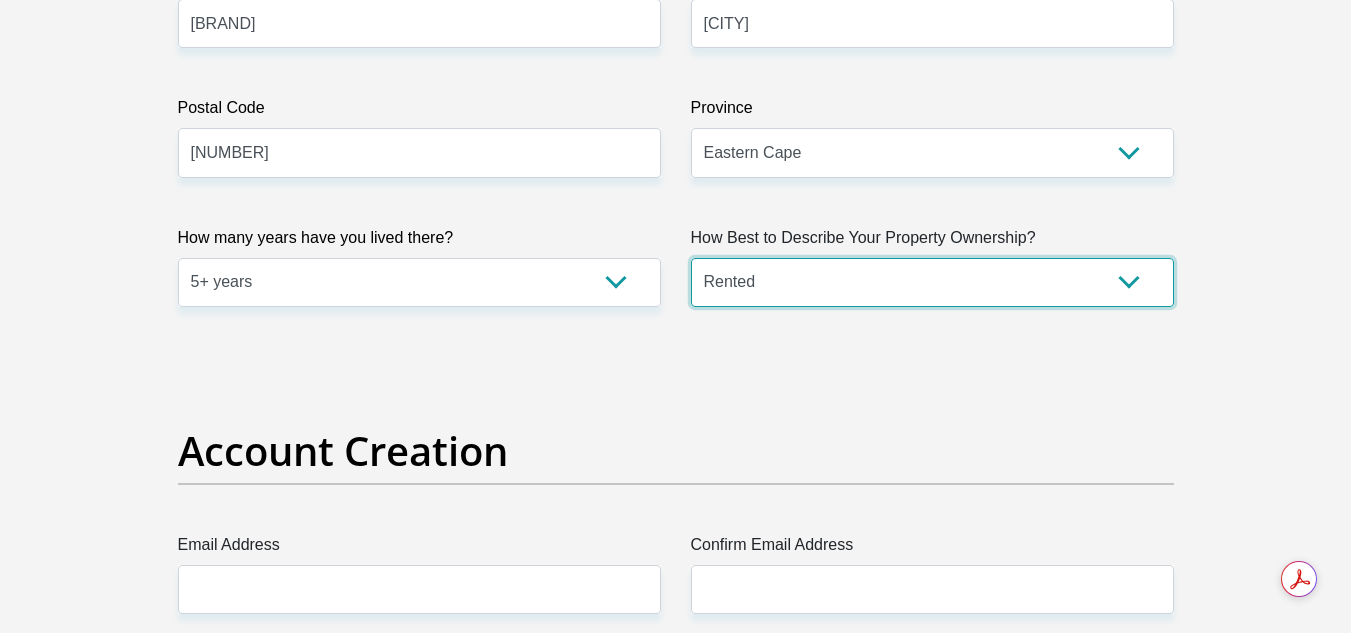 click on "Owned
Rented
Family Owned
Company Dwelling" at bounding box center [932, 282] 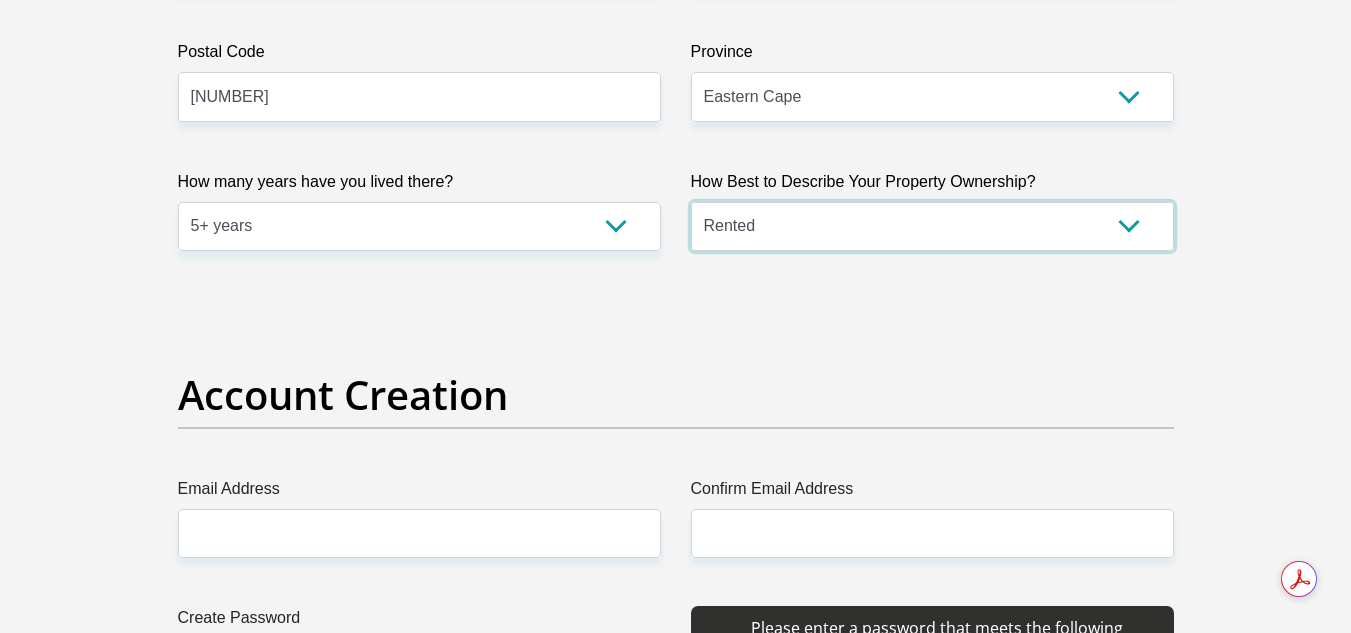 scroll, scrollTop: 1500, scrollLeft: 0, axis: vertical 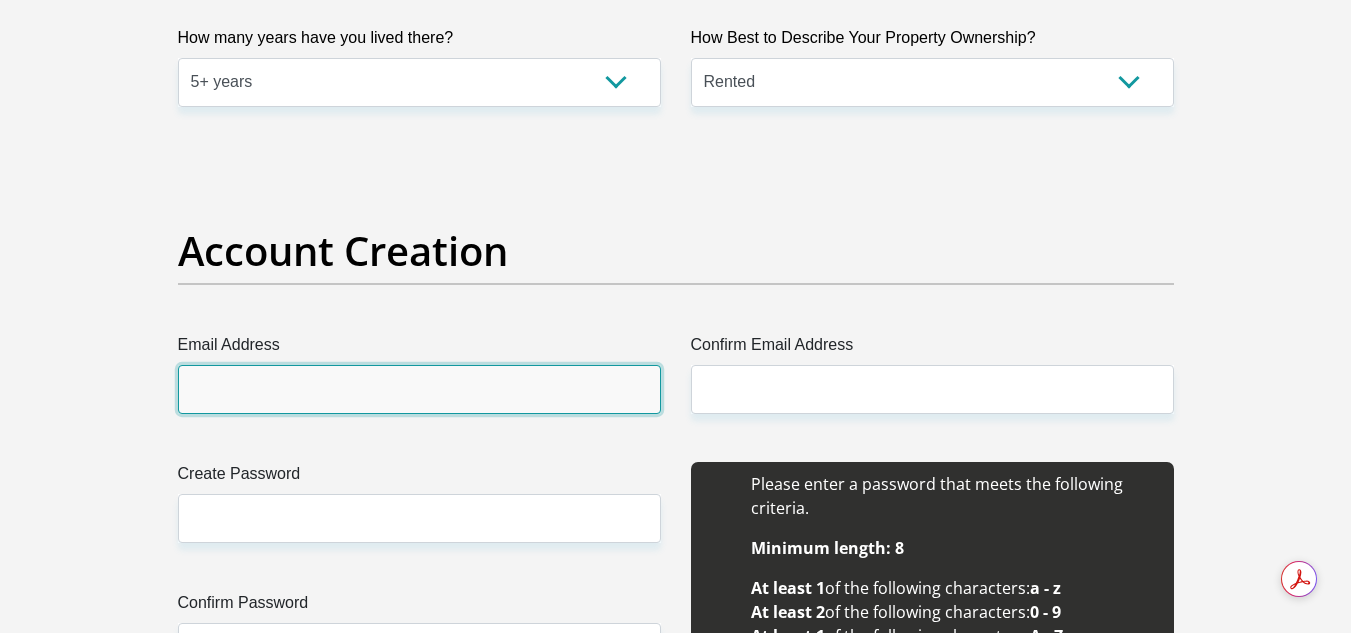 click on "Email Address" at bounding box center (419, 389) 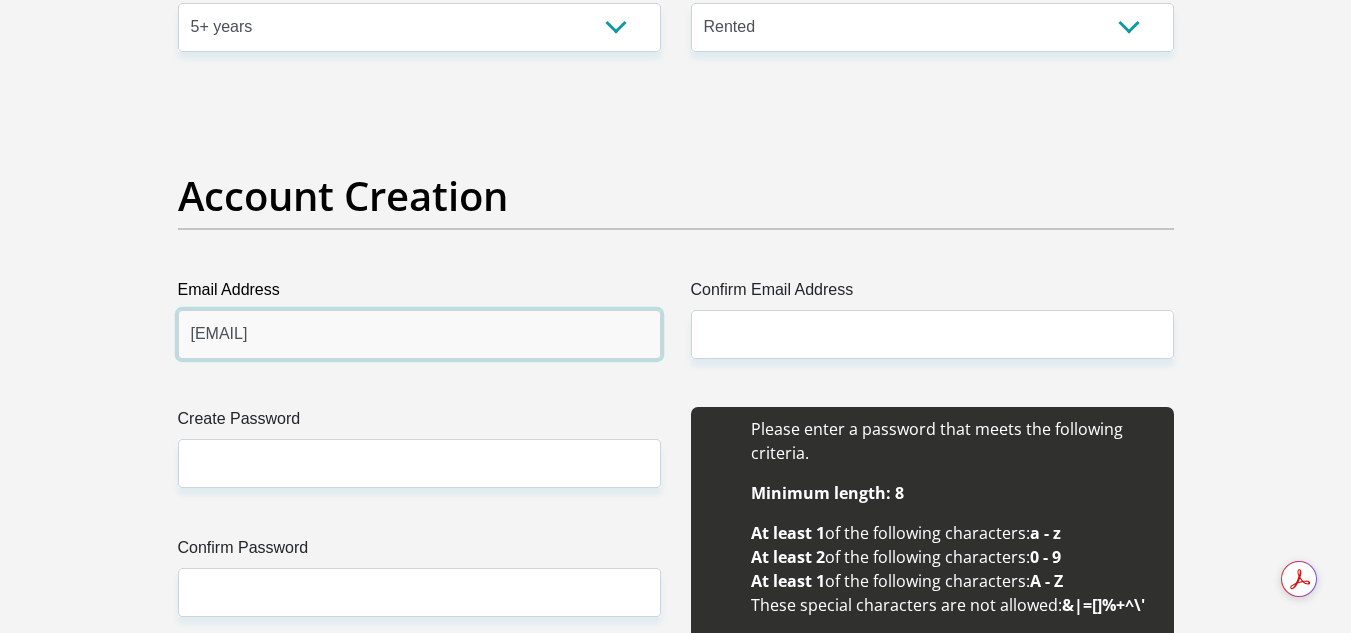 scroll, scrollTop: 1600, scrollLeft: 0, axis: vertical 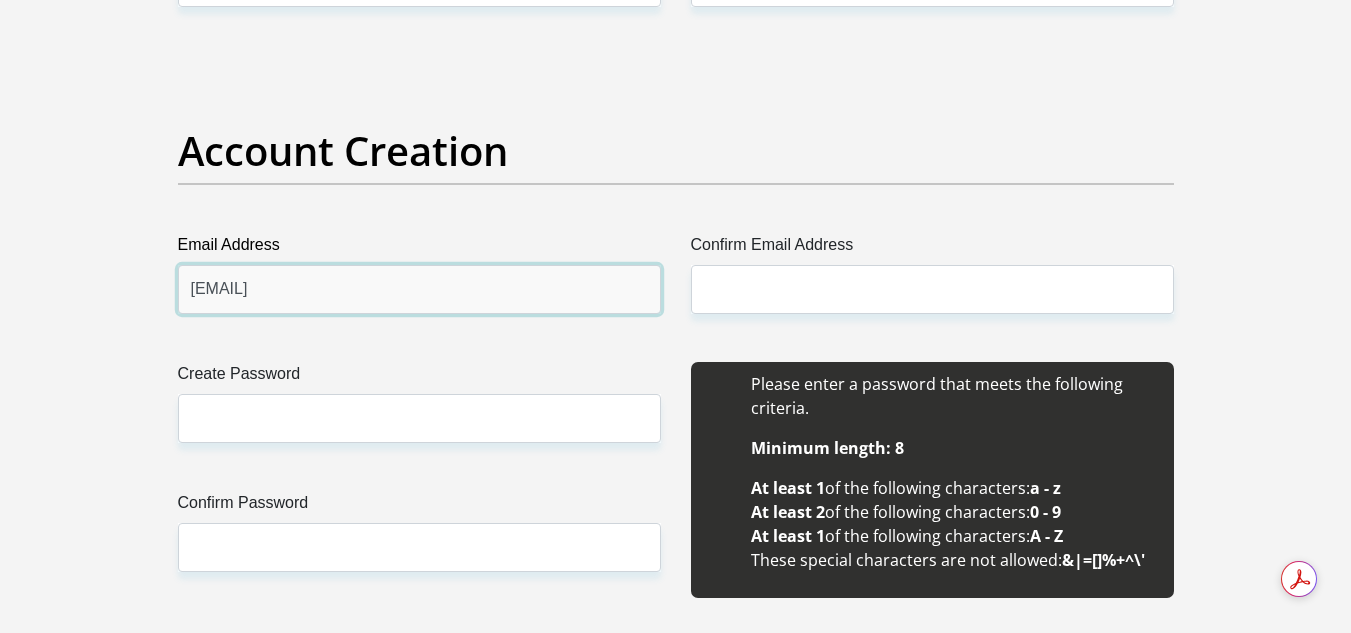 type on "motshabojossy@gmail.com" 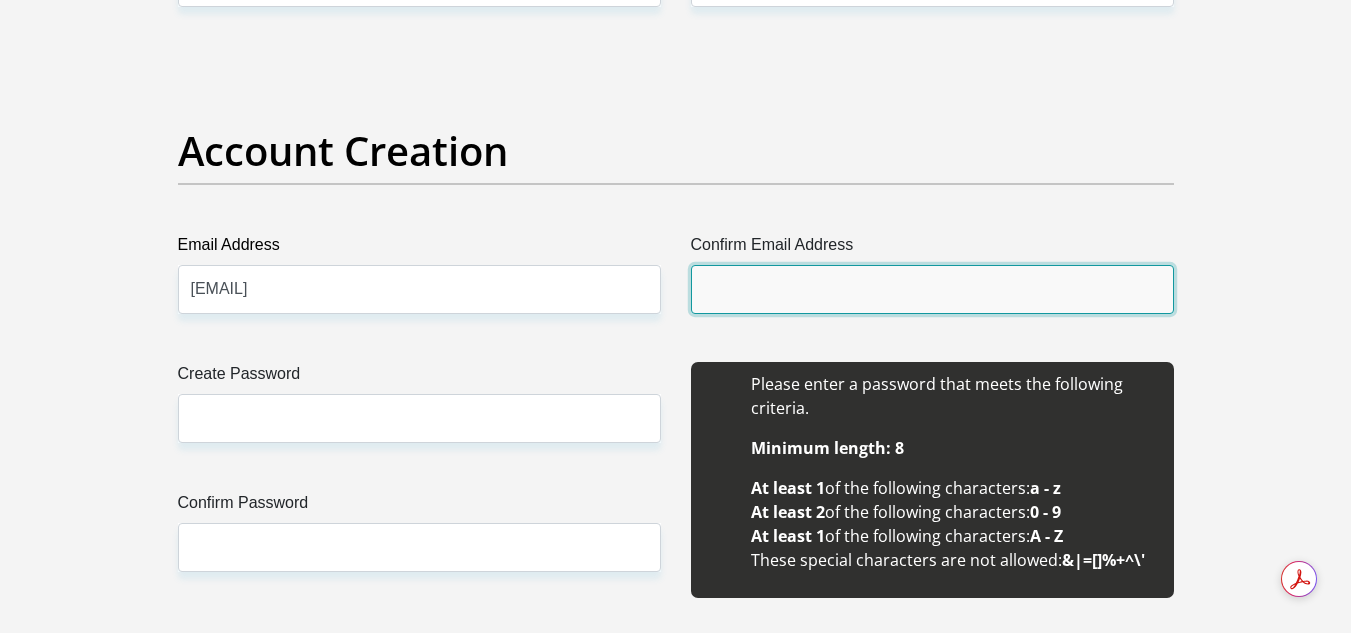 click on "Confirm Email Address" at bounding box center [932, 289] 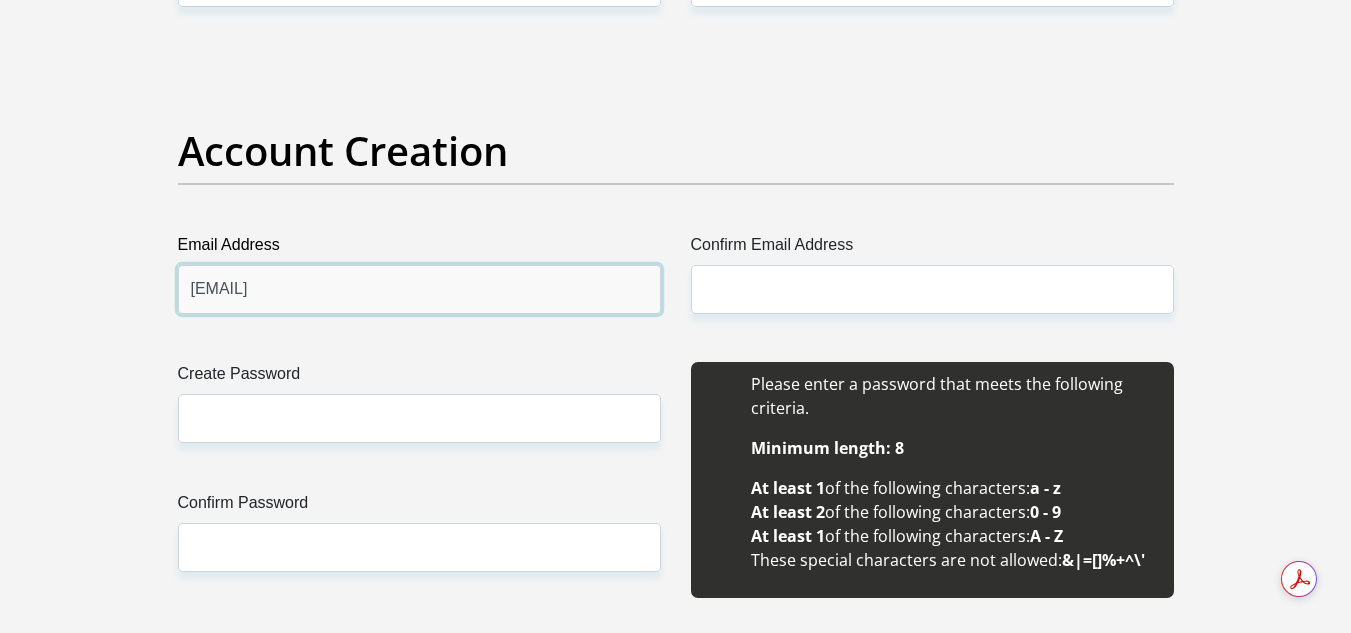 drag, startPoint x: 423, startPoint y: 294, endPoint x: 82, endPoint y: 281, distance: 341.2477 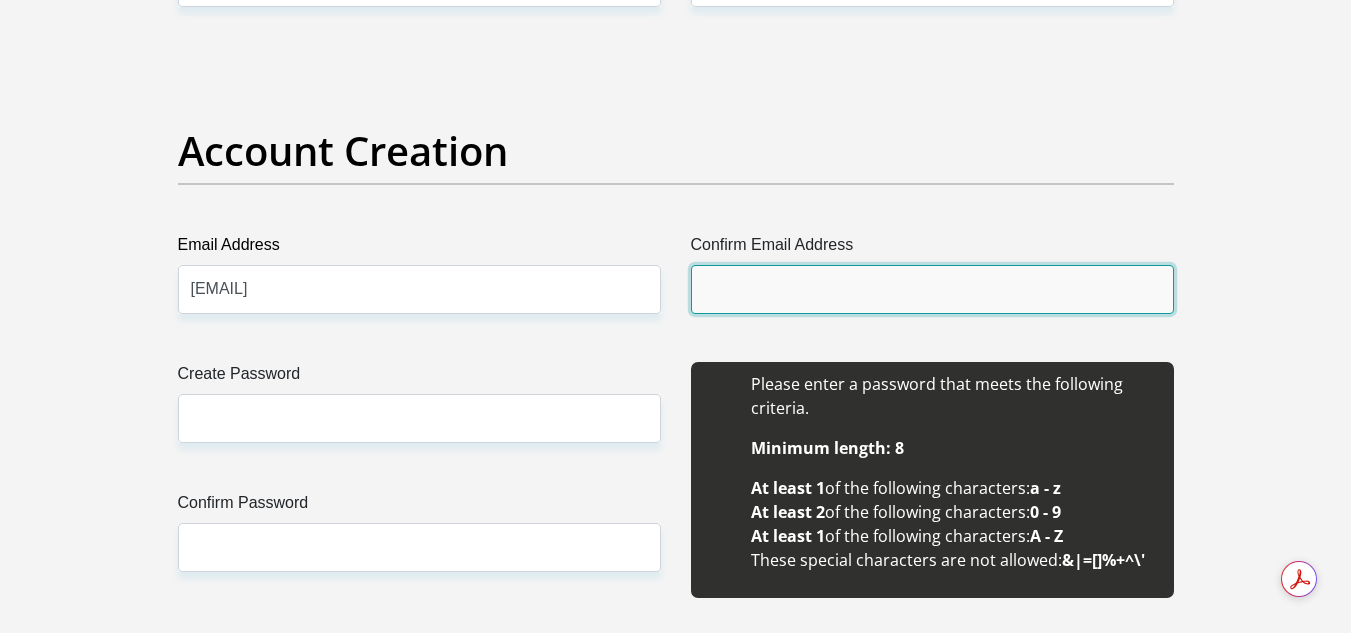 paste on "motshabojossy@gmail.com" 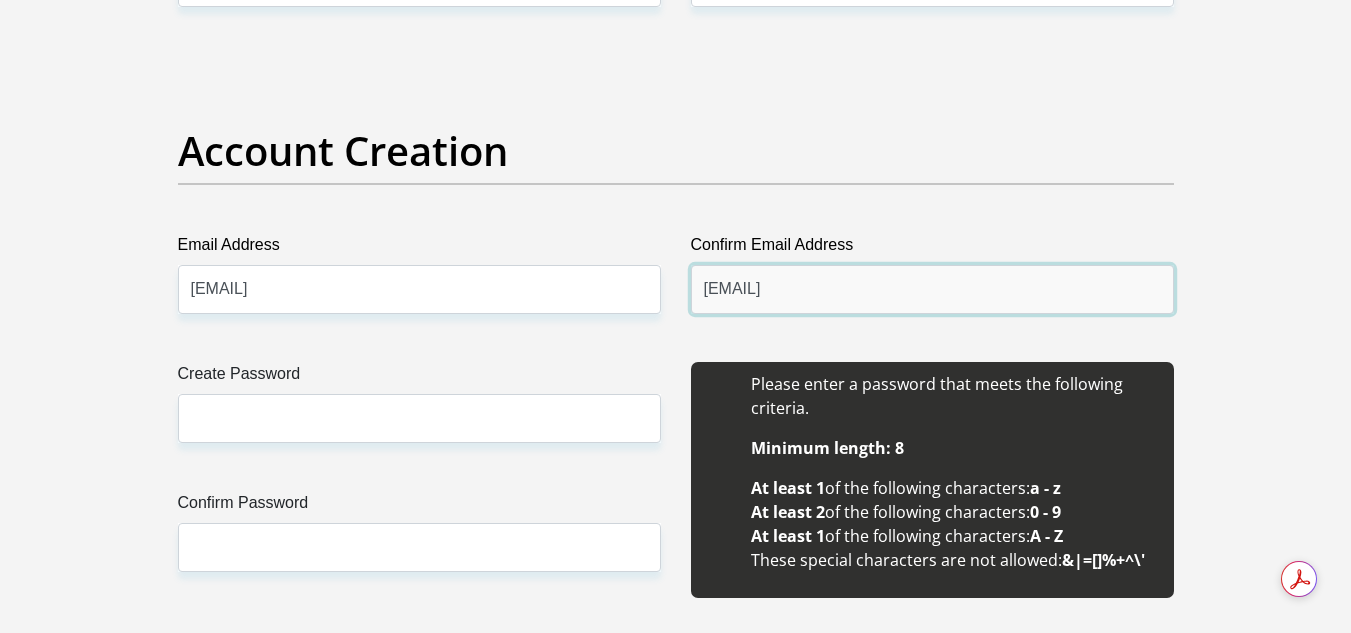 type on "motshabojossy@gmail.com" 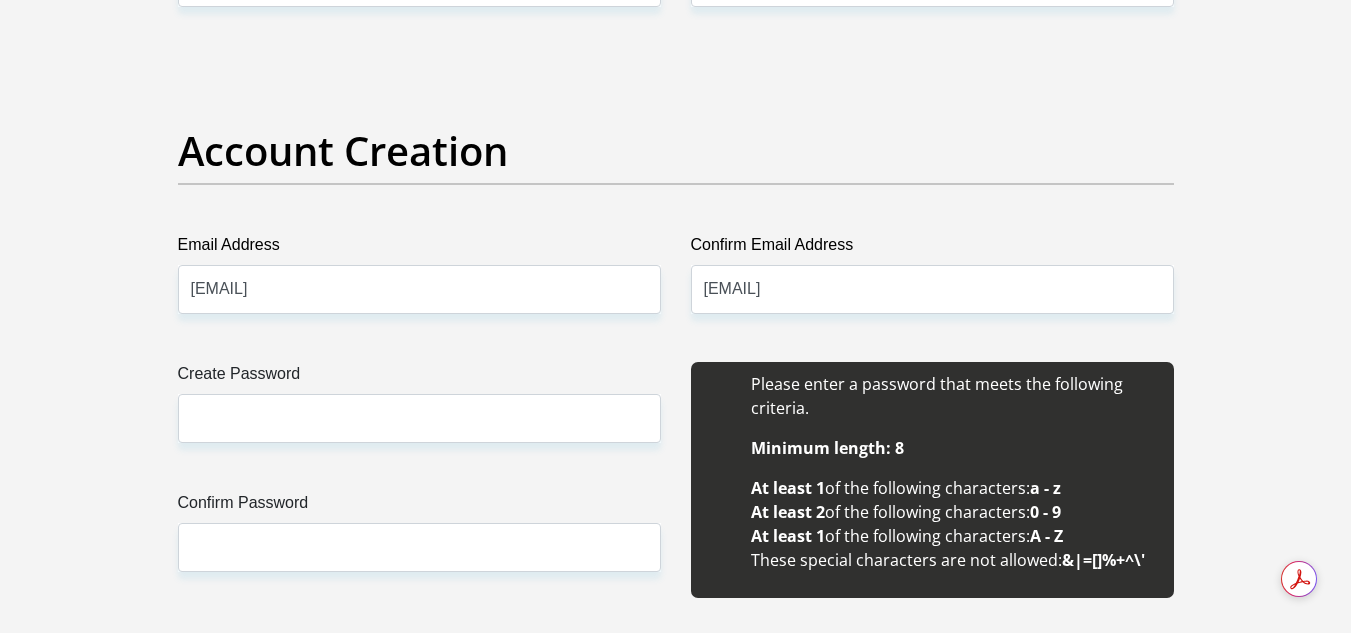click on "Create Password" at bounding box center [419, 378] 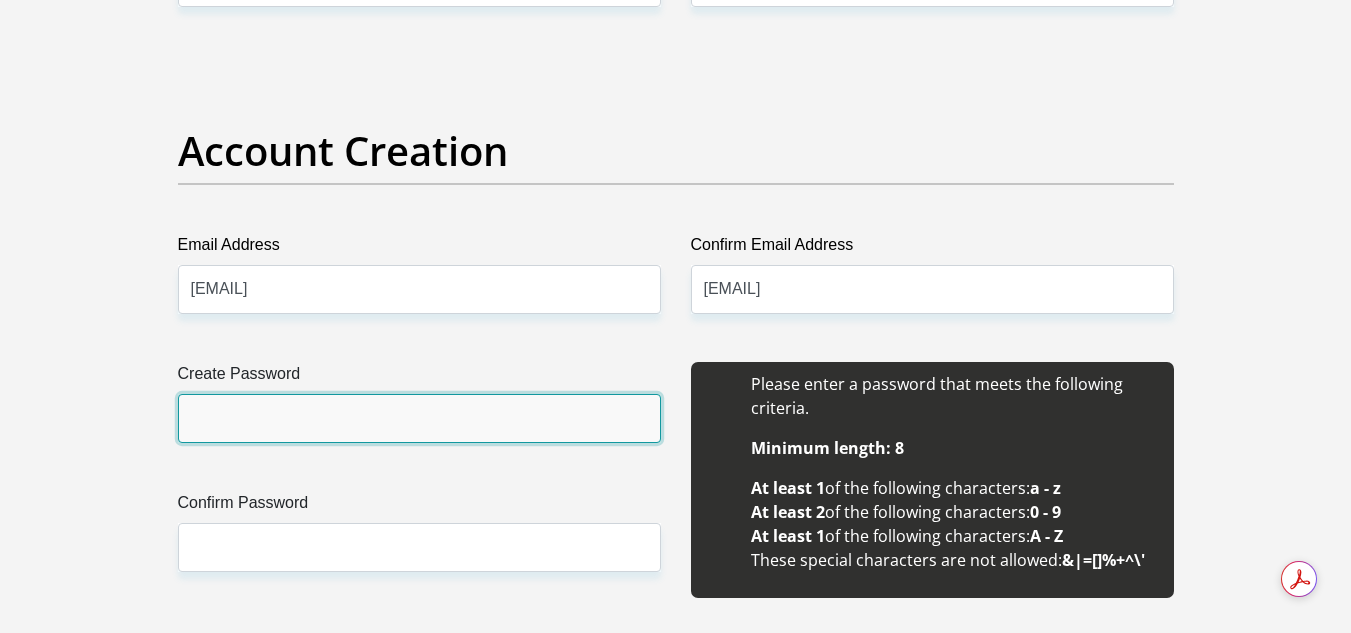 click on "Create Password" at bounding box center (419, 418) 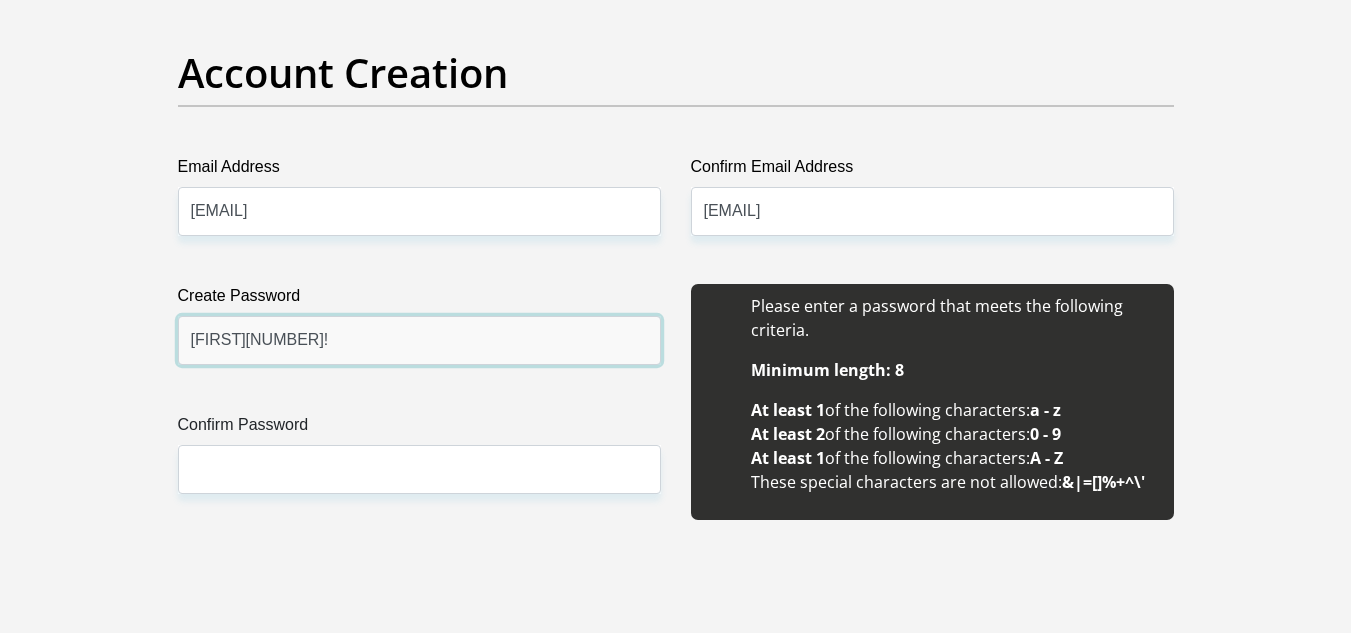 scroll, scrollTop: 1900, scrollLeft: 0, axis: vertical 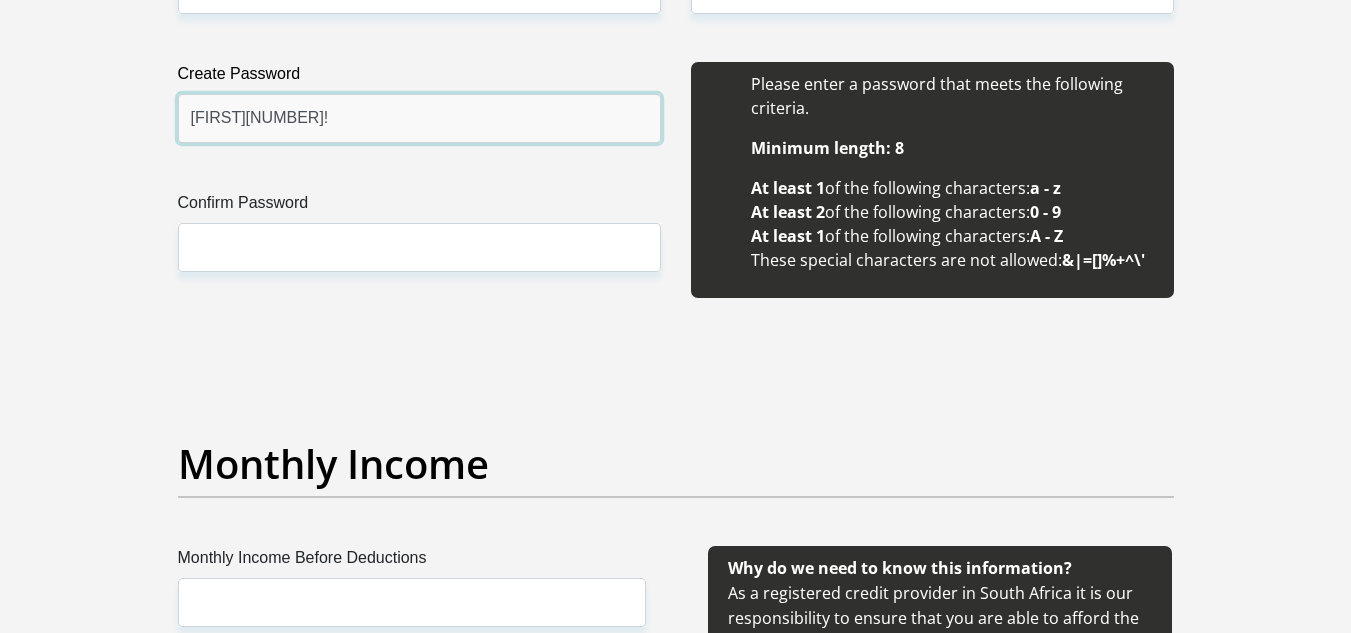 type on "Motshabo94!" 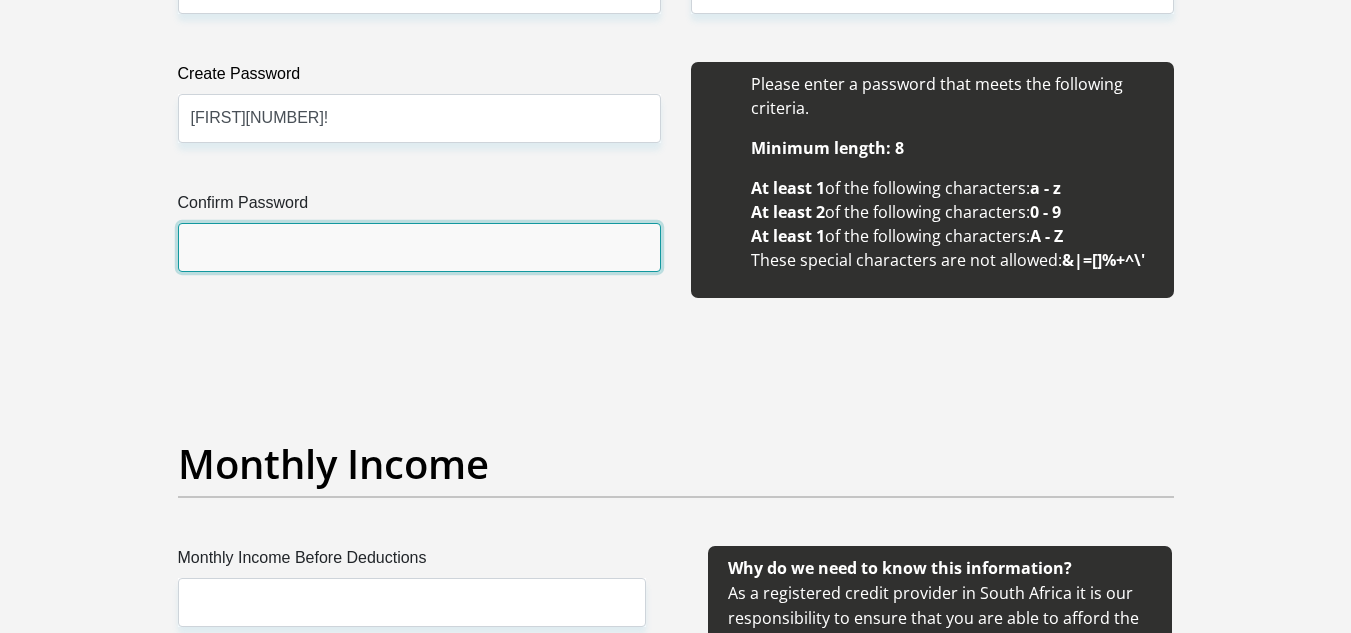 click on "Confirm Password" at bounding box center (419, 247) 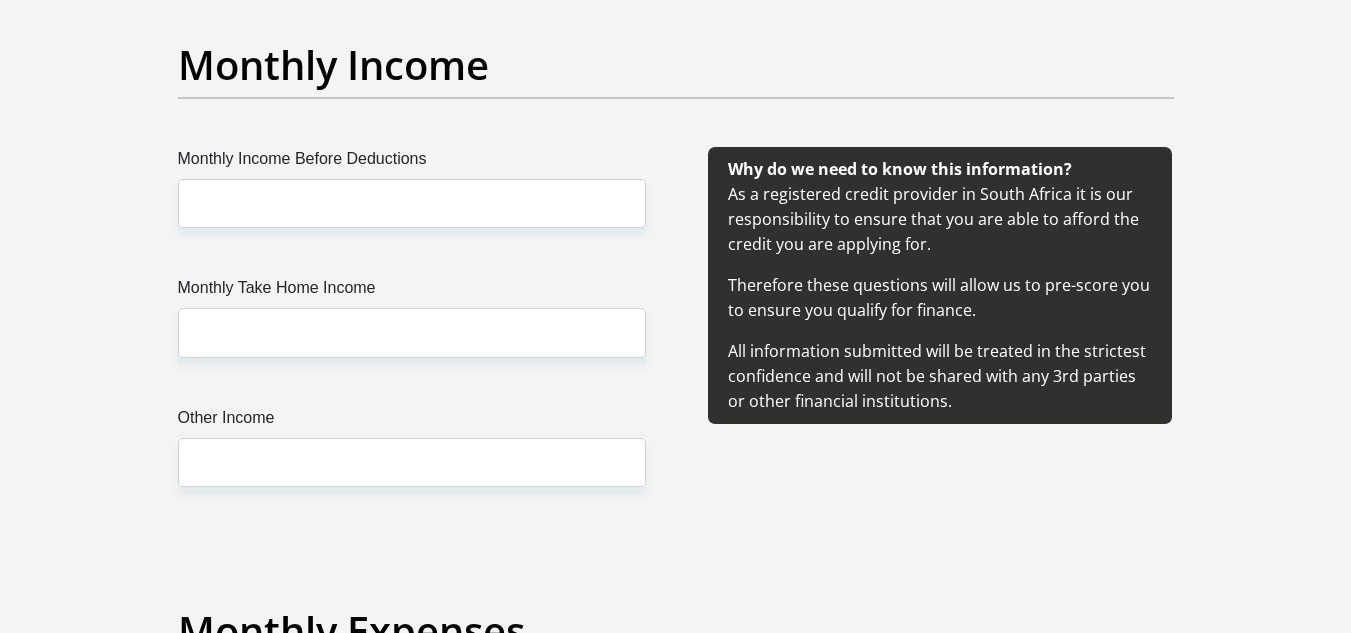 scroll, scrollTop: 2300, scrollLeft: 0, axis: vertical 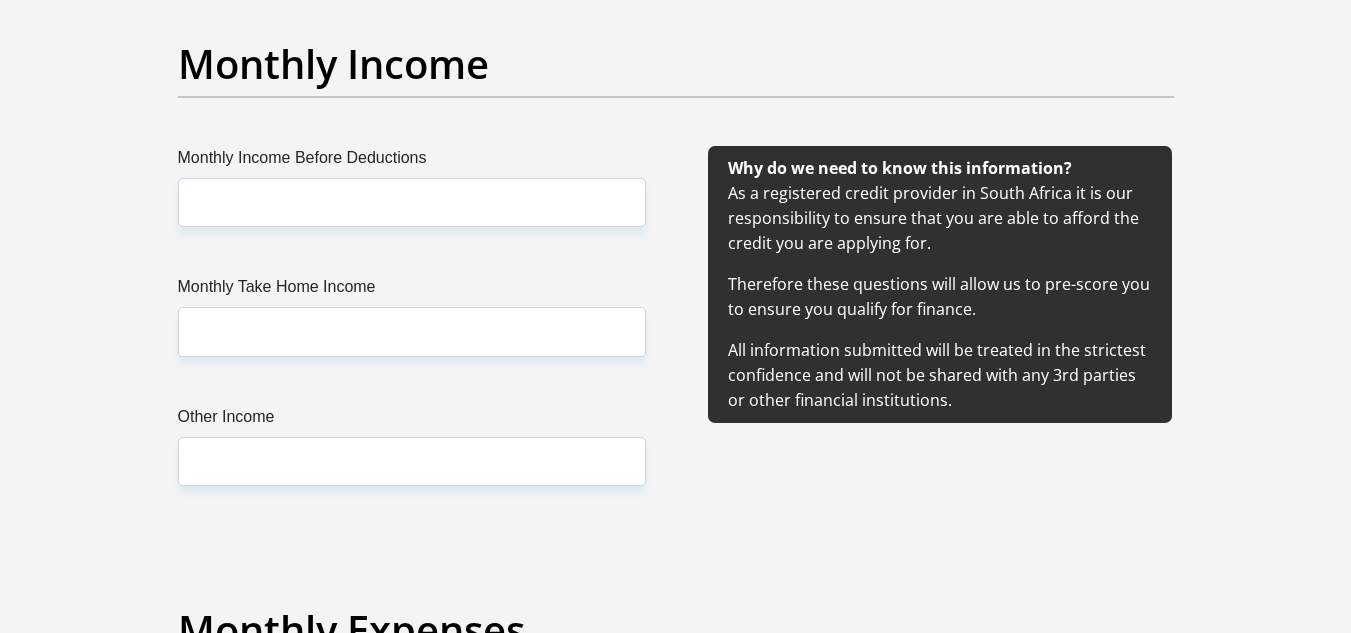 type on "Motshabo94!" 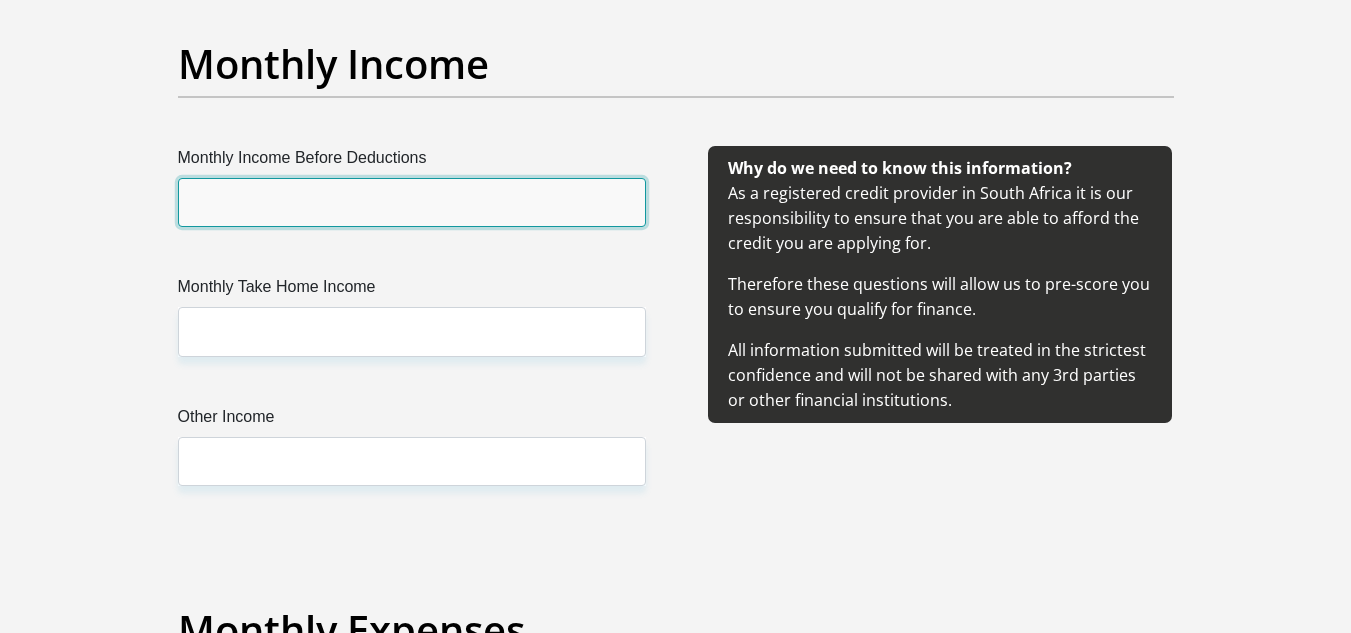 click on "Monthly Income Before Deductions" at bounding box center (412, 202) 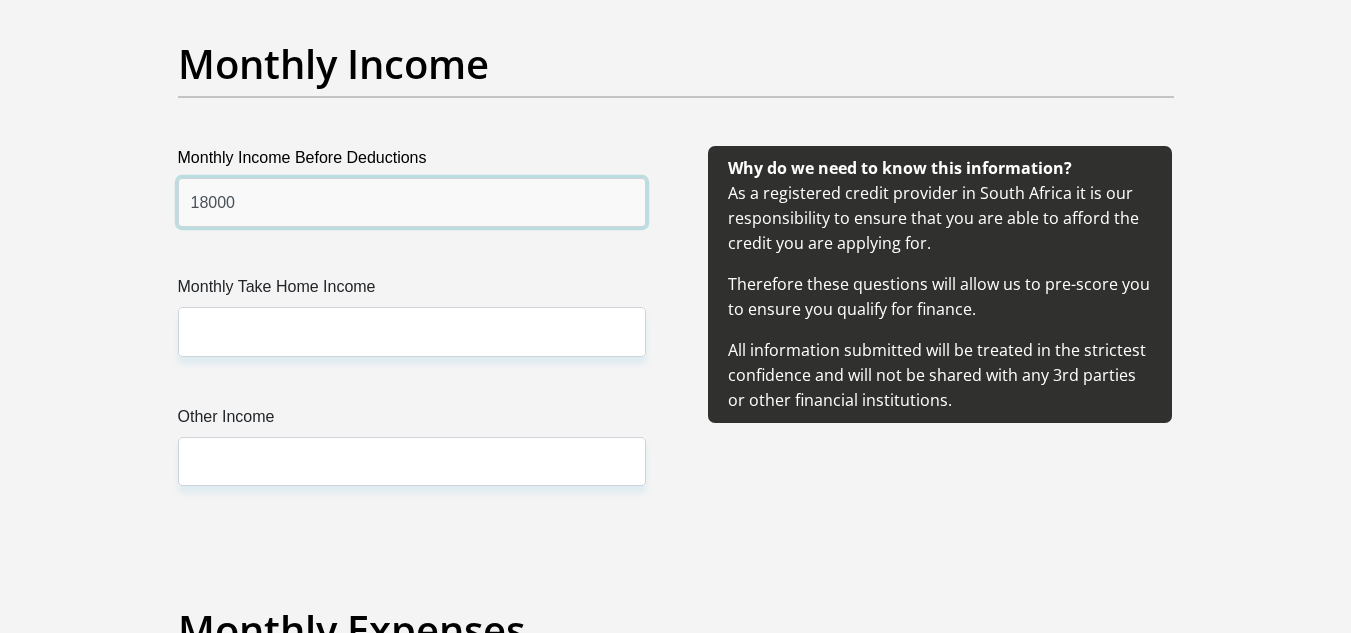 type on "18000" 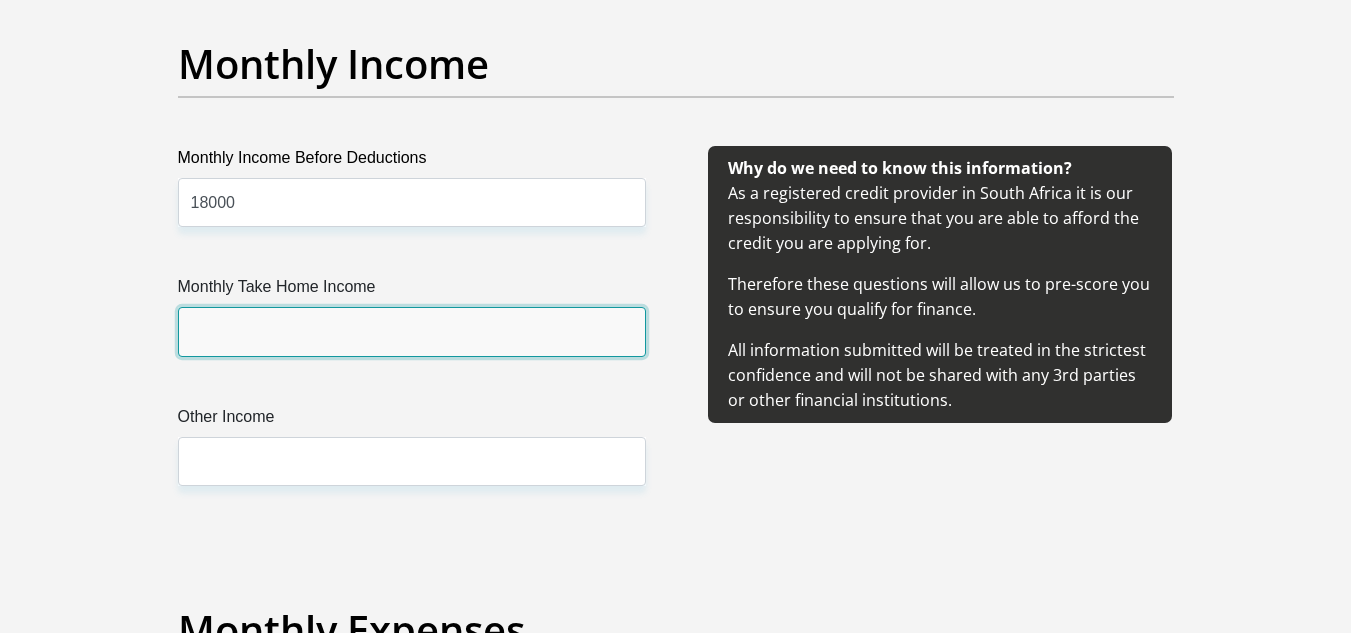 click on "Monthly Take Home Income" at bounding box center [412, 331] 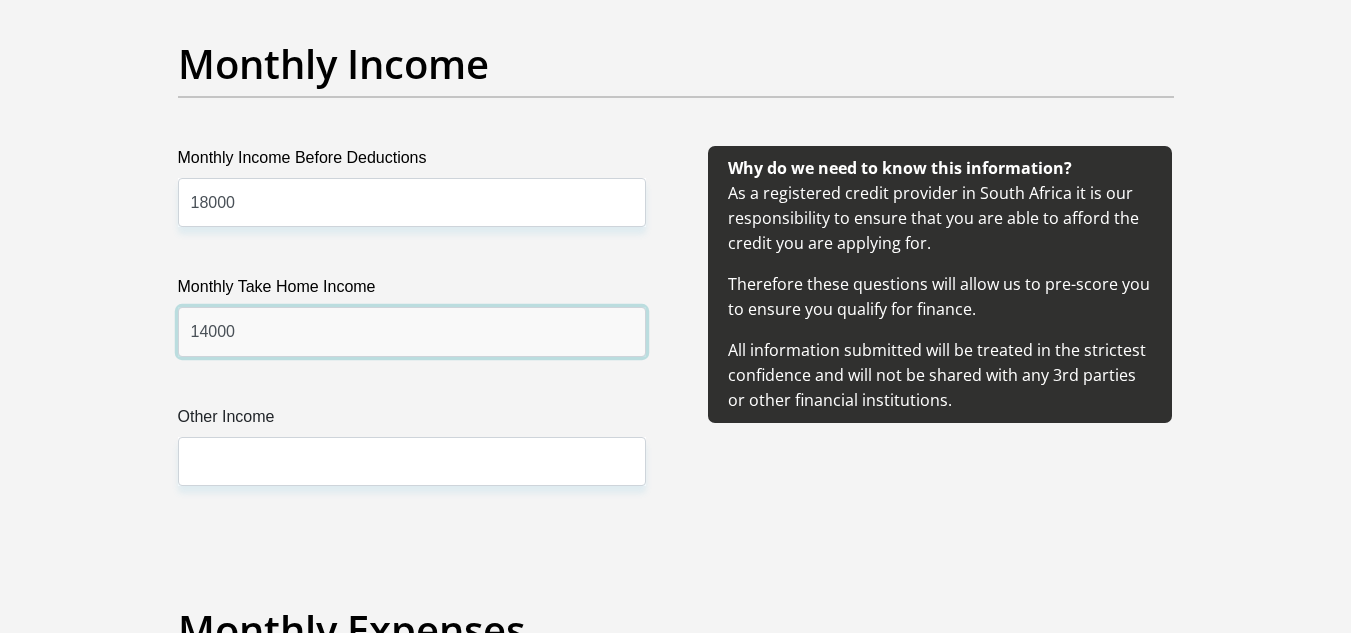 type on "14000" 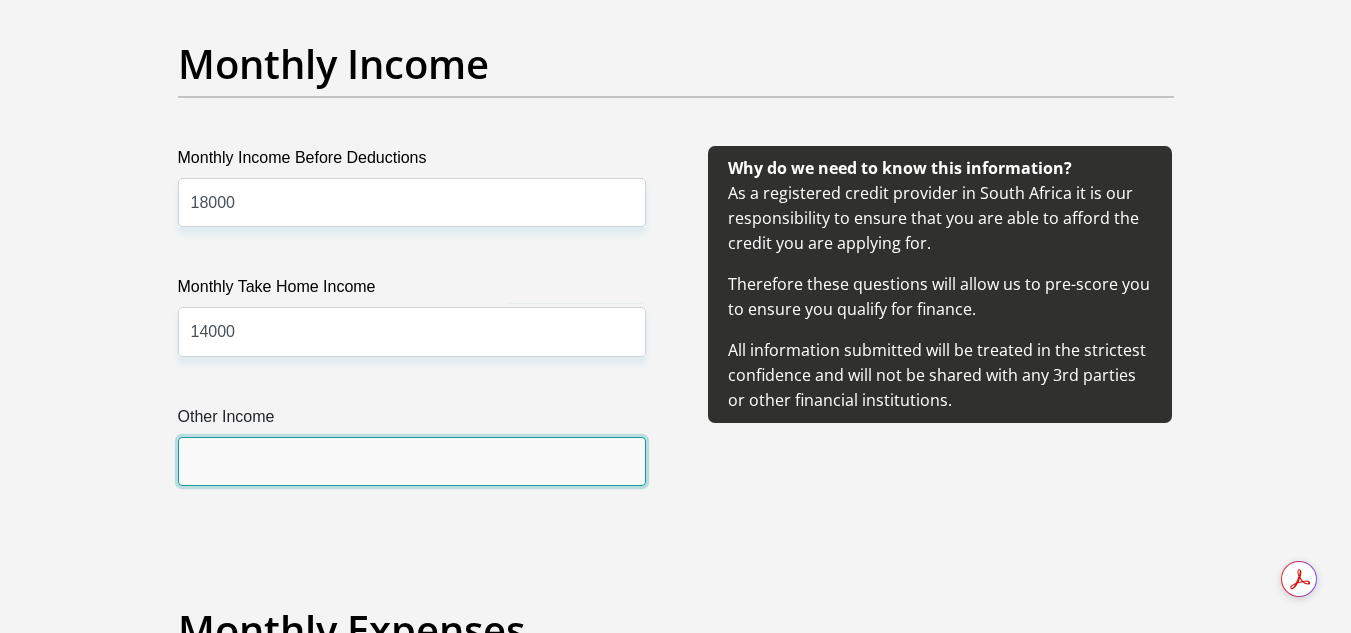 click on "Other Income" at bounding box center [412, 461] 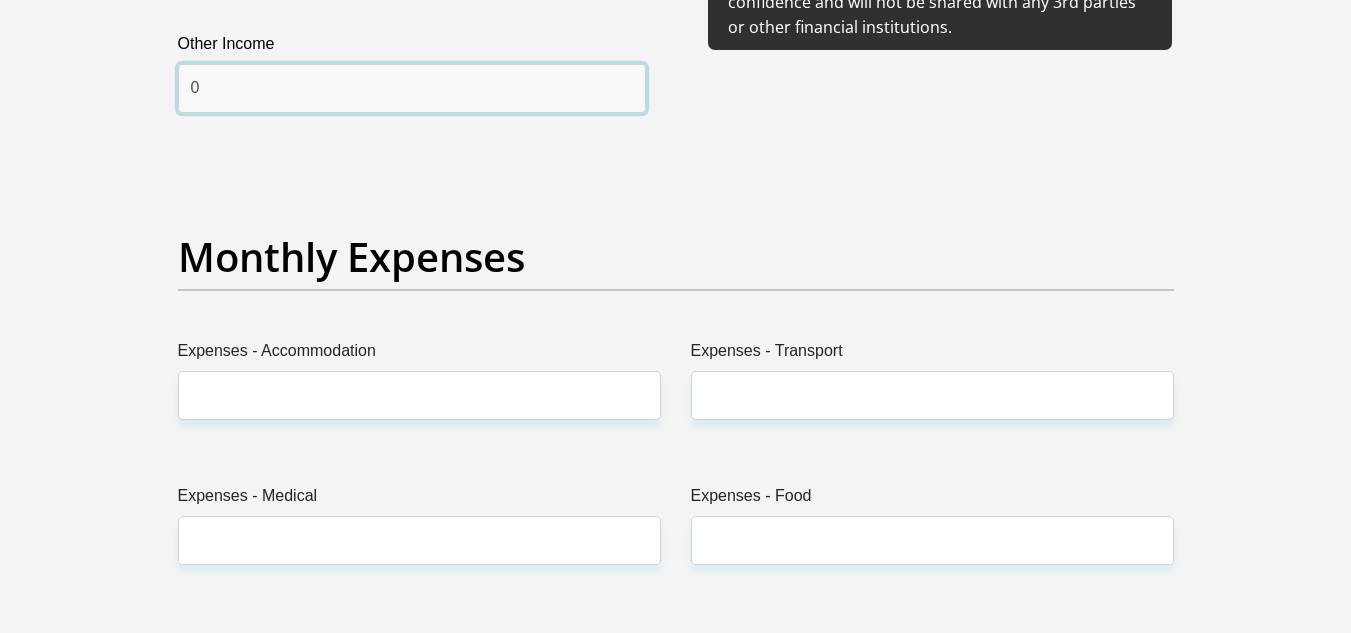 scroll, scrollTop: 2800, scrollLeft: 0, axis: vertical 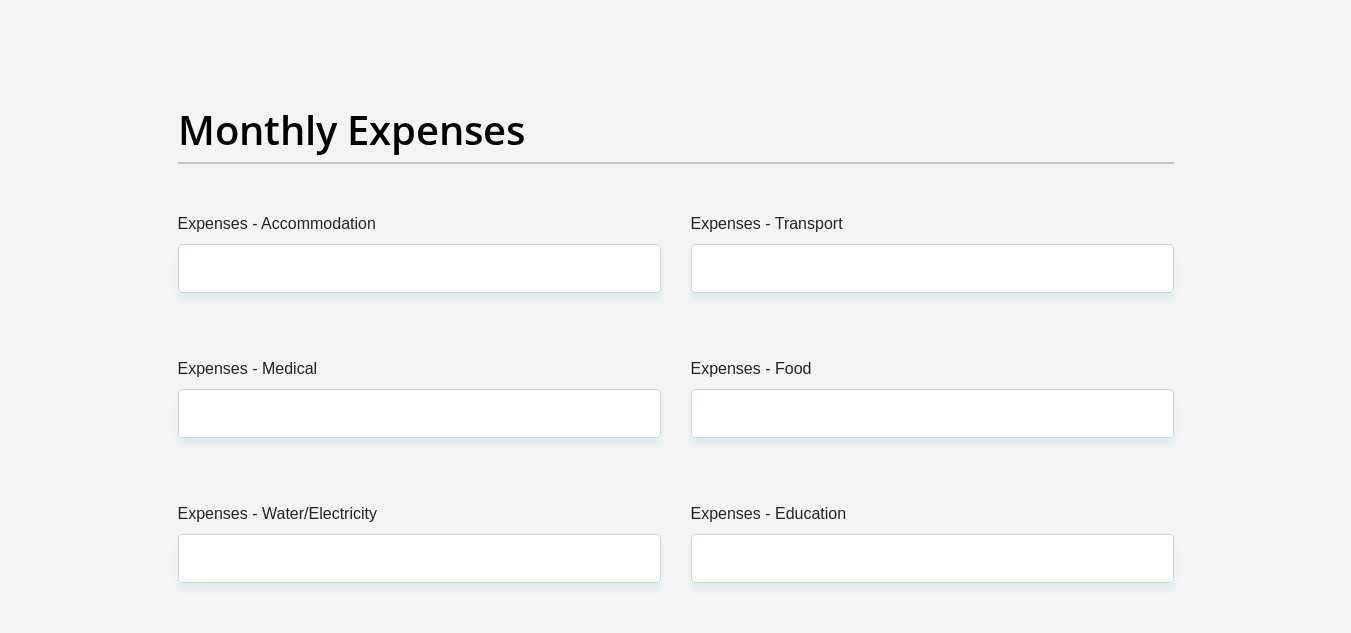 type on "0" 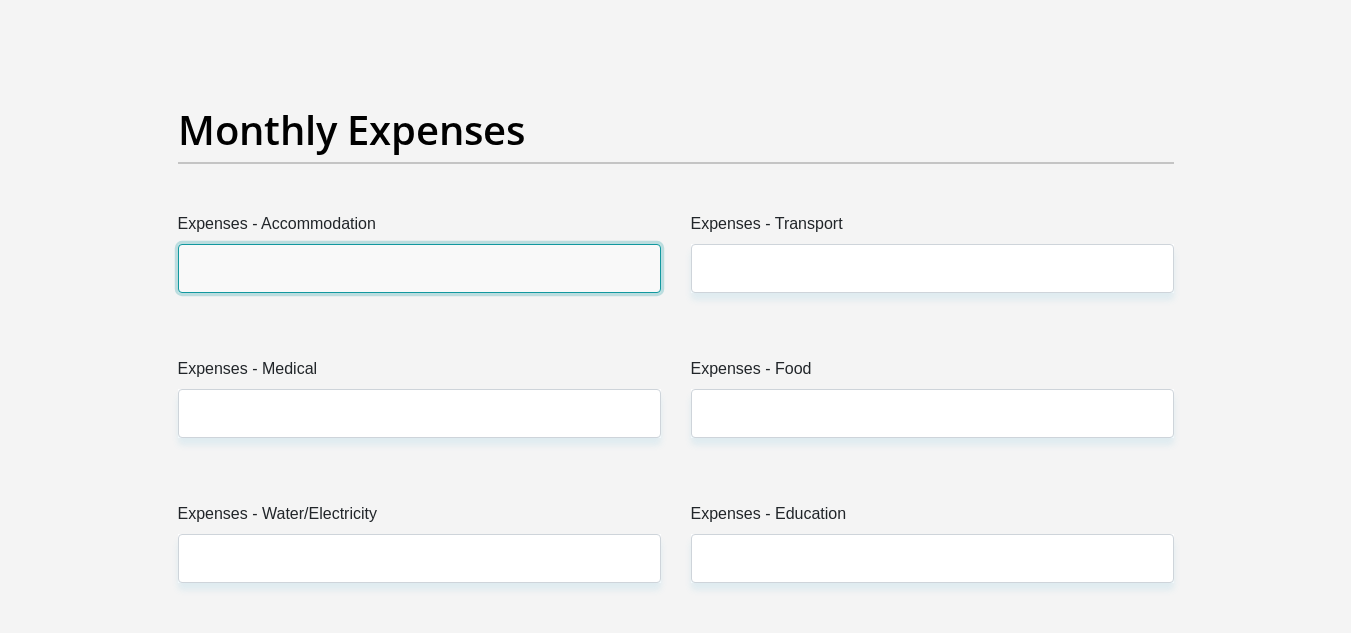 click on "Expenses - Accommodation" at bounding box center (419, 268) 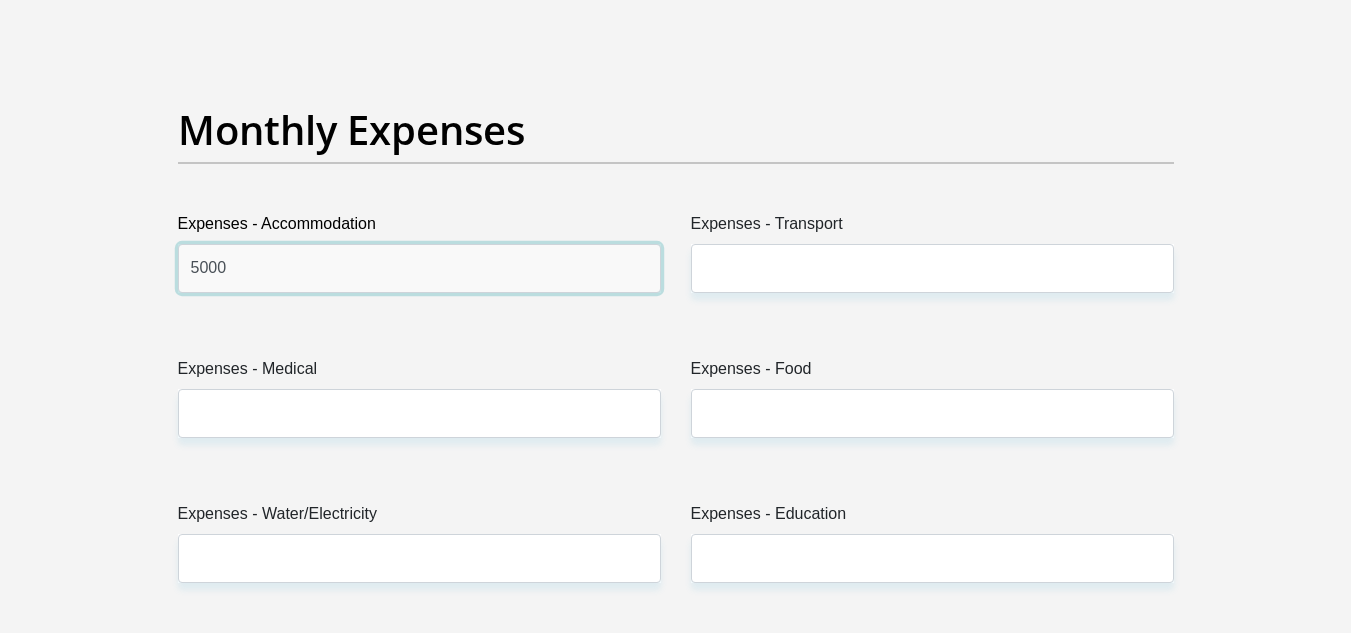 type on "5000" 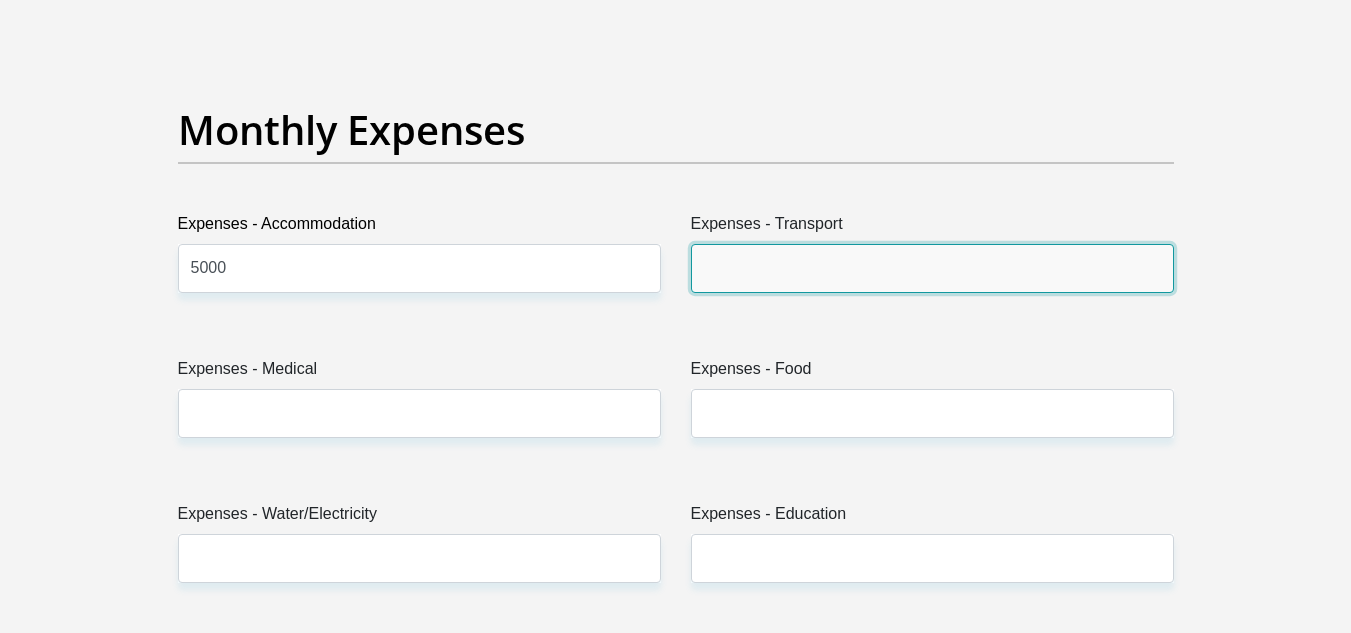 click on "Expenses - Transport" at bounding box center (932, 268) 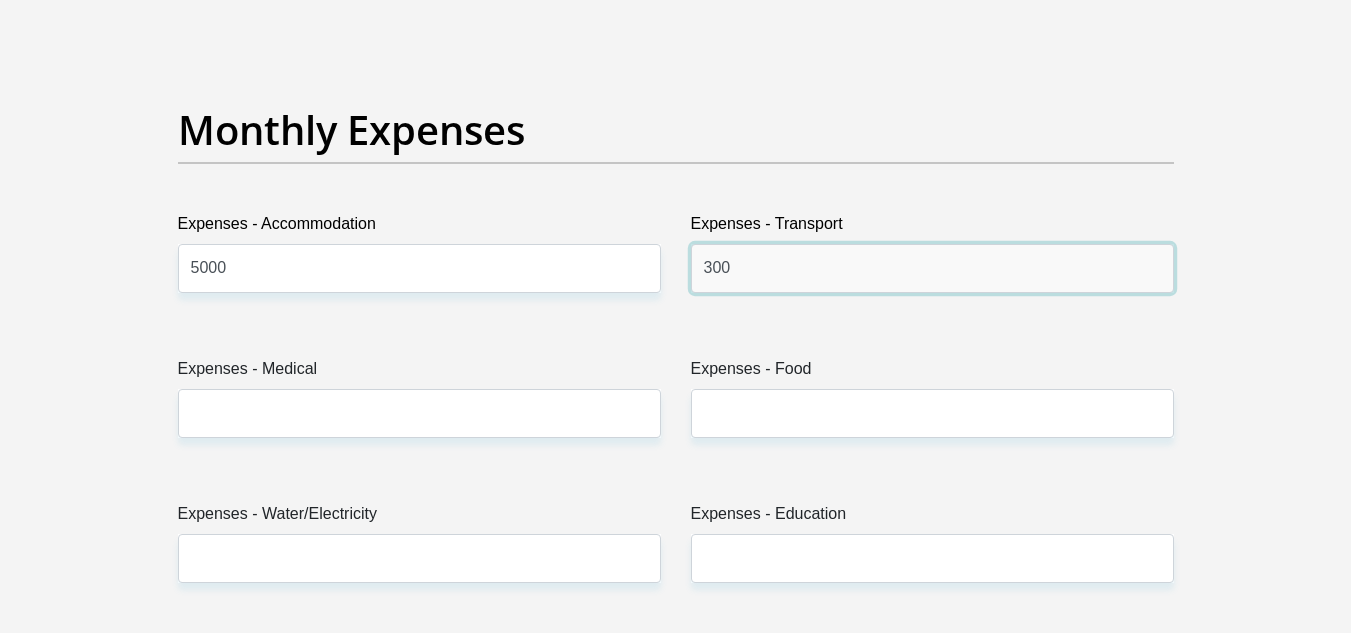 type on "300" 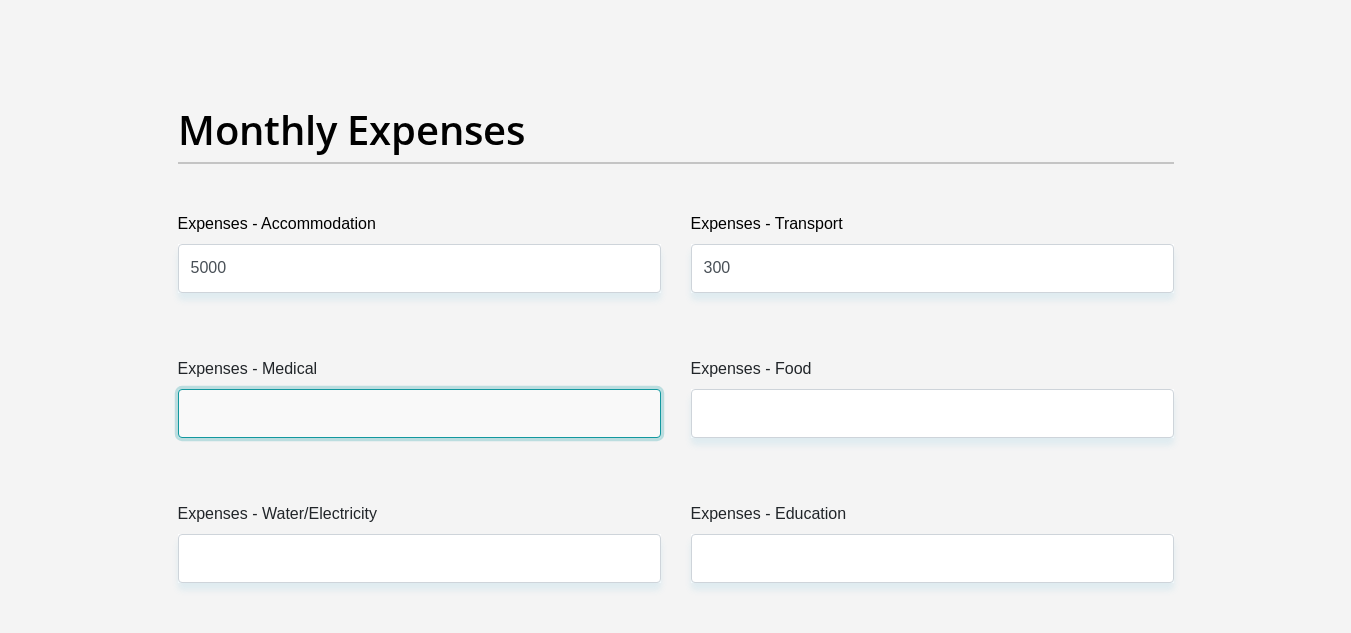 click on "Expenses - Medical" at bounding box center [419, 413] 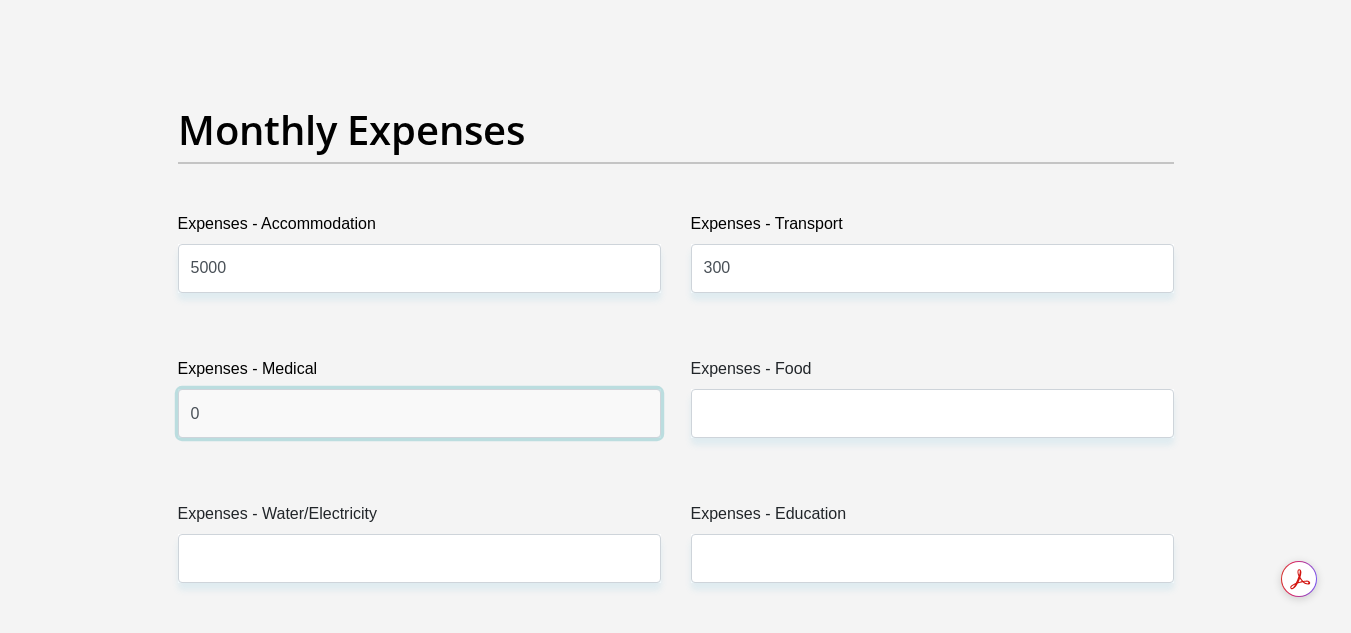 type on "0" 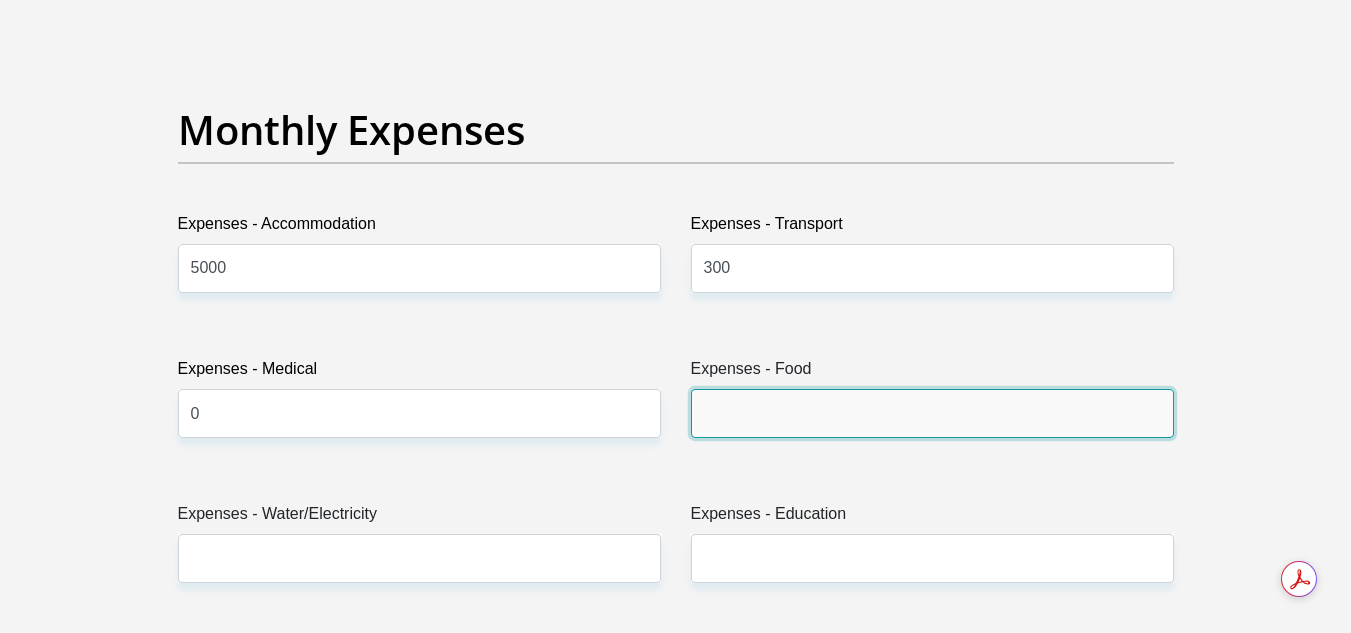 click on "Expenses - Food" at bounding box center (932, 413) 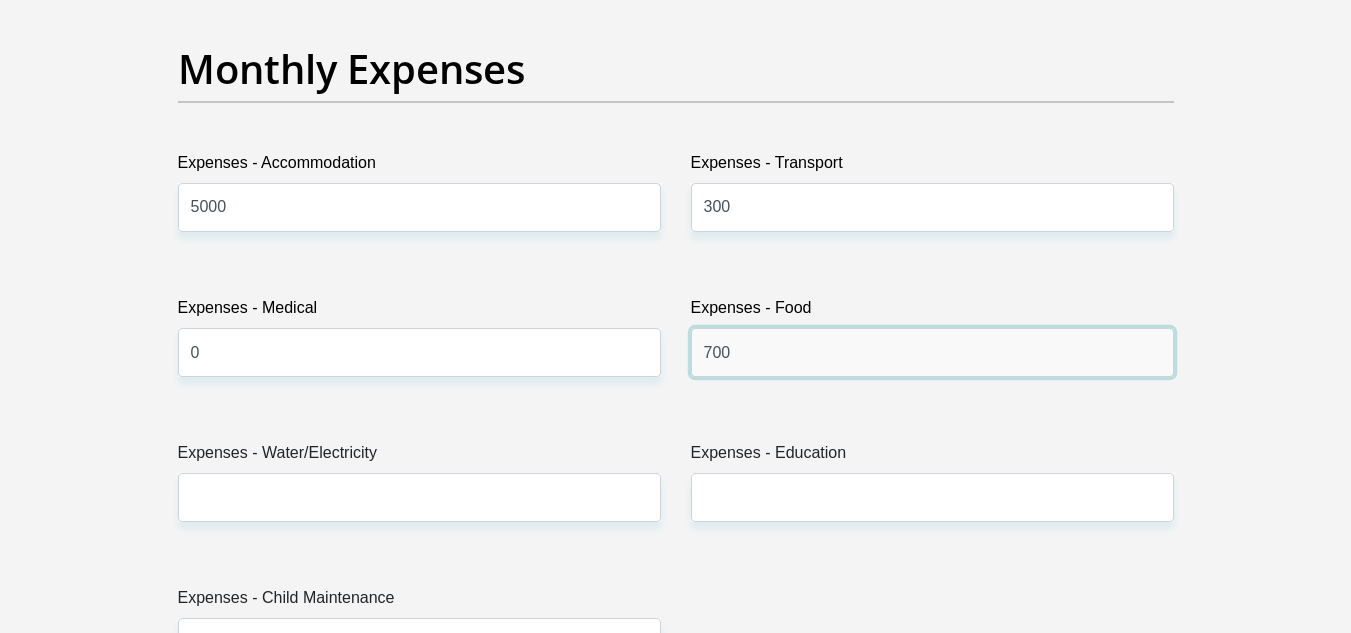 scroll, scrollTop: 3100, scrollLeft: 0, axis: vertical 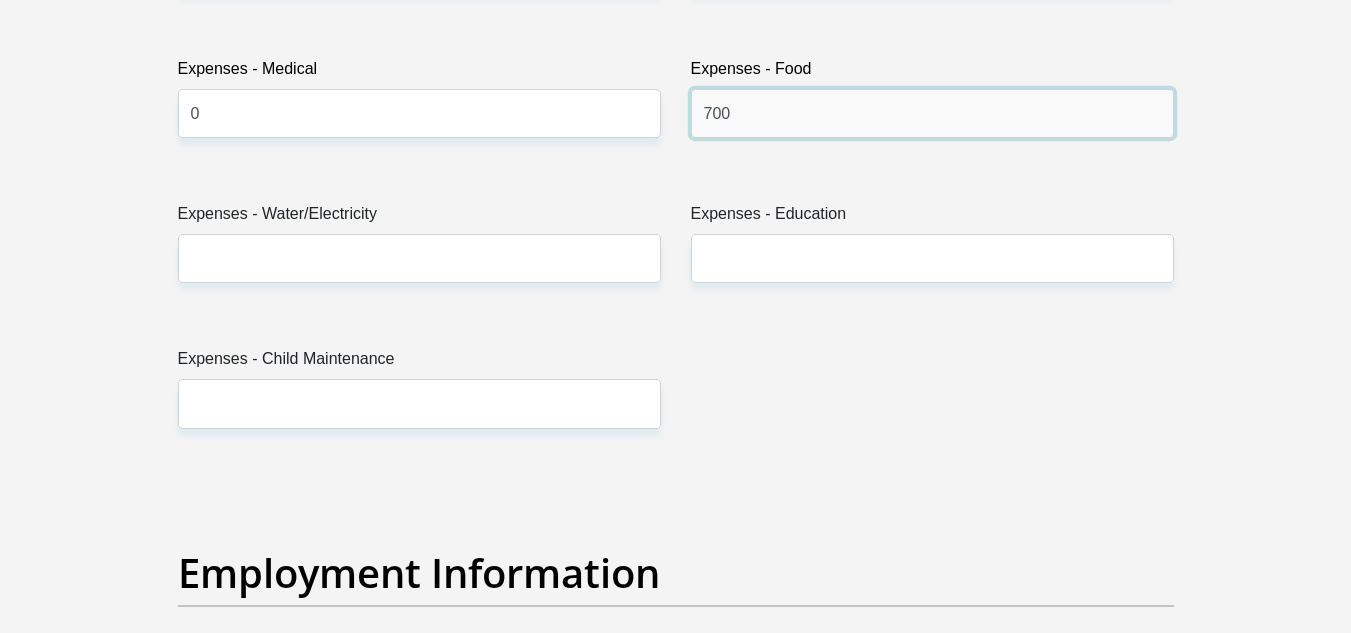 type on "700" 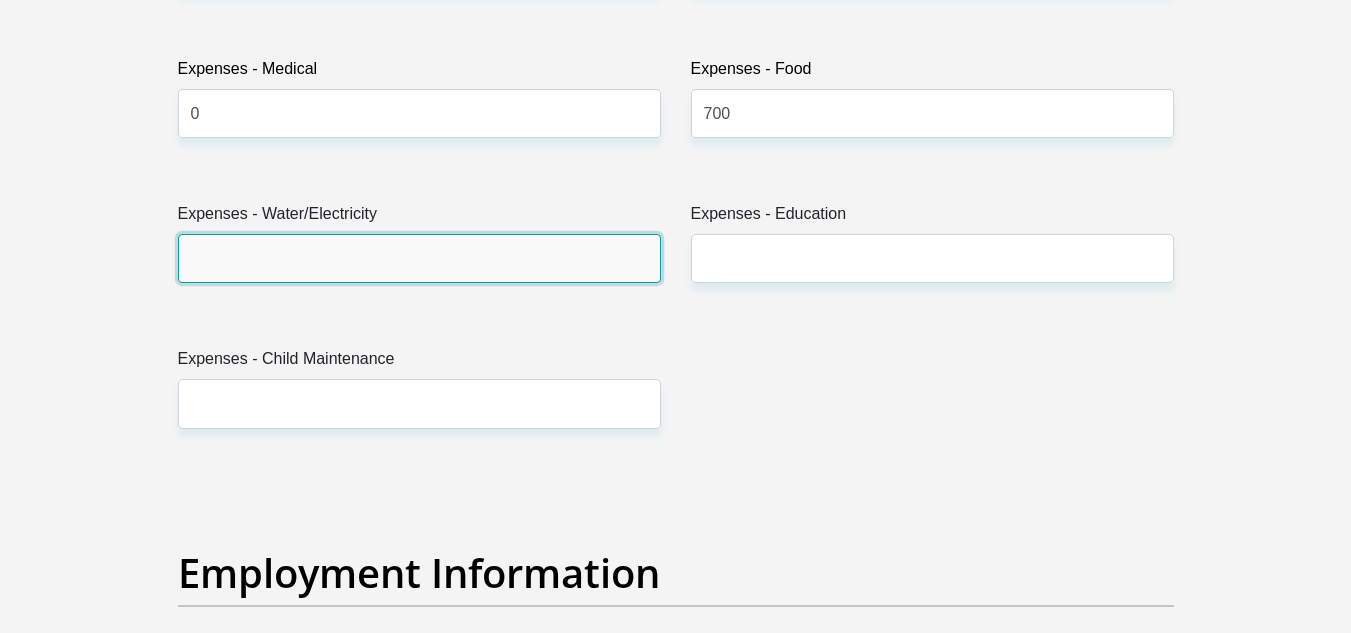 click on "Expenses - Water/Electricity" at bounding box center [419, 258] 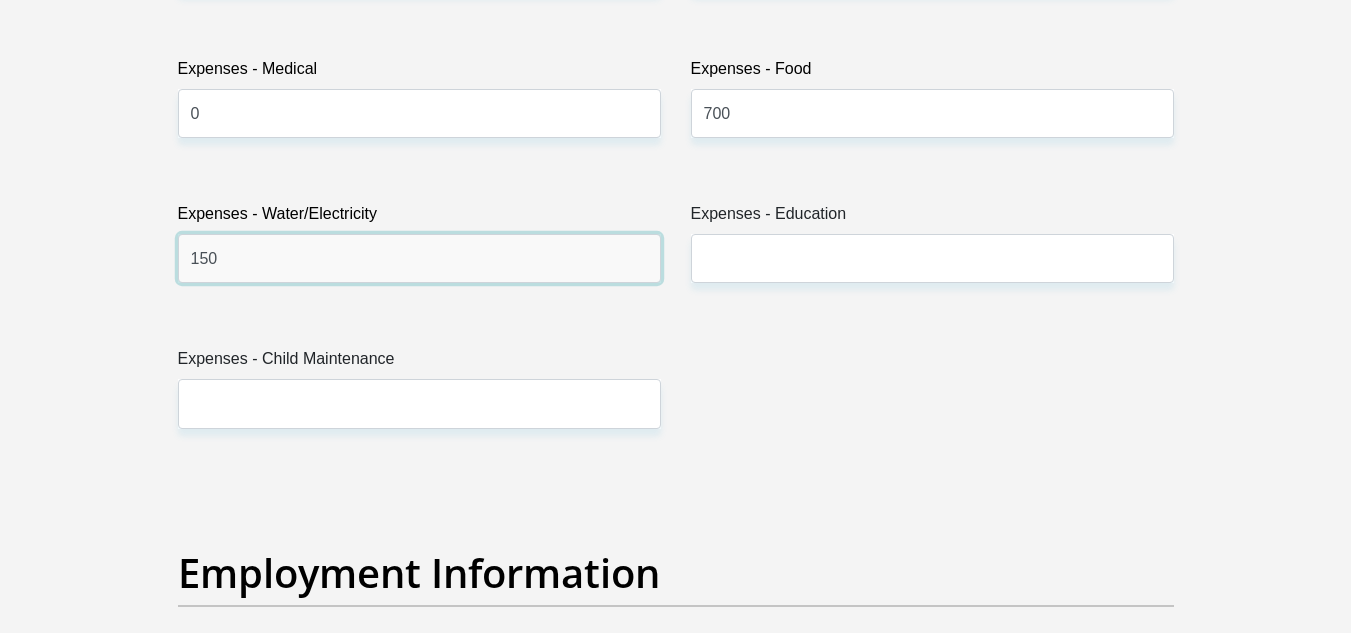 type on "150" 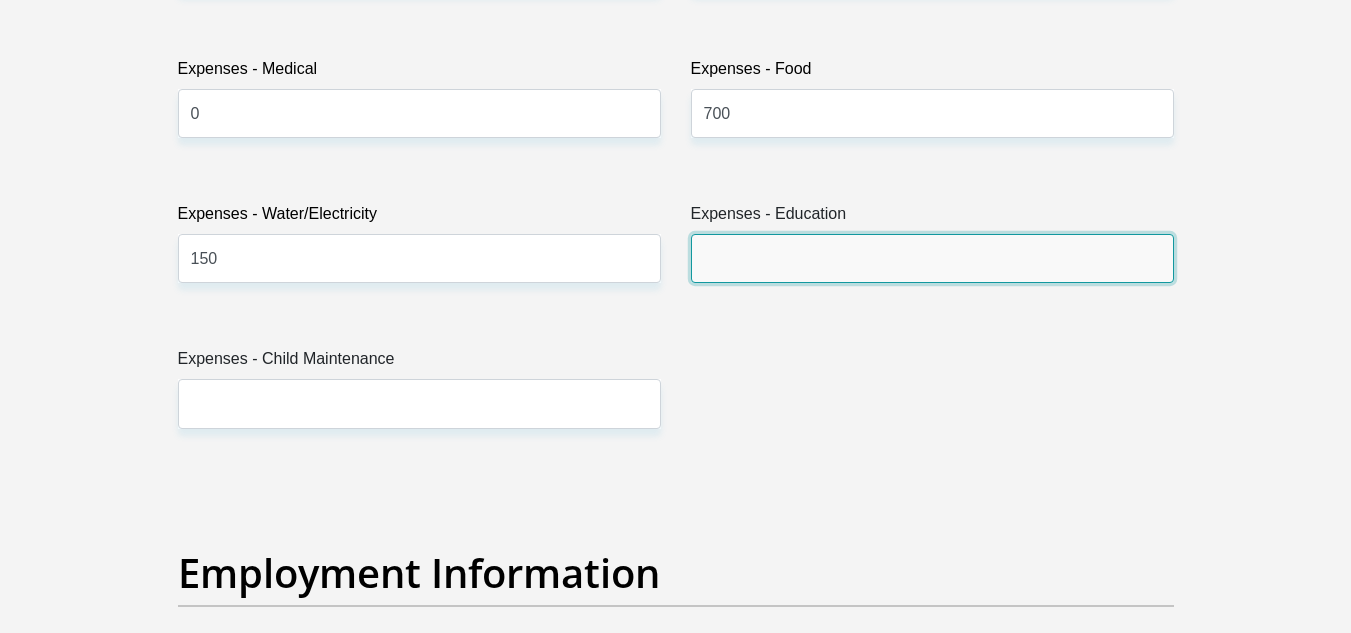 click on "Expenses - Education" at bounding box center [932, 258] 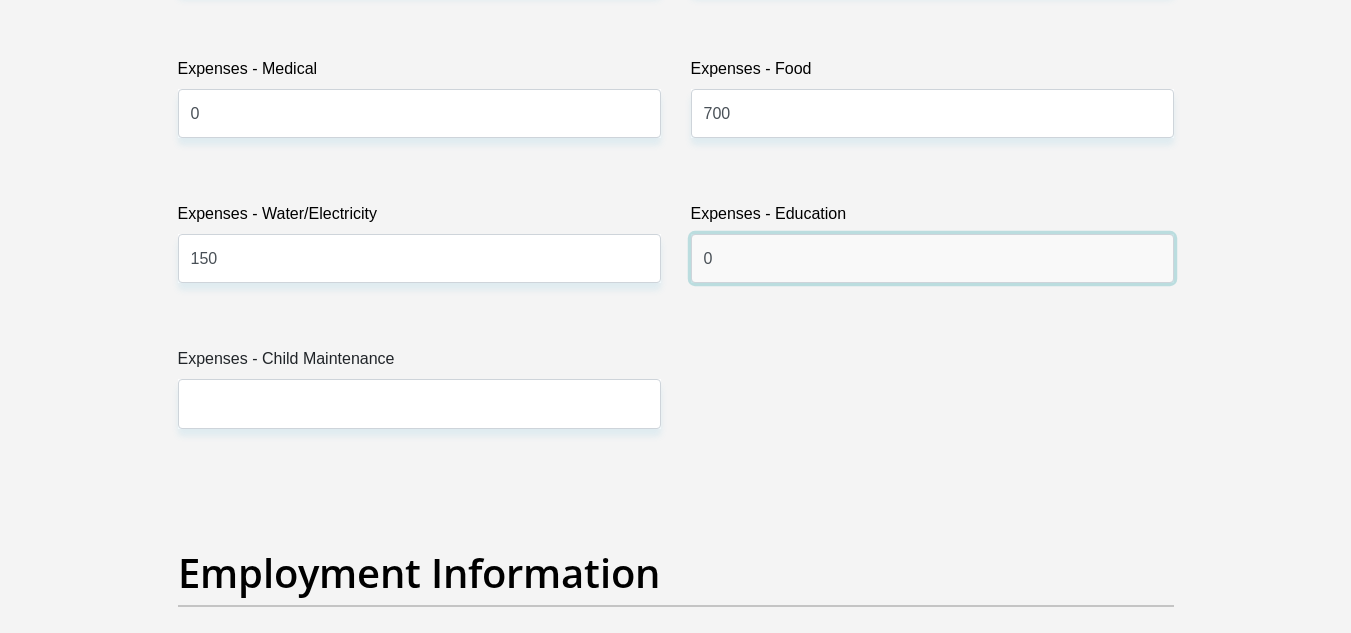 type on "0" 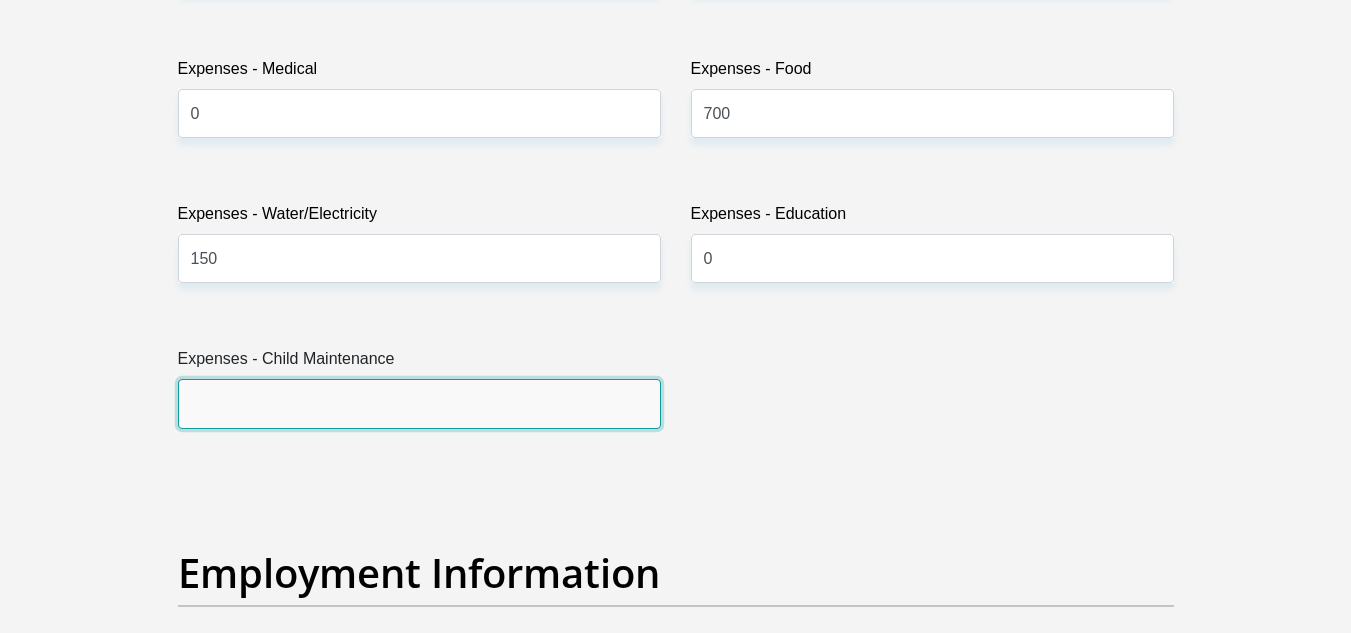click on "Expenses - Child Maintenance" at bounding box center (419, 403) 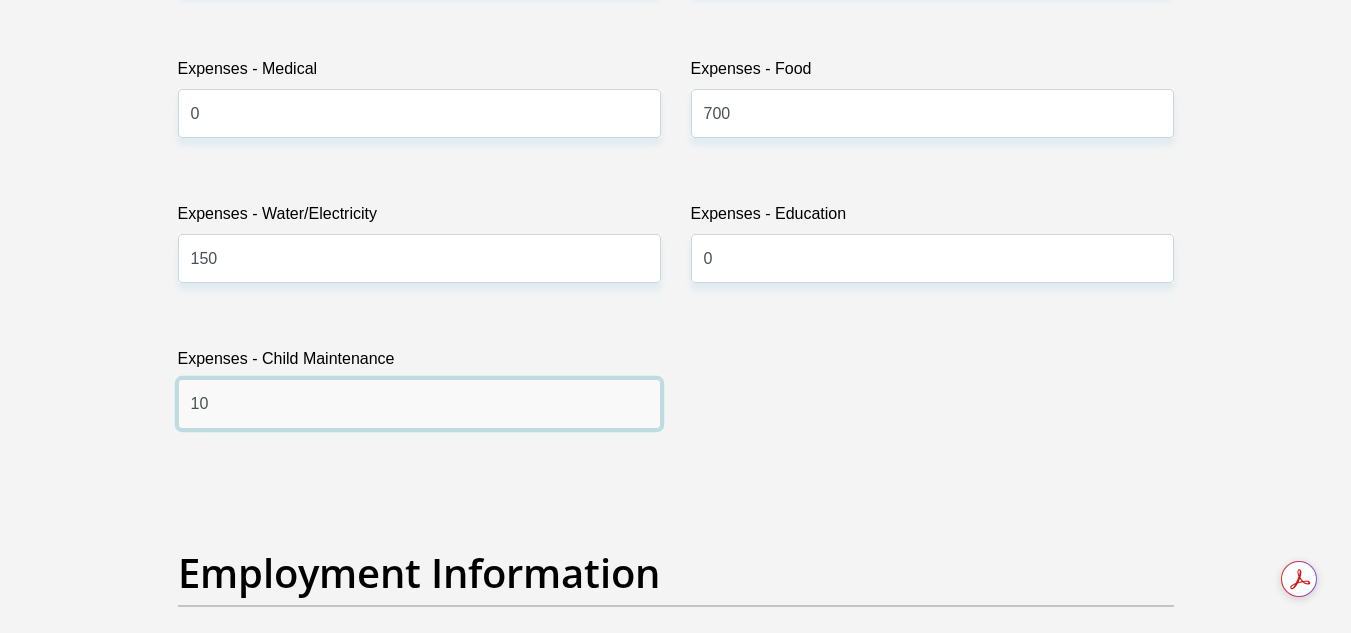type on "1" 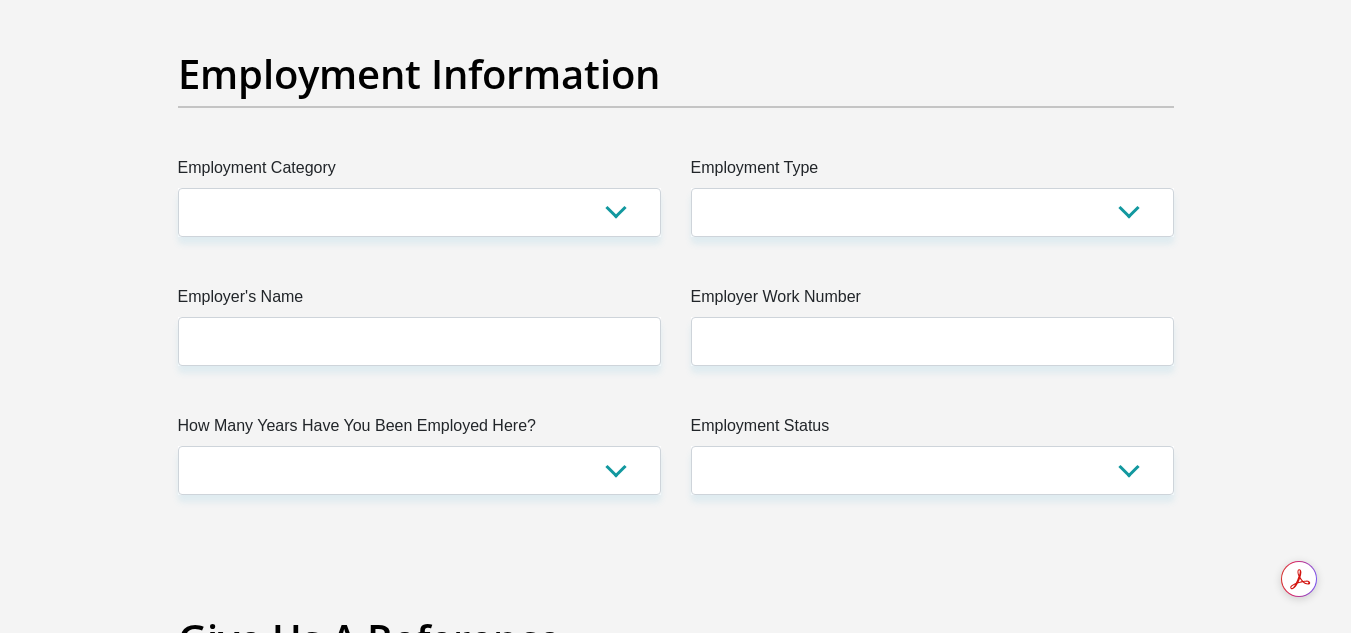 scroll, scrollTop: 3600, scrollLeft: 0, axis: vertical 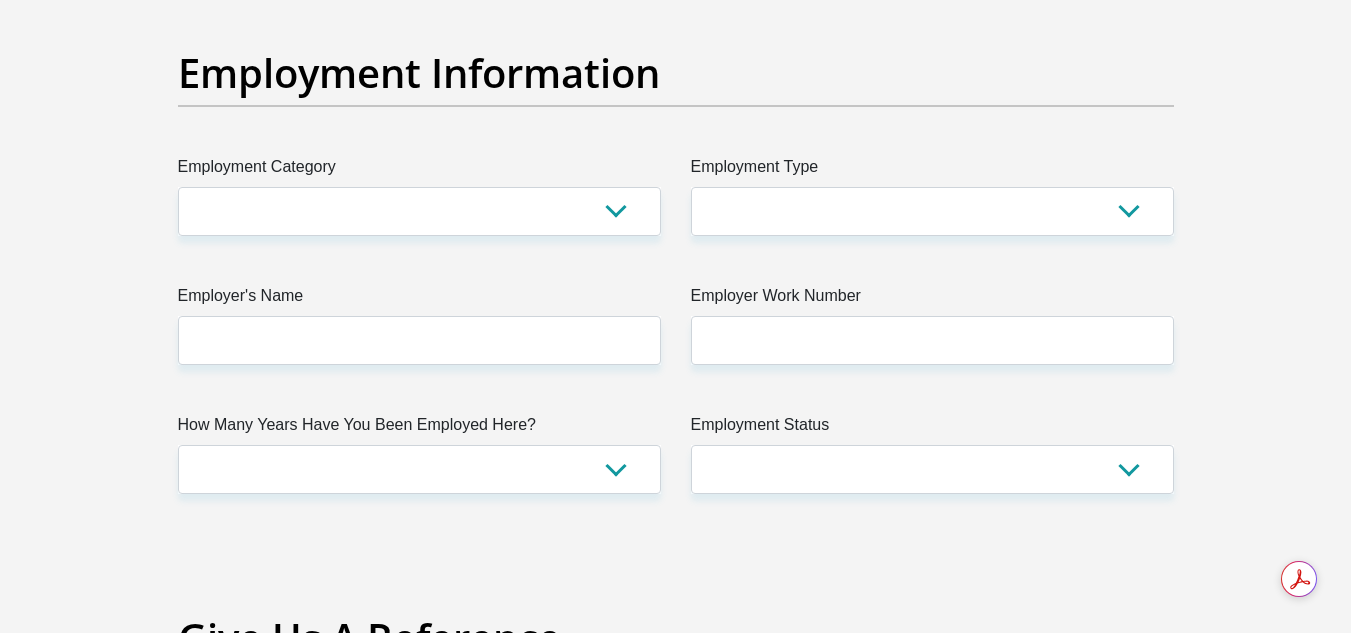 type on "500" 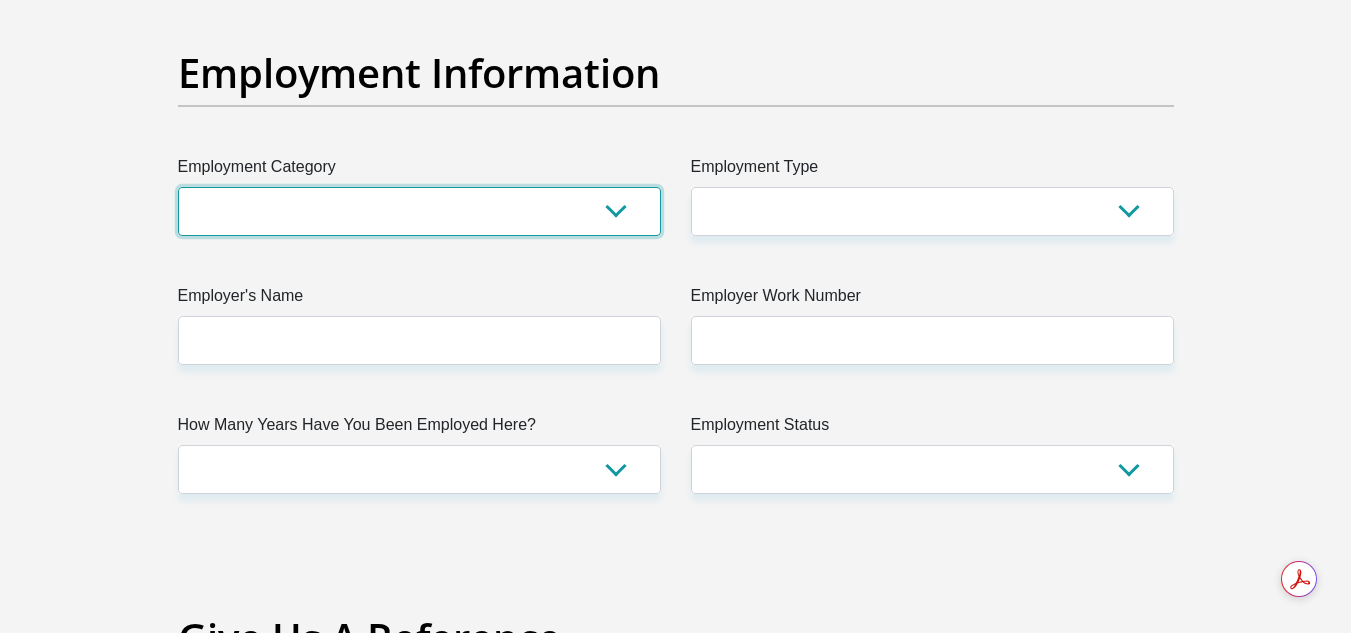 click on "AGRICULTURE
ALCOHOL & TOBACCO
CONSTRUCTION MATERIALS
METALLURGY
EQUIPMENT FOR RENEWABLE ENERGY
SPECIALIZED CONTRACTORS
CAR
GAMING (INCL. INTERNET
OTHER WHOLESALE
UNLICENSED PHARMACEUTICALS
CURRENCY EXCHANGE HOUSES
OTHER FINANCIAL INSTITUTIONS & INSURANCE
REAL ESTATE AGENTS
OIL & GAS
OTHER MATERIALS (E.G. IRON ORE)
PRECIOUS STONES & PRECIOUS METALS
POLITICAL ORGANIZATIONS
RELIGIOUS ORGANIZATIONS(NOT SECTS)
ACTI. HAVING BUSINESS DEAL WITH PUBLIC ADMINISTRATION
LAUNDROMATS" at bounding box center [419, 211] 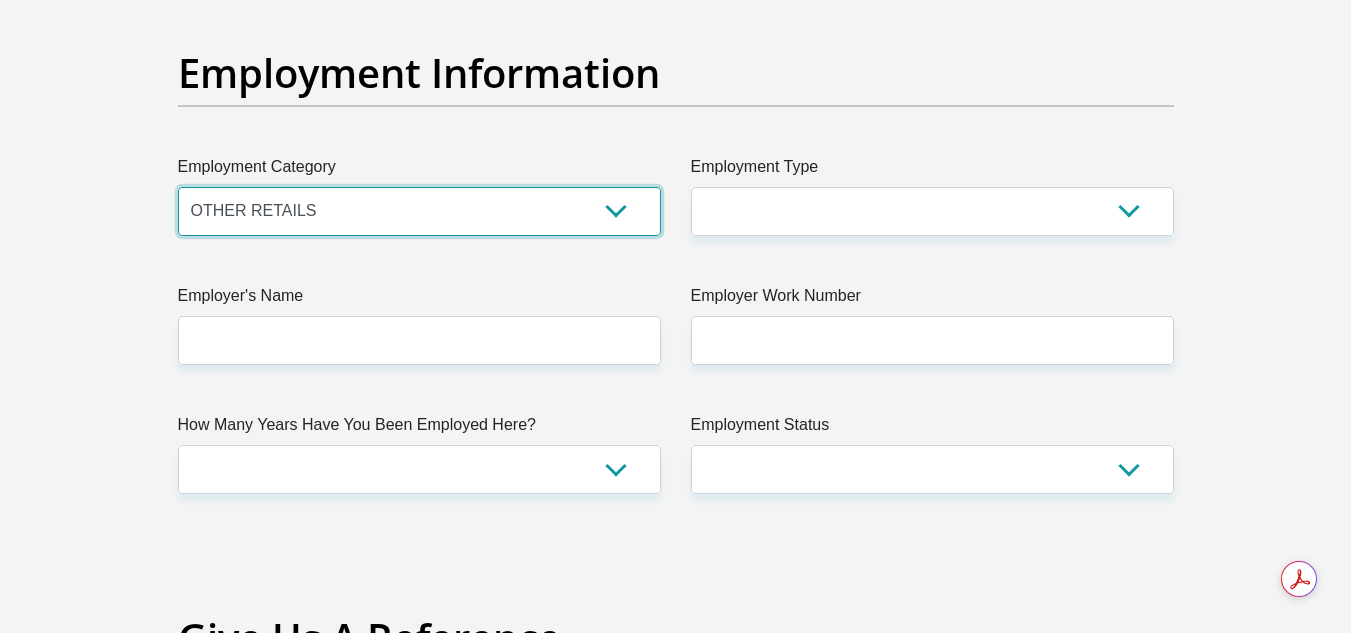 click on "AGRICULTURE
ALCOHOL & TOBACCO
CONSTRUCTION MATERIALS
METALLURGY
EQUIPMENT FOR RENEWABLE ENERGY
SPECIALIZED CONTRACTORS
CAR
GAMING (INCL. INTERNET
OTHER WHOLESALE
UNLICENSED PHARMACEUTICALS
CURRENCY EXCHANGE HOUSES
OTHER FINANCIAL INSTITUTIONS & INSURANCE
REAL ESTATE AGENTS
OIL & GAS
OTHER MATERIALS (E.G. IRON ORE)
PRECIOUS STONES & PRECIOUS METALS
POLITICAL ORGANIZATIONS
RELIGIOUS ORGANIZATIONS(NOT SECTS)
ACTI. HAVING BUSINESS DEAL WITH PUBLIC ADMINISTRATION
LAUNDROMATS" at bounding box center [419, 211] 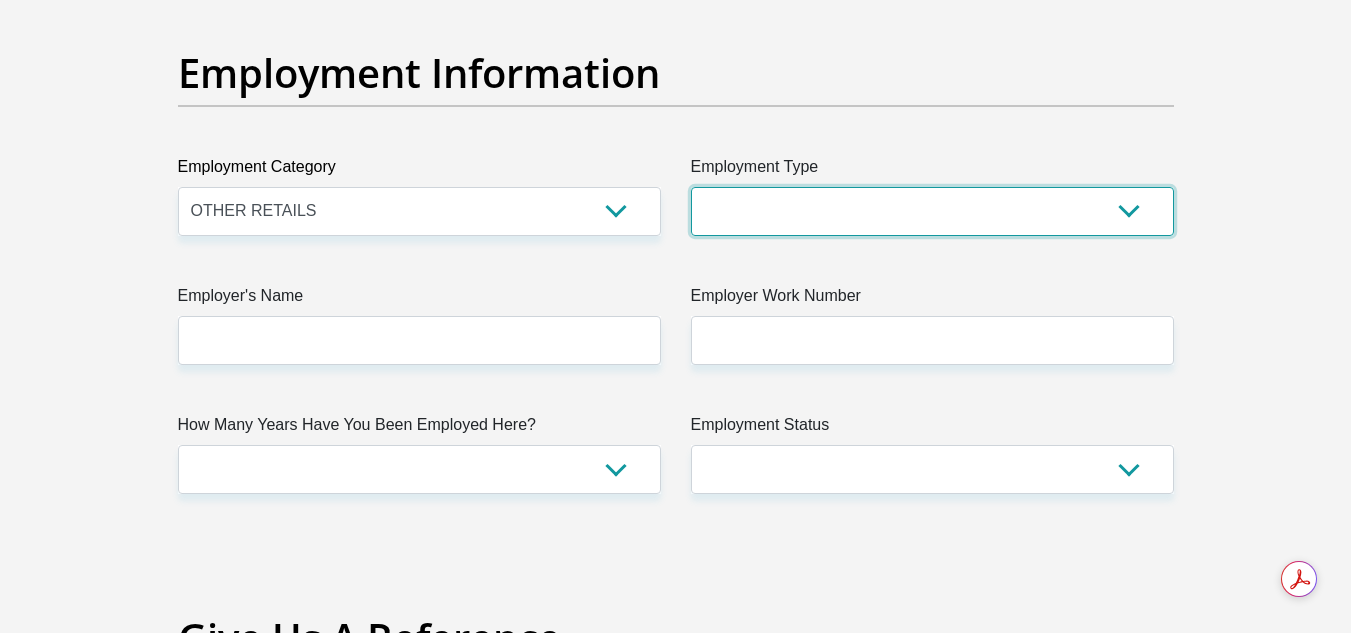 click on "College/Lecturer
Craft Seller
Creative
Driver
Executive
Farmer
Forces - Non Commissioned
Forces - Officer
Hawker
Housewife
Labourer
Licenced Professional
Manager
Miner
Non Licenced Professional
Office Staff/Clerk
Outside Worker
Pensioner
Permanent Teacher
Production/Manufacturing
Sales
Self-Employed
Semi-Professional Worker
Service Industry  Social Worker  Student" at bounding box center [932, 211] 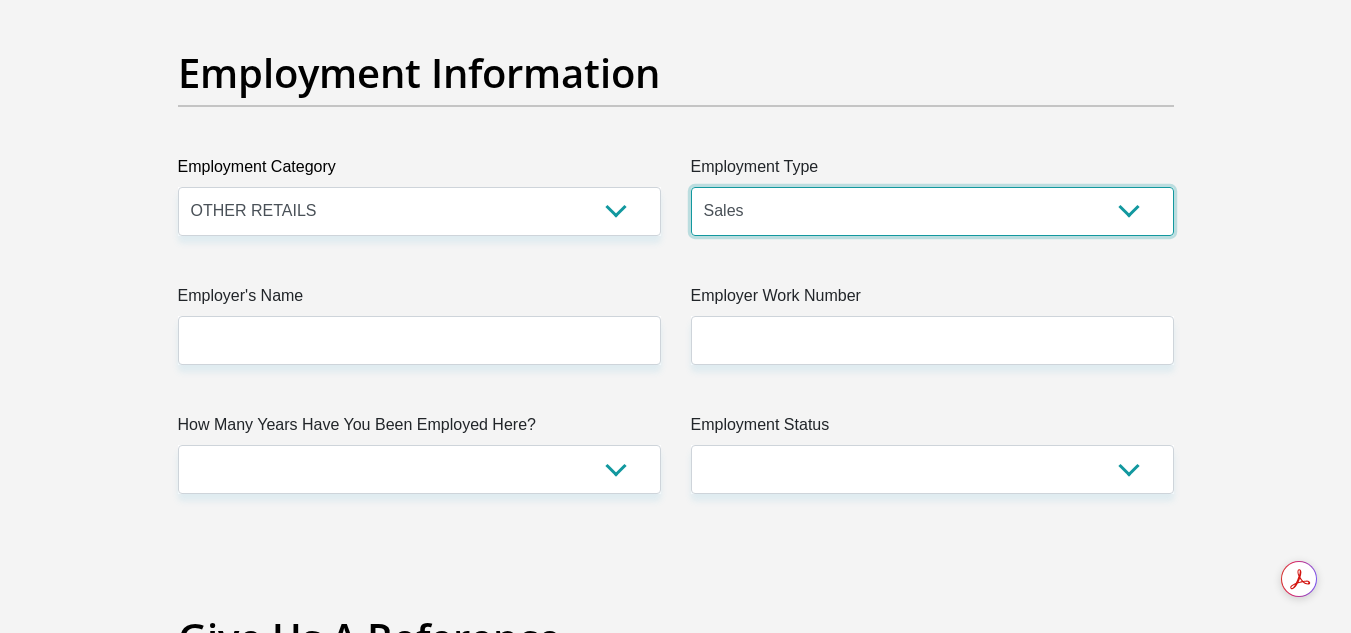 click on "College/Lecturer
Craft Seller
Creative
Driver
Executive
Farmer
Forces - Non Commissioned
Forces - Officer
Hawker
Housewife
Labourer
Licenced Professional
Manager
Miner
Non Licenced Professional
Office Staff/Clerk
Outside Worker
Pensioner
Permanent Teacher
Production/Manufacturing
Sales
Self-Employed
Semi-Professional Worker
Service Industry  Social Worker  Student" at bounding box center [932, 211] 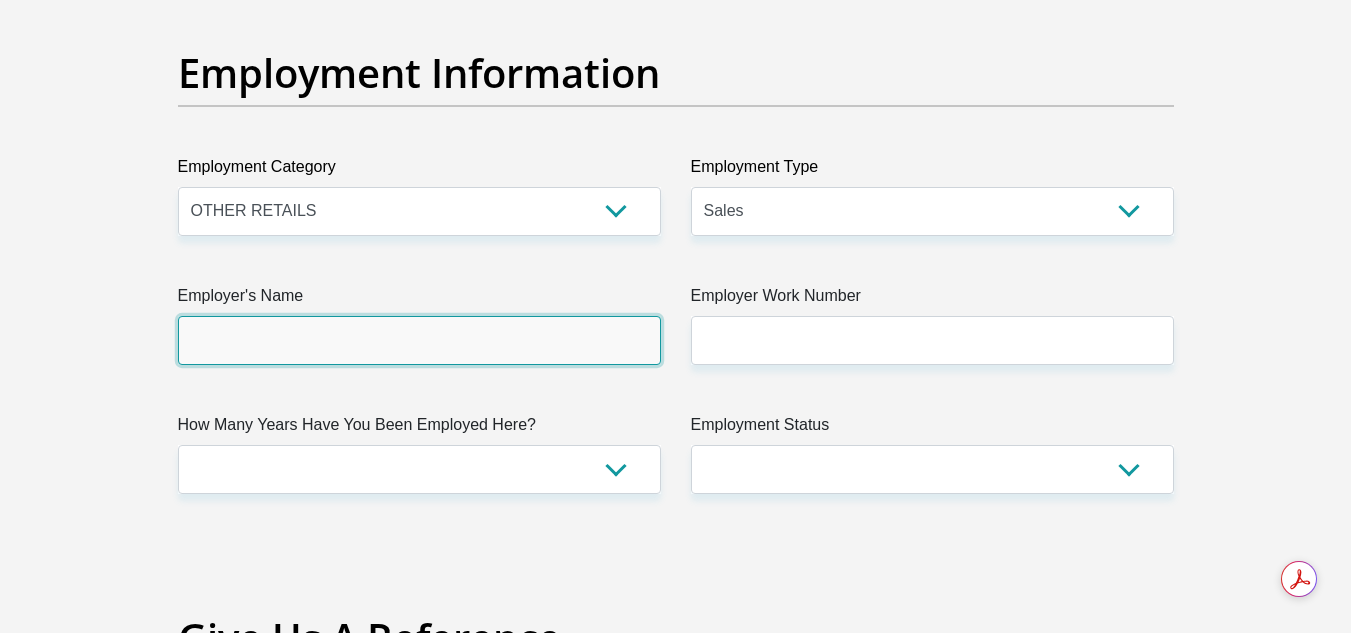 click on "Employer's Name" at bounding box center [419, 340] 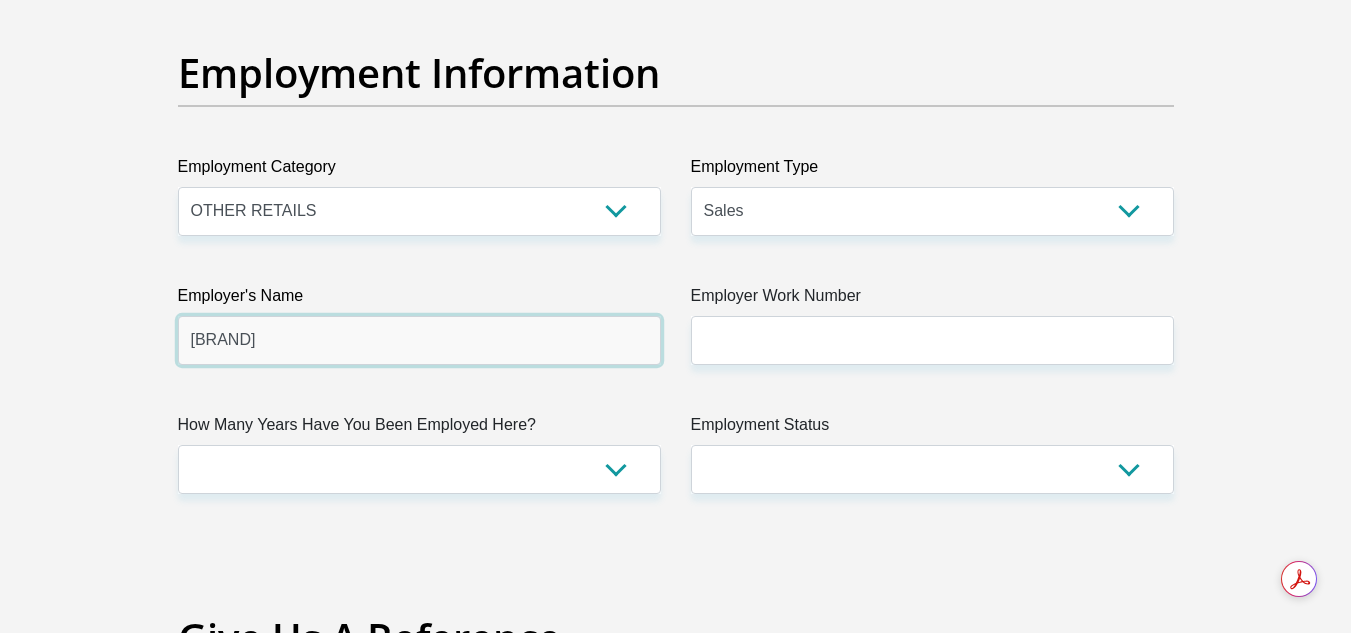 click on "StrataInsuranceBrokers" at bounding box center [419, 340] 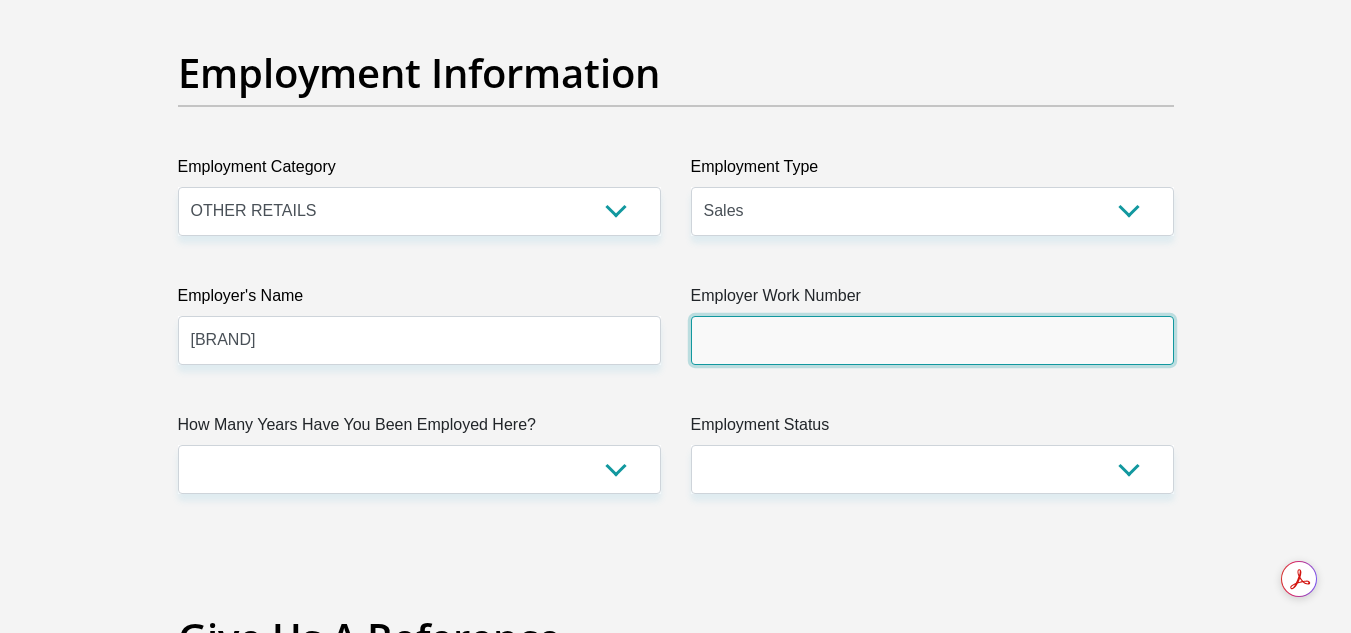 click on "Employer Work Number" at bounding box center (932, 340) 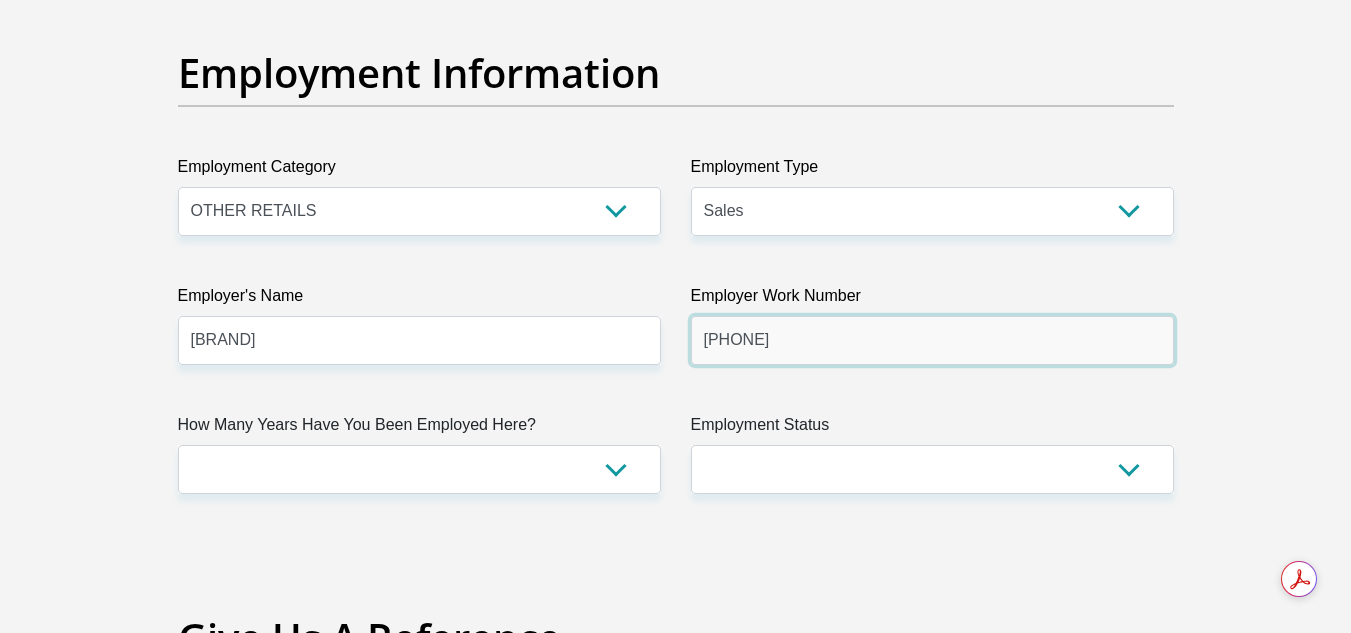 type on "0437211004" 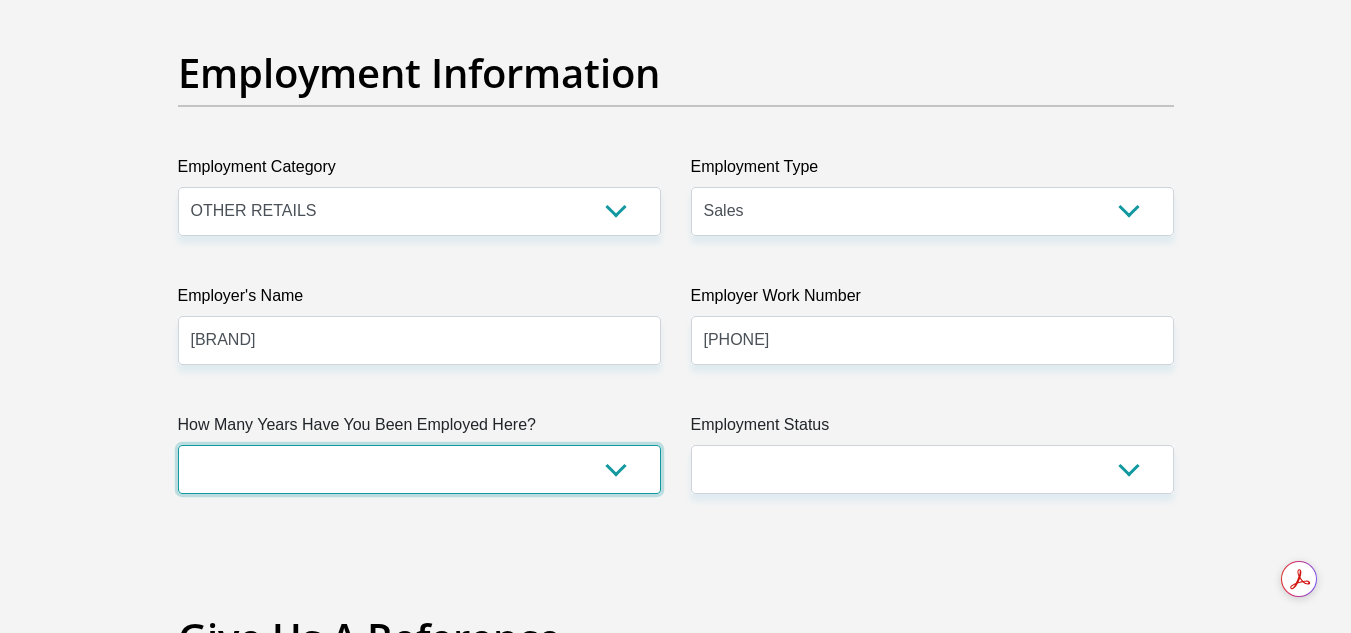 click on "less than 1 year
1-3 years
3-5 years
5+ years" at bounding box center (419, 469) 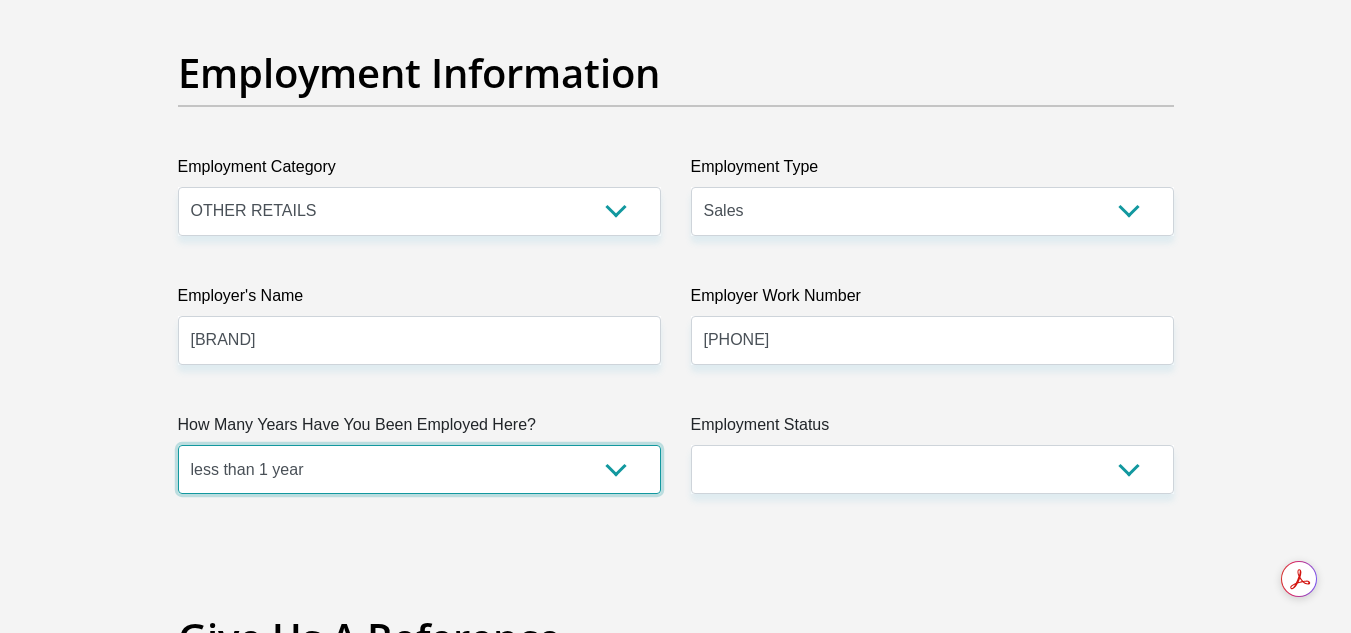 click on "less than 1 year
1-3 years
3-5 years
5+ years" at bounding box center (419, 469) 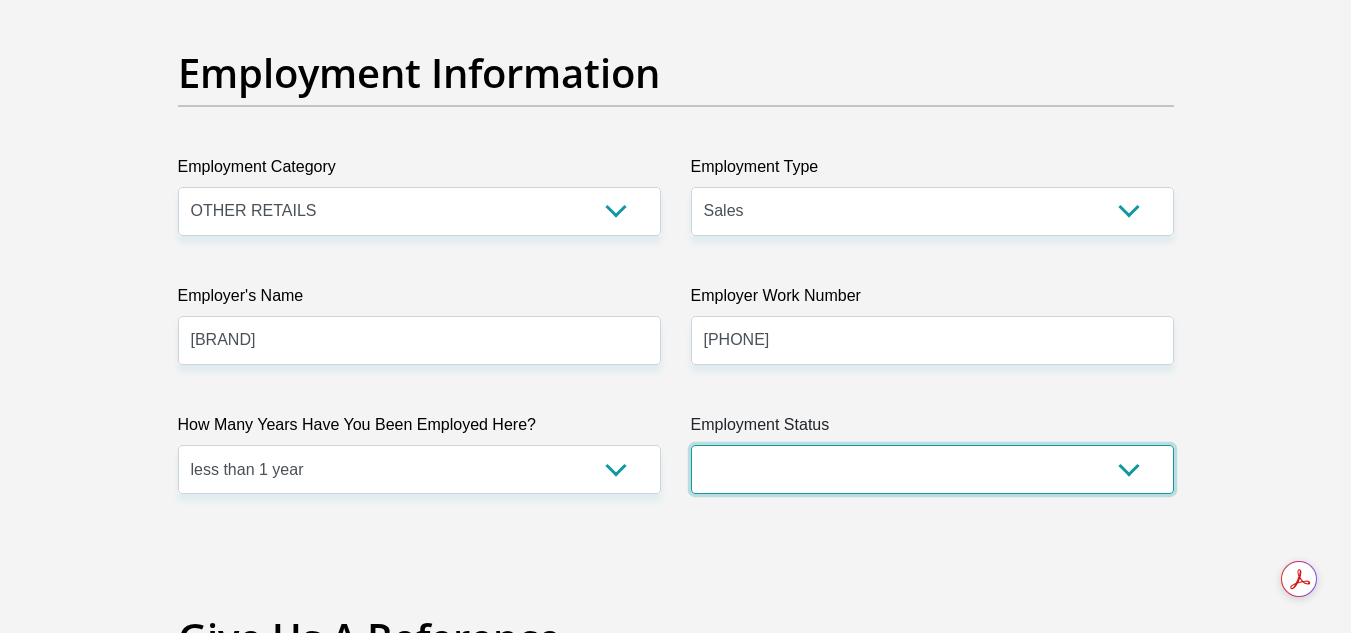 click on "Permanent/Full-time
Part-time/Casual
Contract Worker
Self-Employed
Housewife
Retired
Student
Medically Boarded
Disability
Unemployed" at bounding box center (932, 469) 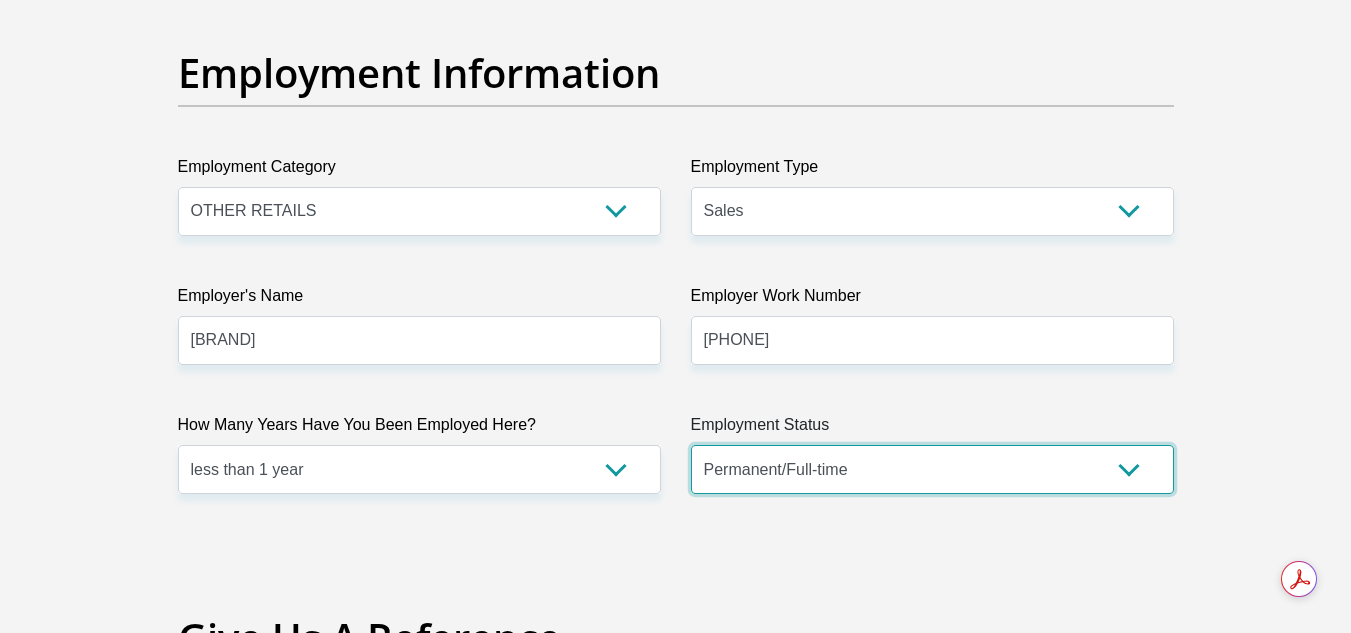 click on "Permanent/Full-time
Part-time/Casual
Contract Worker
Self-Employed
Housewife
Retired
Student
Medically Boarded
Disability
Unemployed" at bounding box center (932, 469) 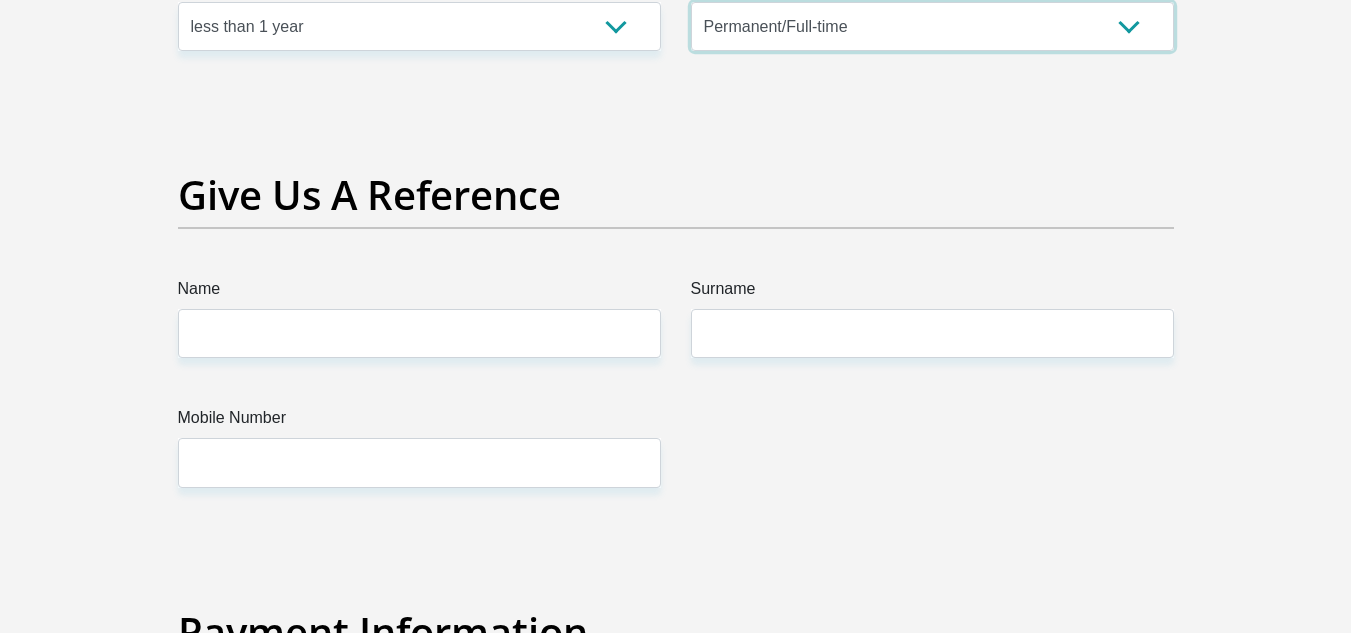 scroll, scrollTop: 4100, scrollLeft: 0, axis: vertical 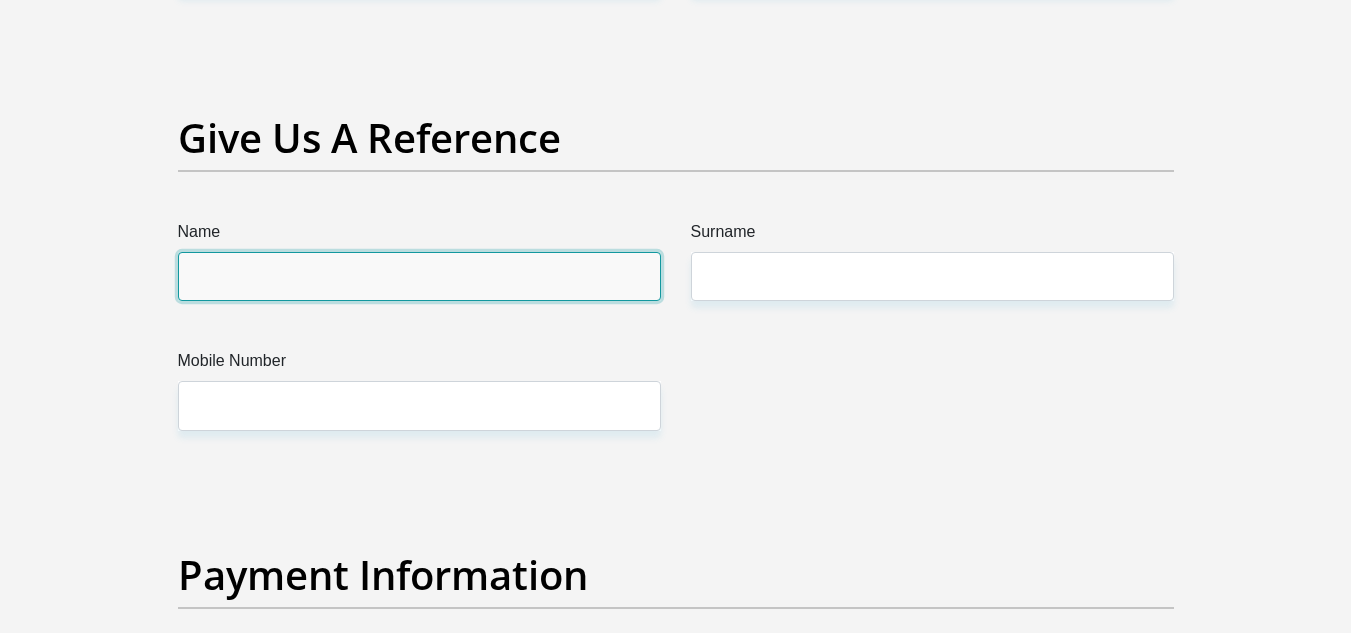 click on "Name" at bounding box center (419, 276) 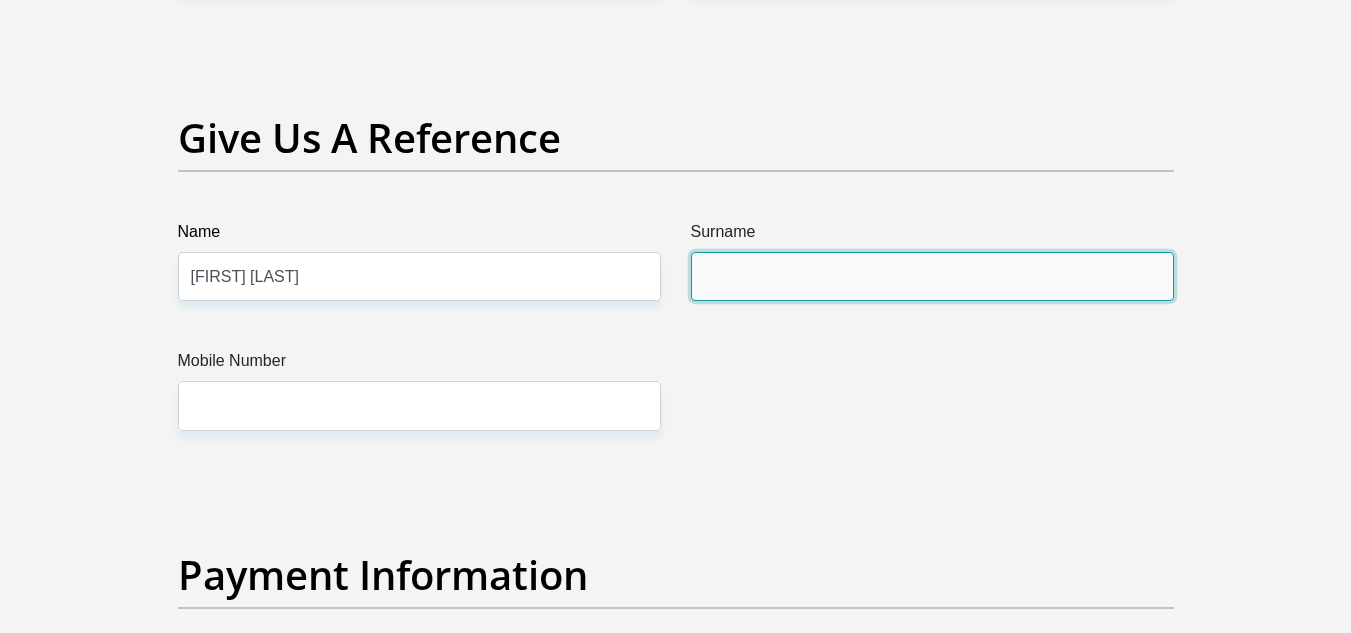 click on "Surname" at bounding box center [932, 276] 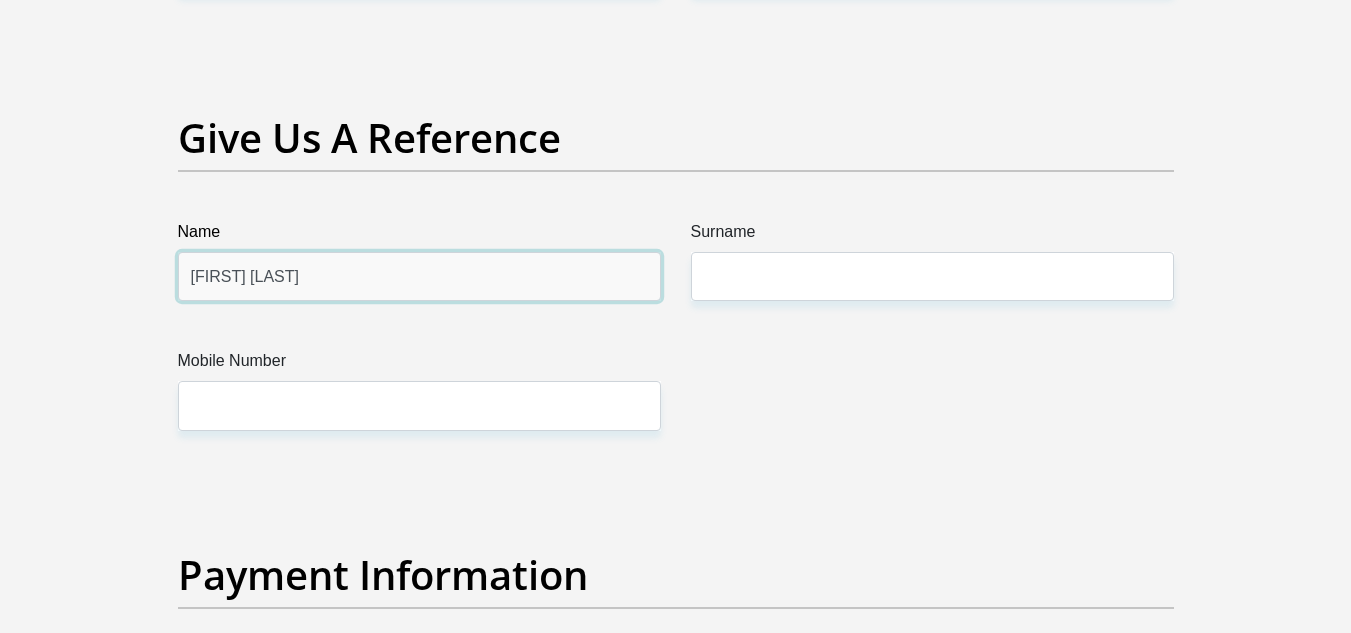 drag, startPoint x: 335, startPoint y: 276, endPoint x: 273, endPoint y: 278, distance: 62.03225 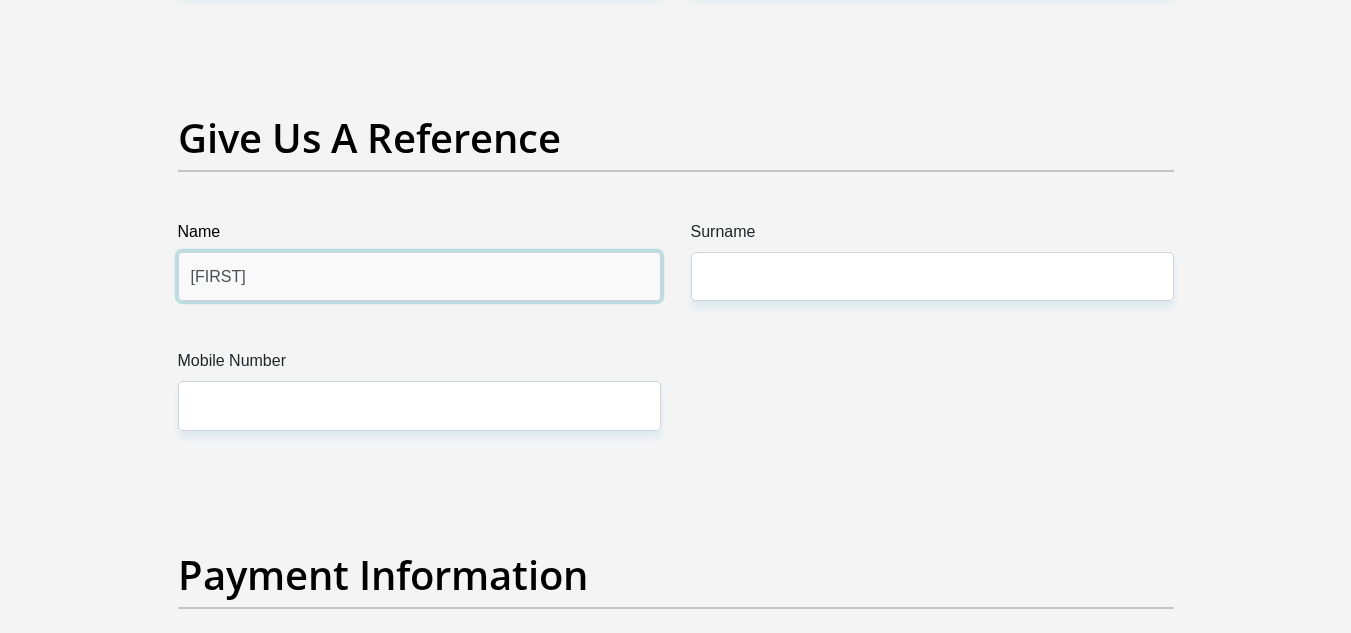 type on "Lindokuhle" 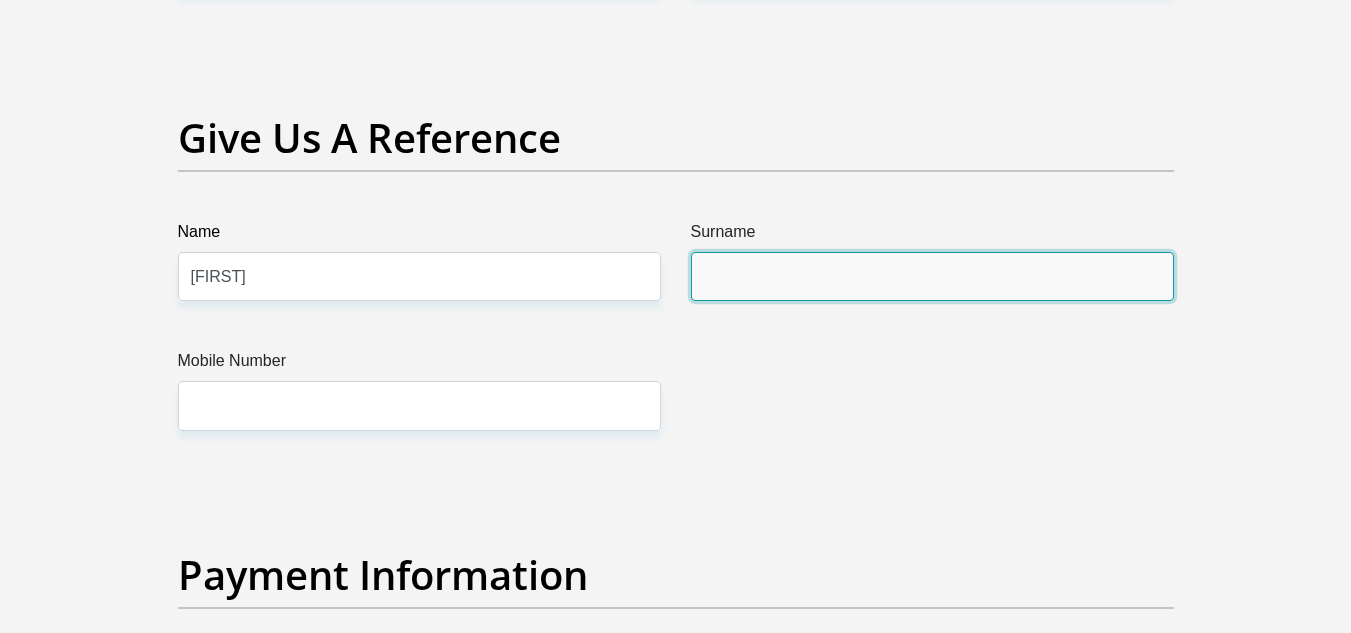 click on "Surname" at bounding box center (932, 276) 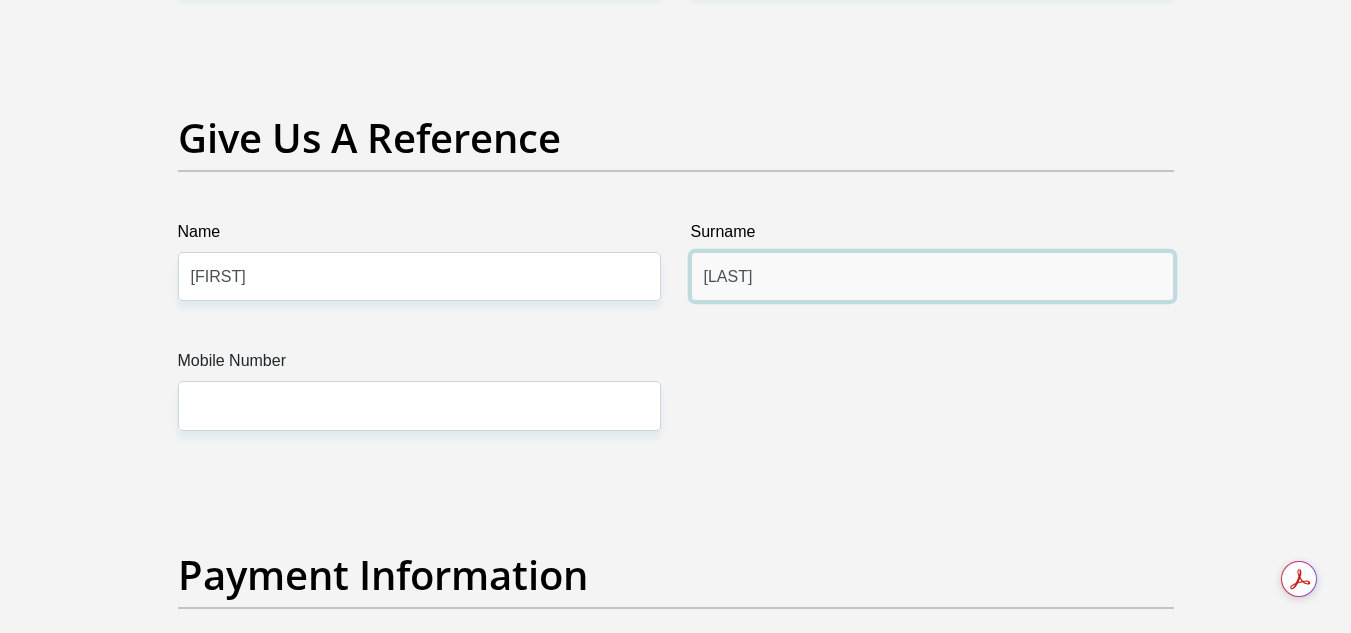 type on "Moyake" 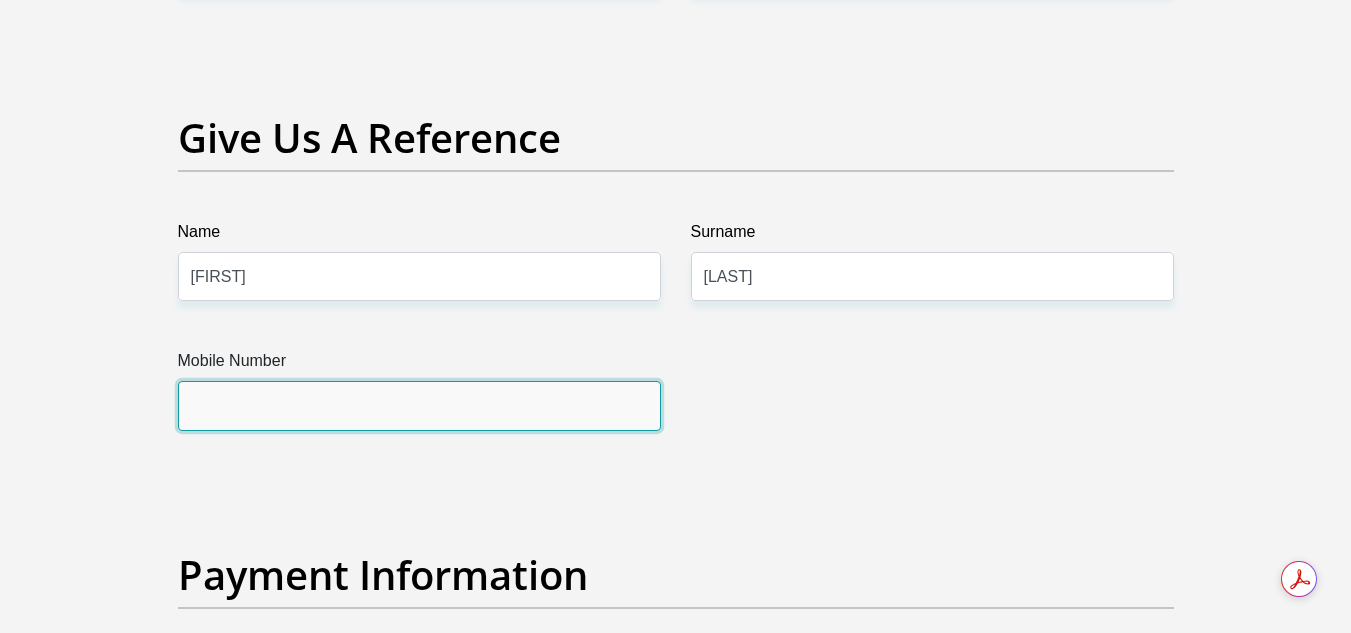 click on "Mobile Number" at bounding box center (419, 405) 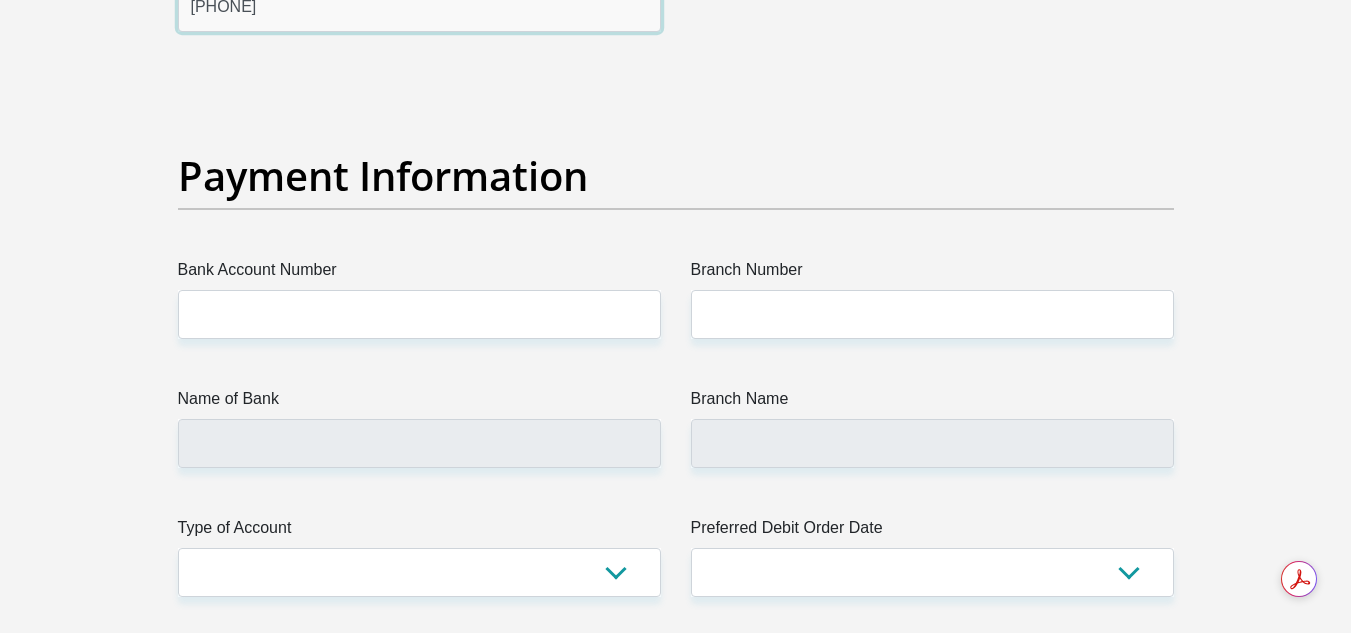 scroll, scrollTop: 4500, scrollLeft: 0, axis: vertical 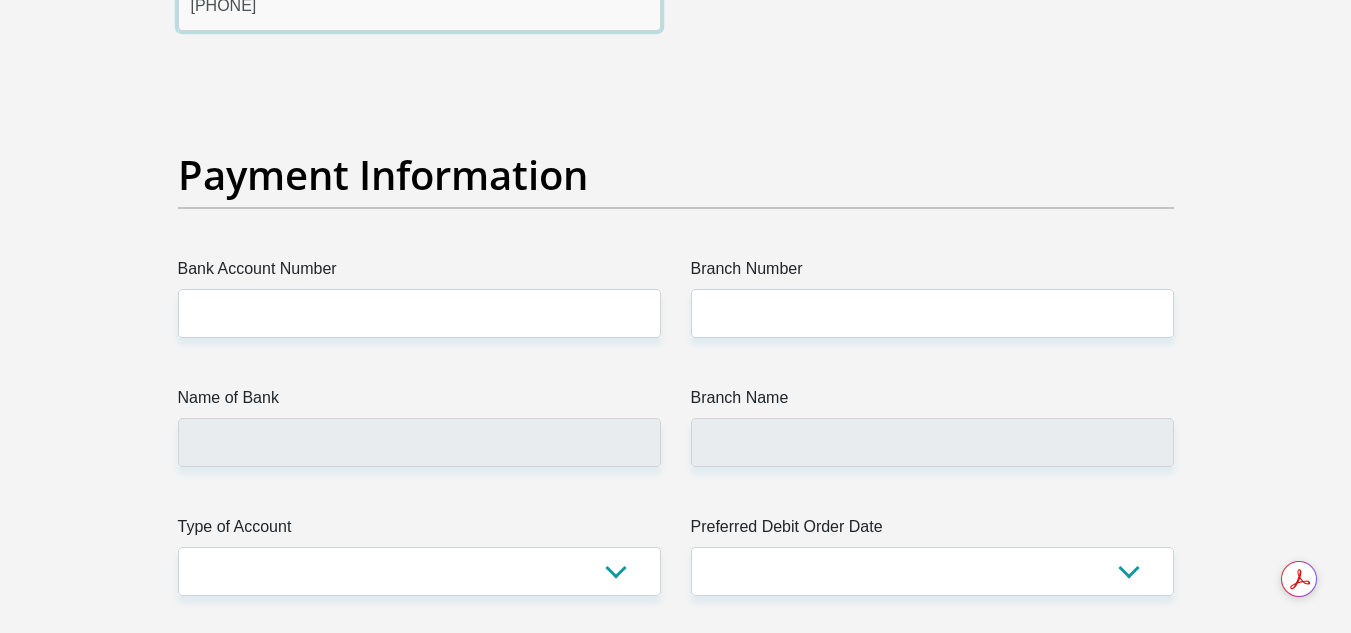 type on "0715768280" 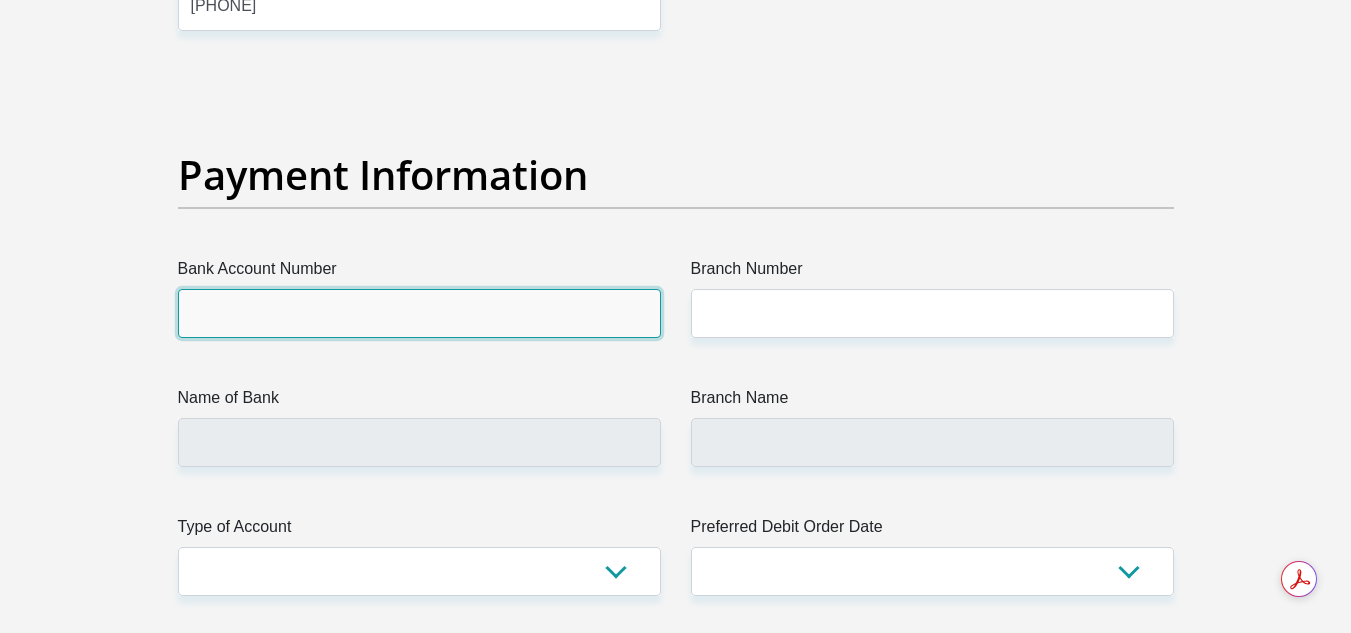 click on "Bank Account Number" at bounding box center (419, 313) 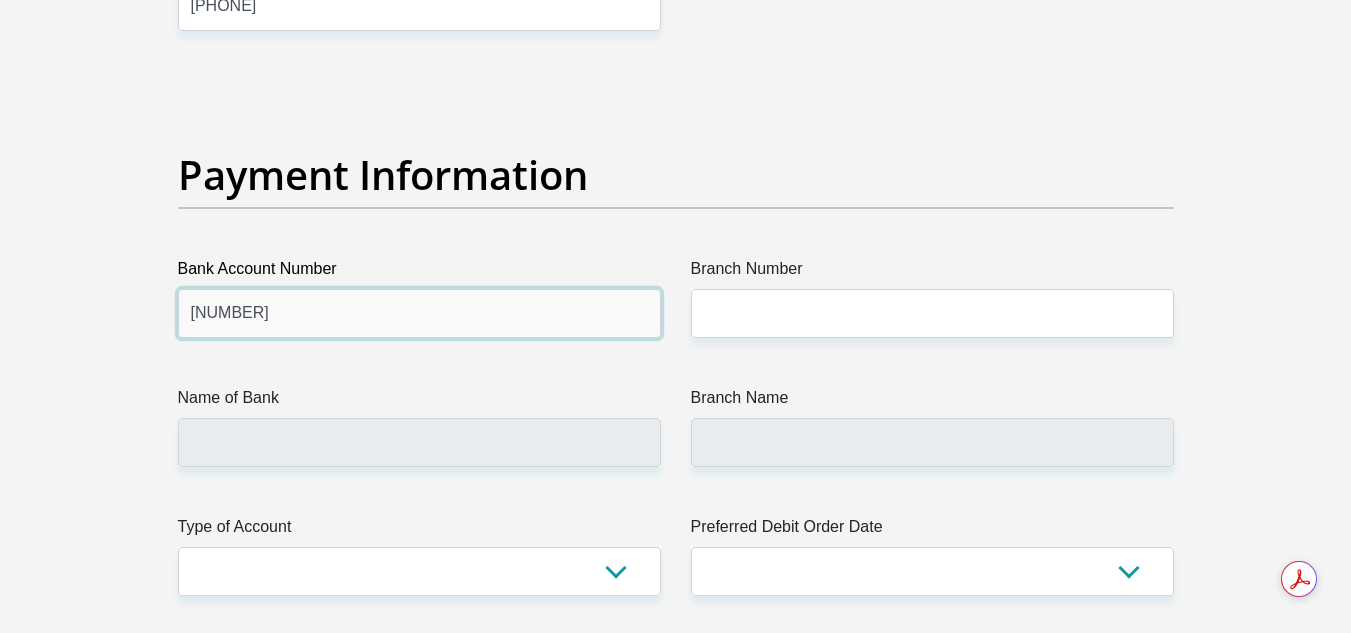 type on "1495205353" 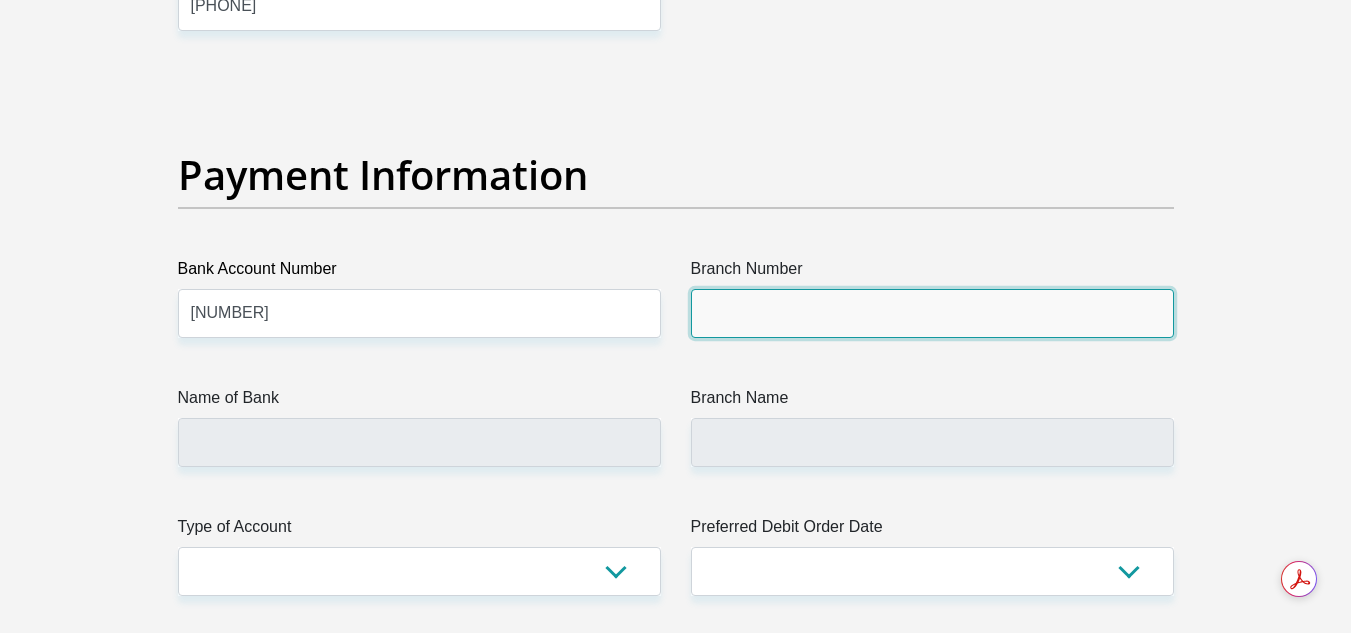 click on "Branch Number" at bounding box center [932, 313] 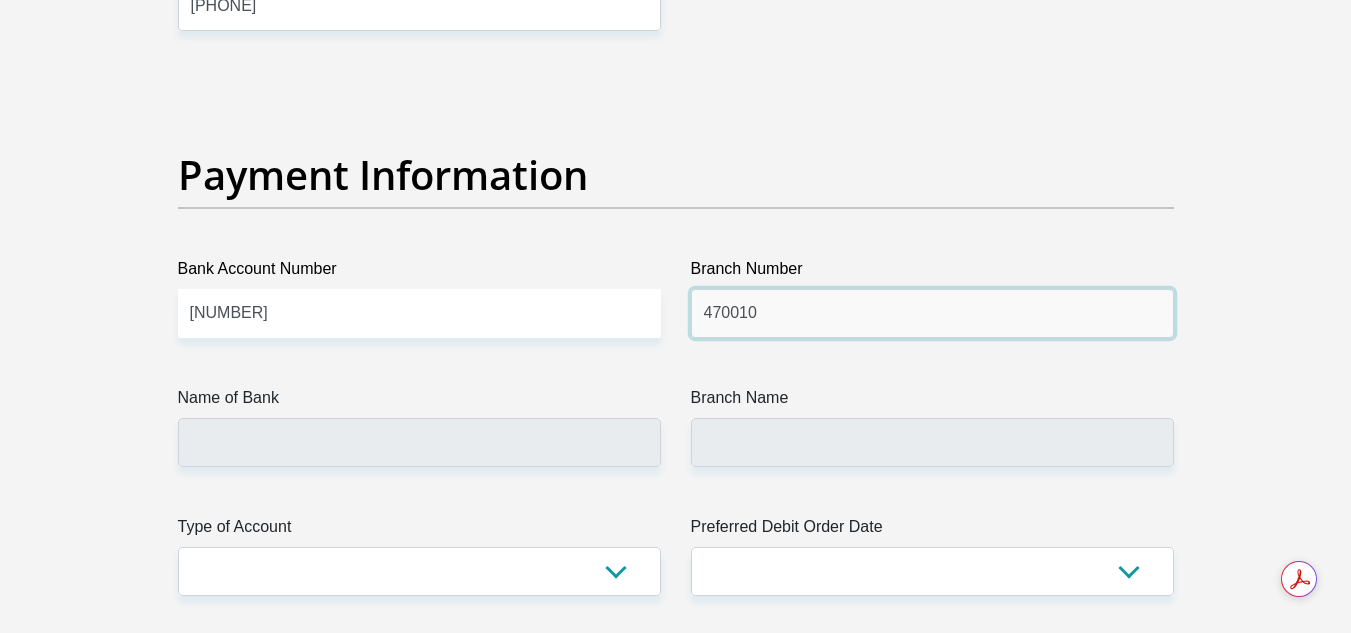 type on "470010" 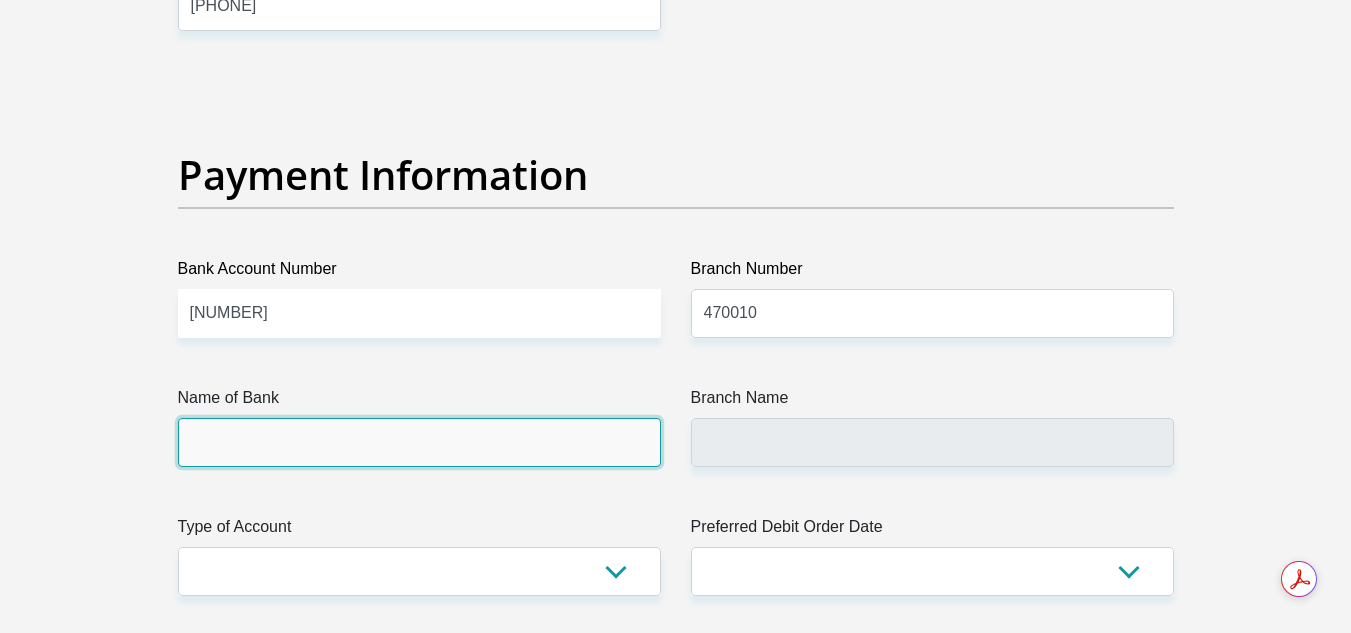 click on "Name of Bank" at bounding box center (419, 442) 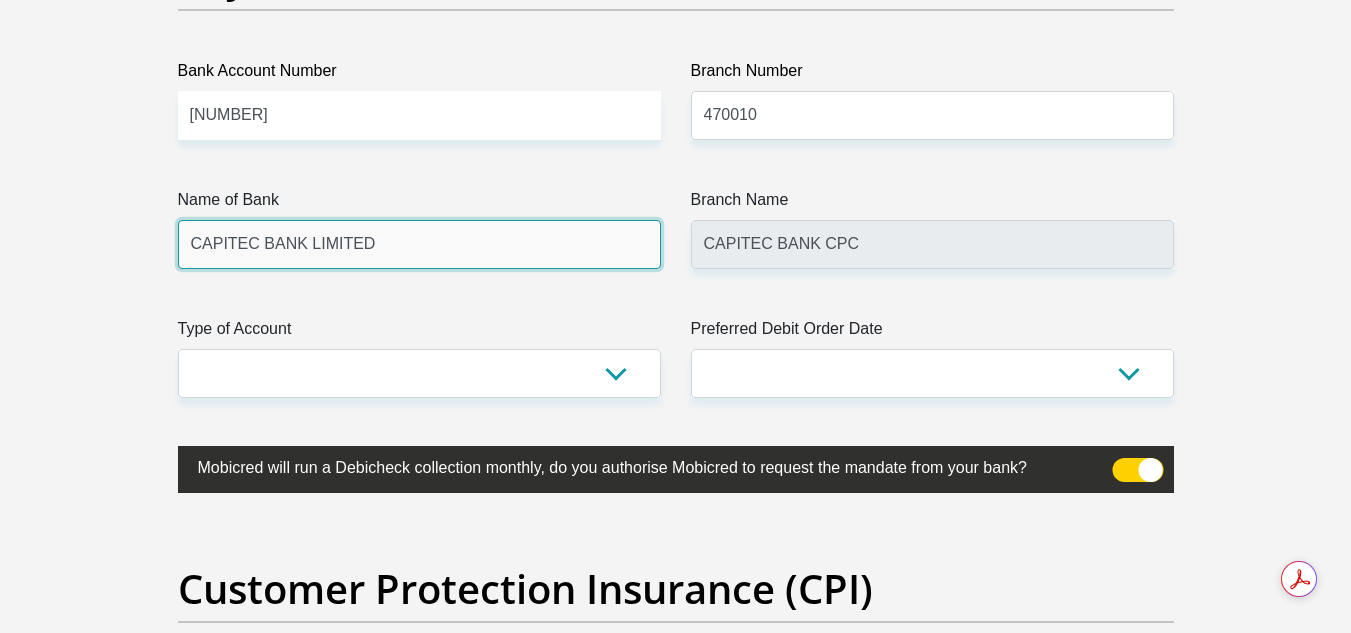 scroll, scrollTop: 4700, scrollLeft: 0, axis: vertical 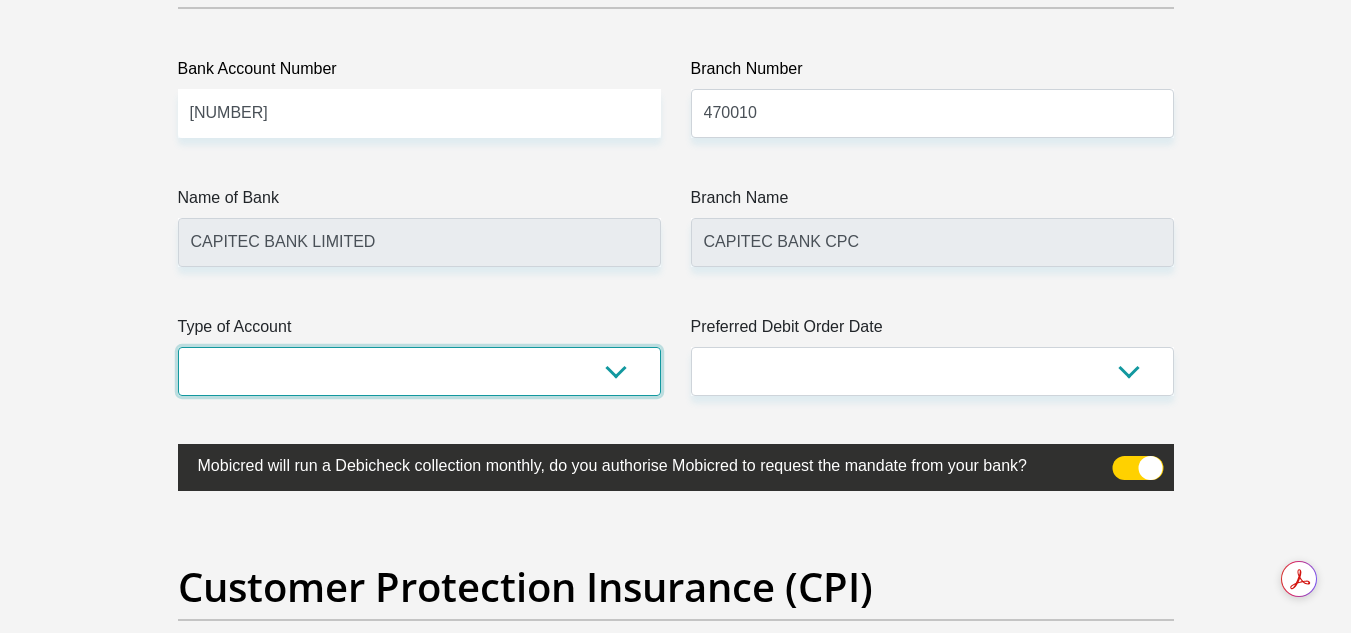 click on "Cheque
Savings" at bounding box center (419, 371) 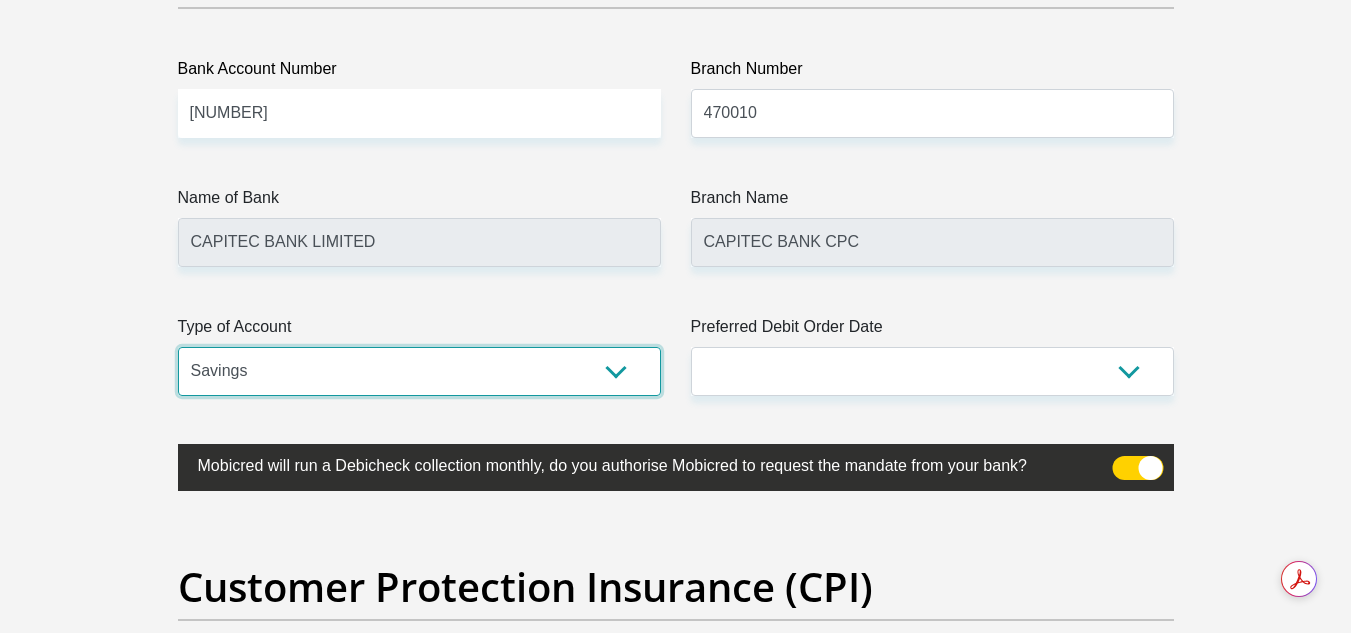 click on "Cheque
Savings" at bounding box center [419, 371] 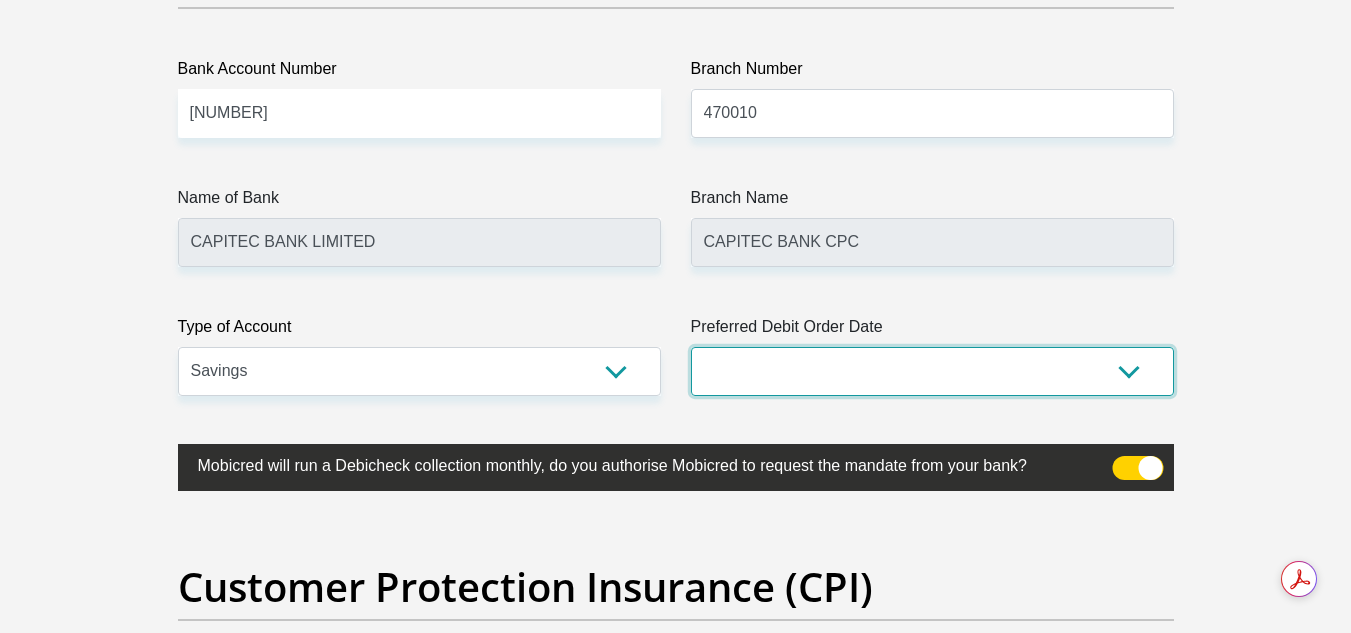 click on "1st
2nd
3rd
4th
5th
7th
18th
19th
20th
21st
22nd
23rd
24th
25th
26th
27th
28th
29th
30th" at bounding box center (932, 371) 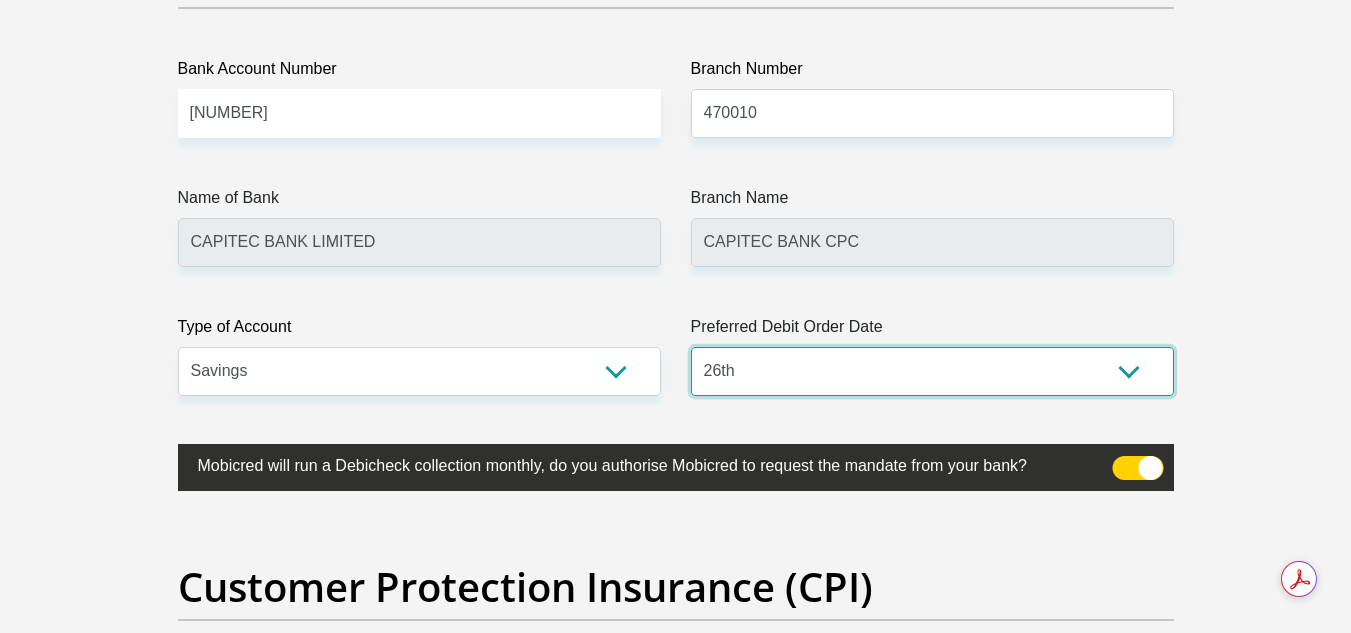 click on "1st
2nd
3rd
4th
5th
7th
18th
19th
20th
21st
22nd
23rd
24th
25th
26th
27th
28th
29th
30th" at bounding box center [932, 371] 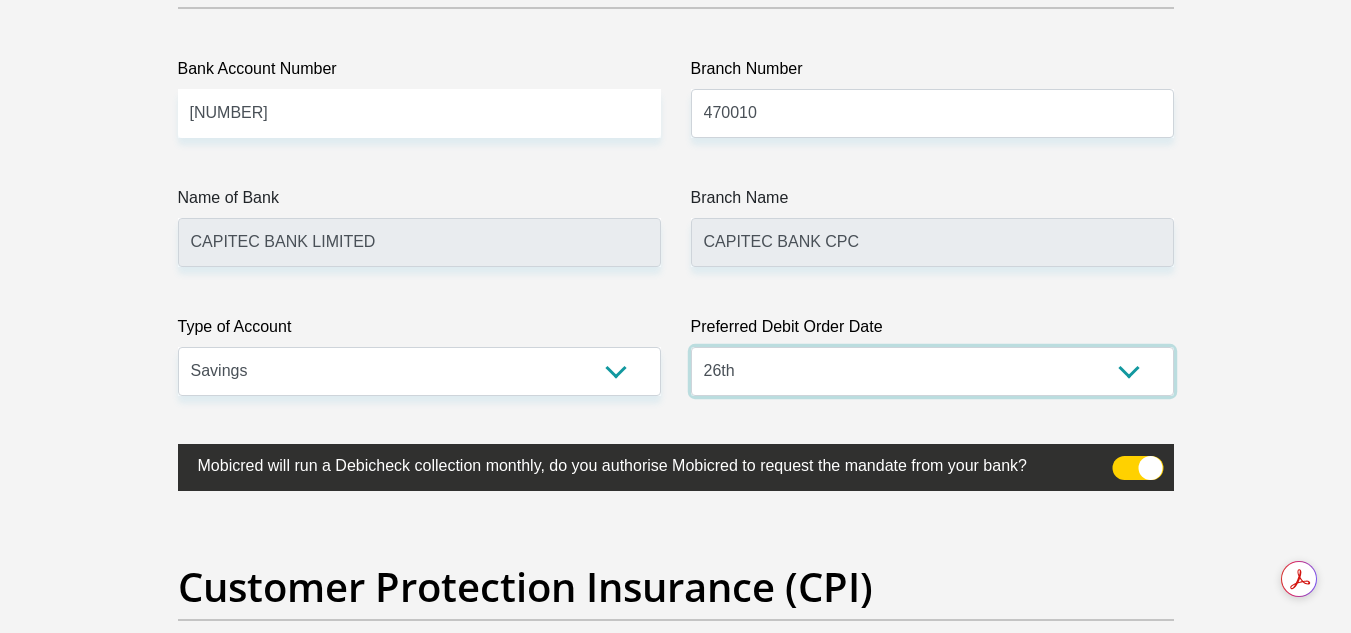 drag, startPoint x: 836, startPoint y: 375, endPoint x: 808, endPoint y: 363, distance: 30.463093 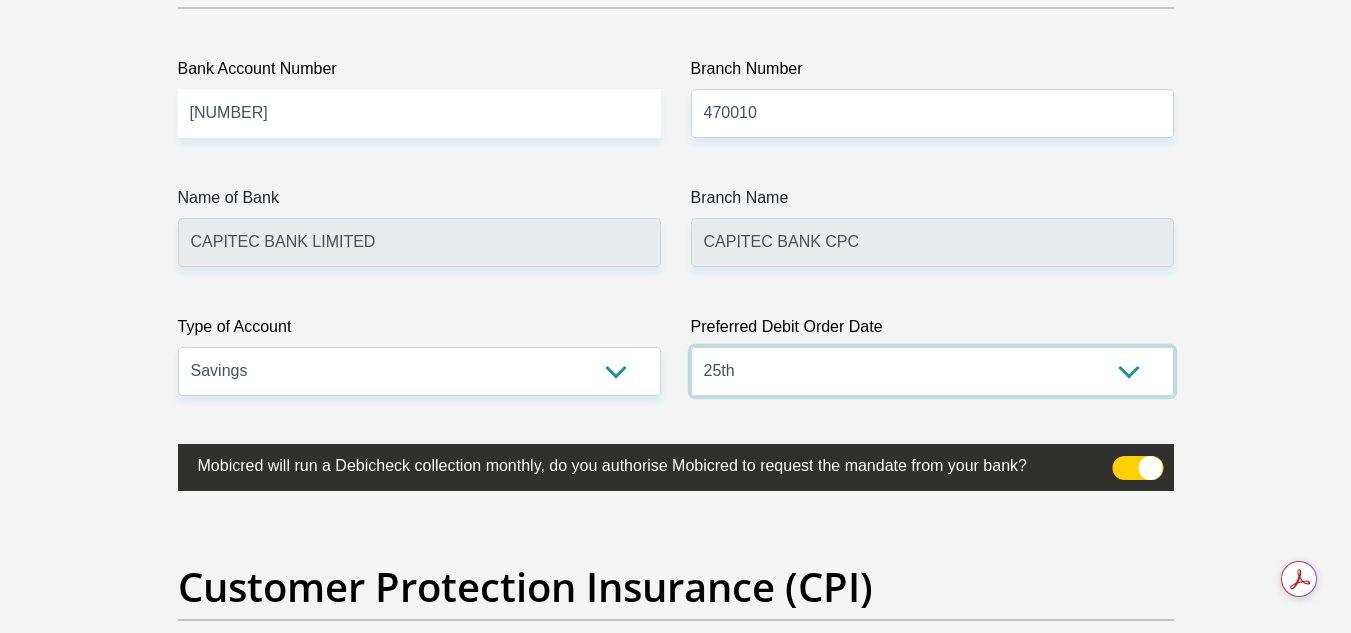 click on "1st
2nd
3rd
4th
5th
7th
18th
19th
20th
21st
22nd
23rd
24th
25th
26th
27th
28th
29th
30th" at bounding box center [932, 371] 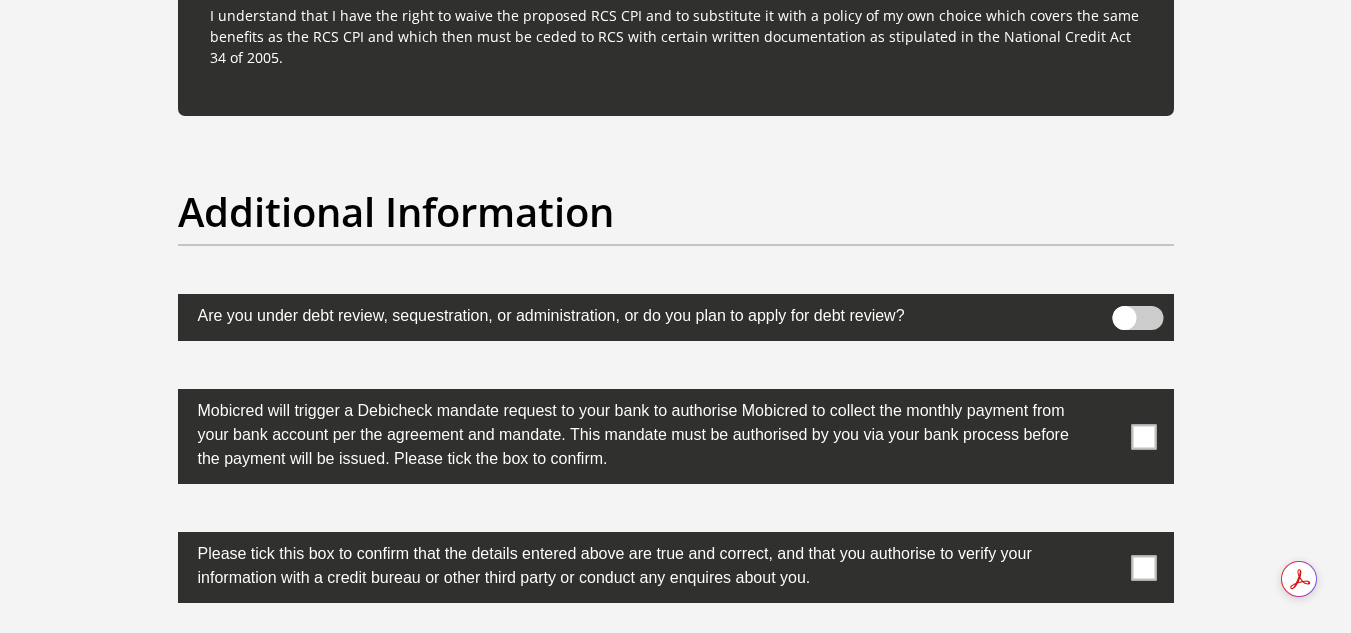 scroll, scrollTop: 6100, scrollLeft: 0, axis: vertical 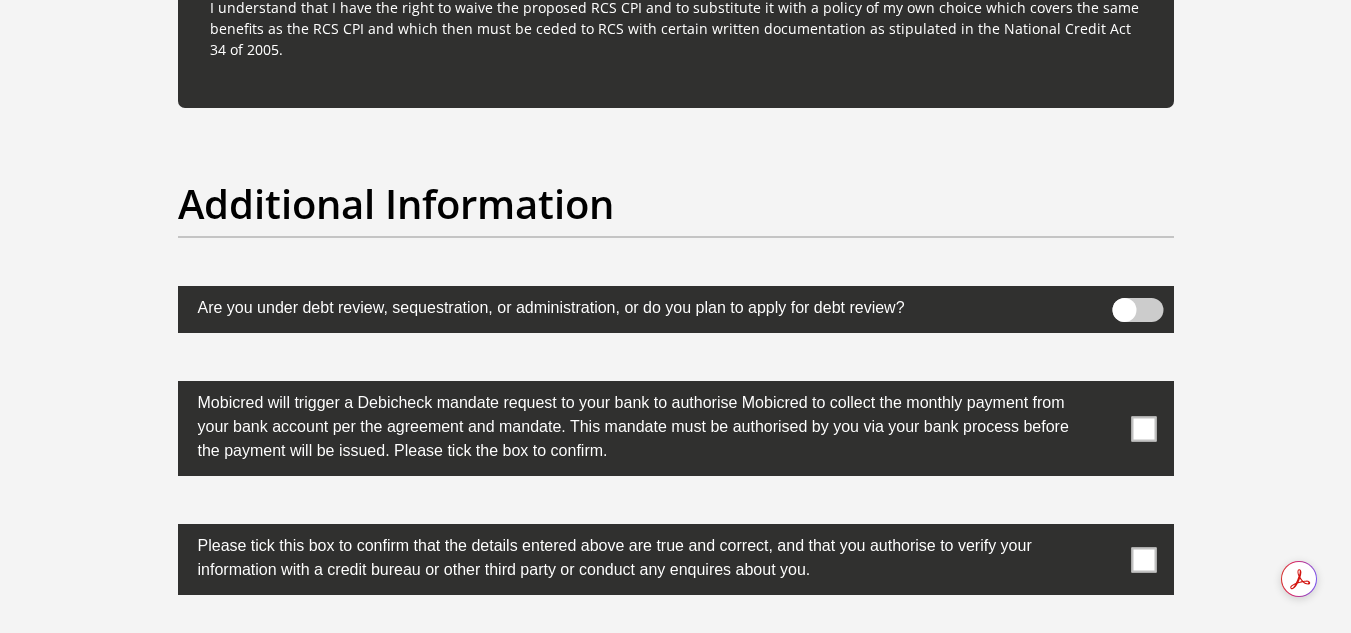 click at bounding box center (1137, 310) 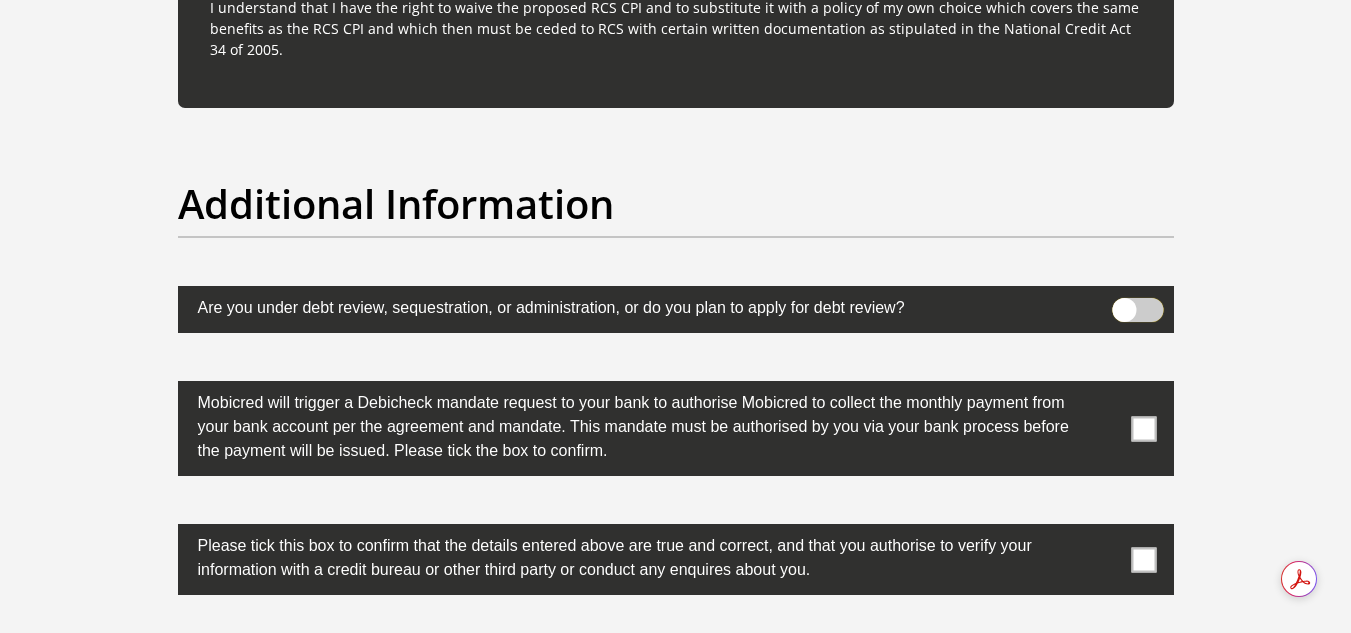 click at bounding box center (1124, 303) 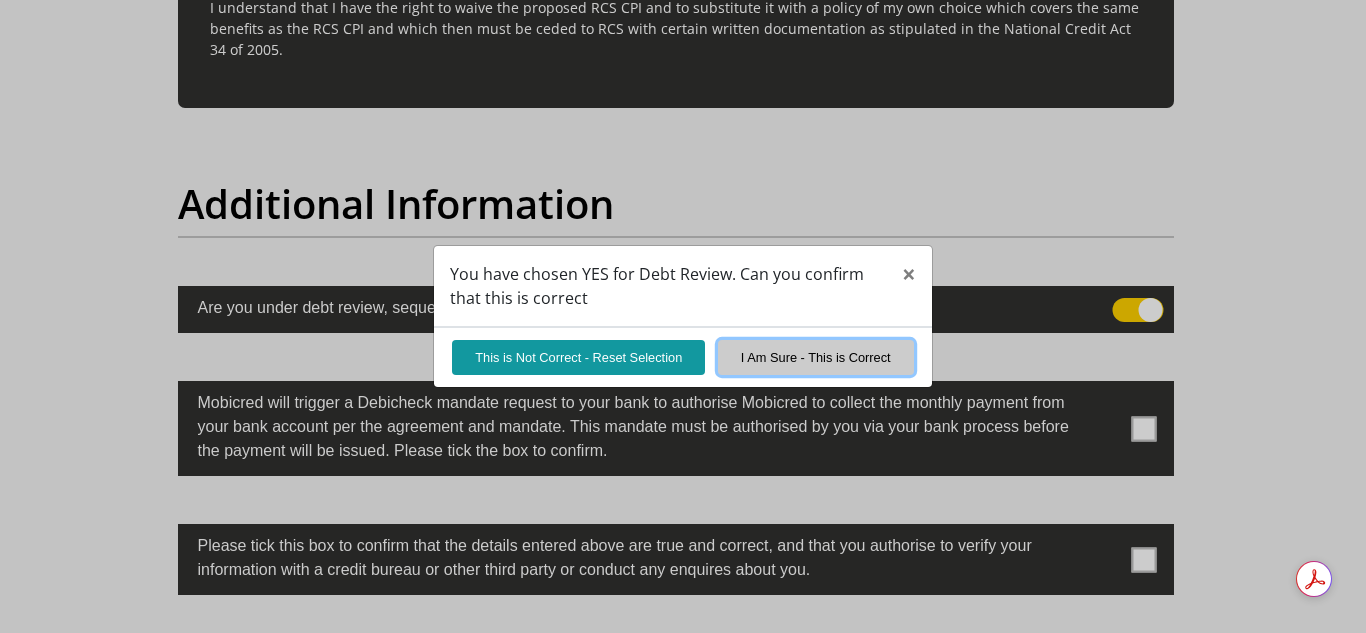 click on "I Am Sure - This is Correct" at bounding box center (816, 357) 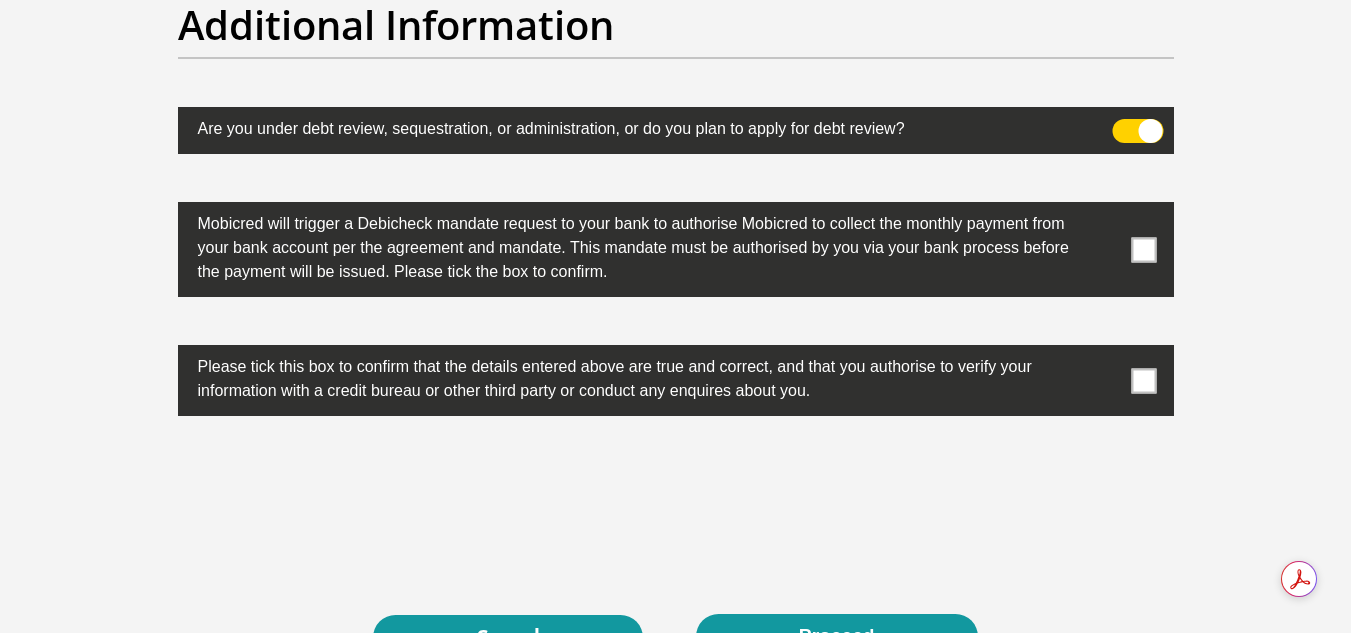 scroll, scrollTop: 6300, scrollLeft: 0, axis: vertical 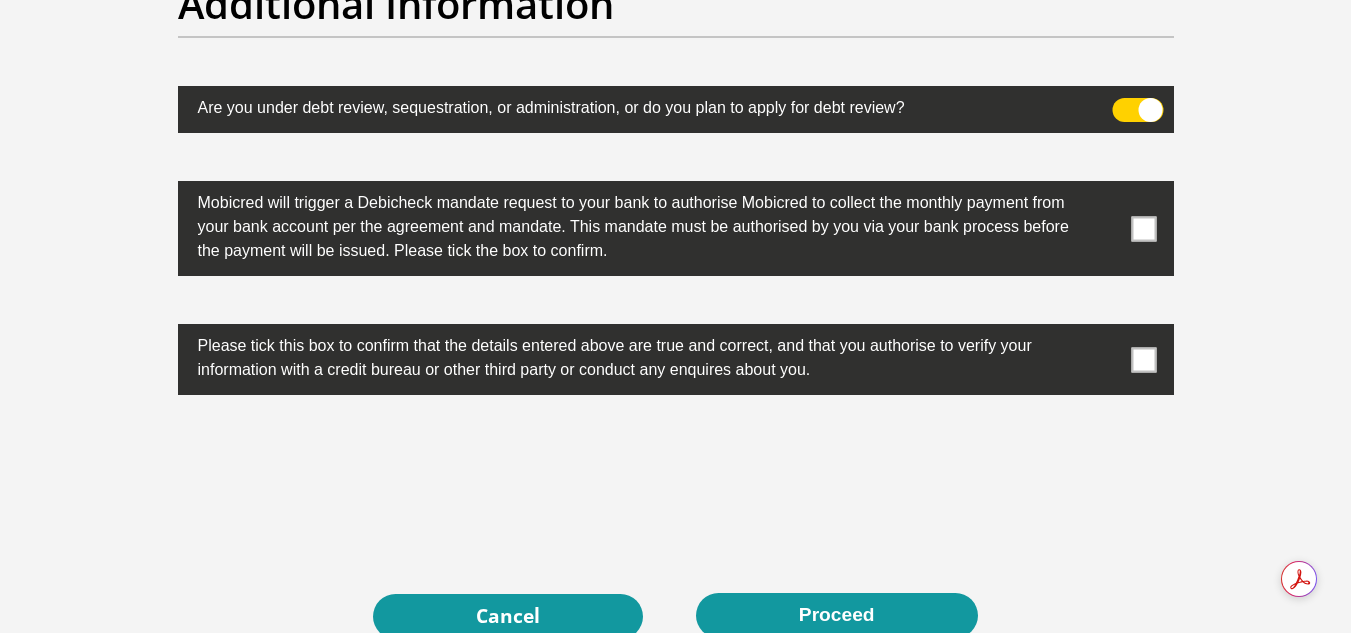click at bounding box center [676, 228] 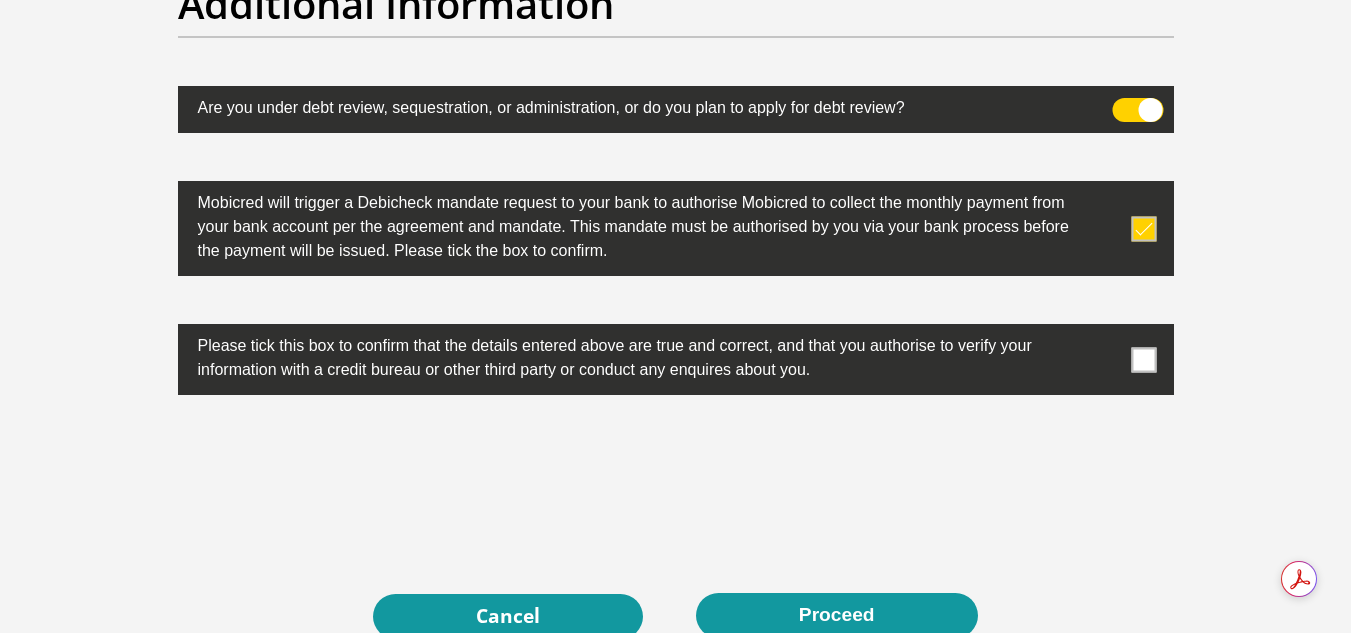 click at bounding box center [1143, 359] 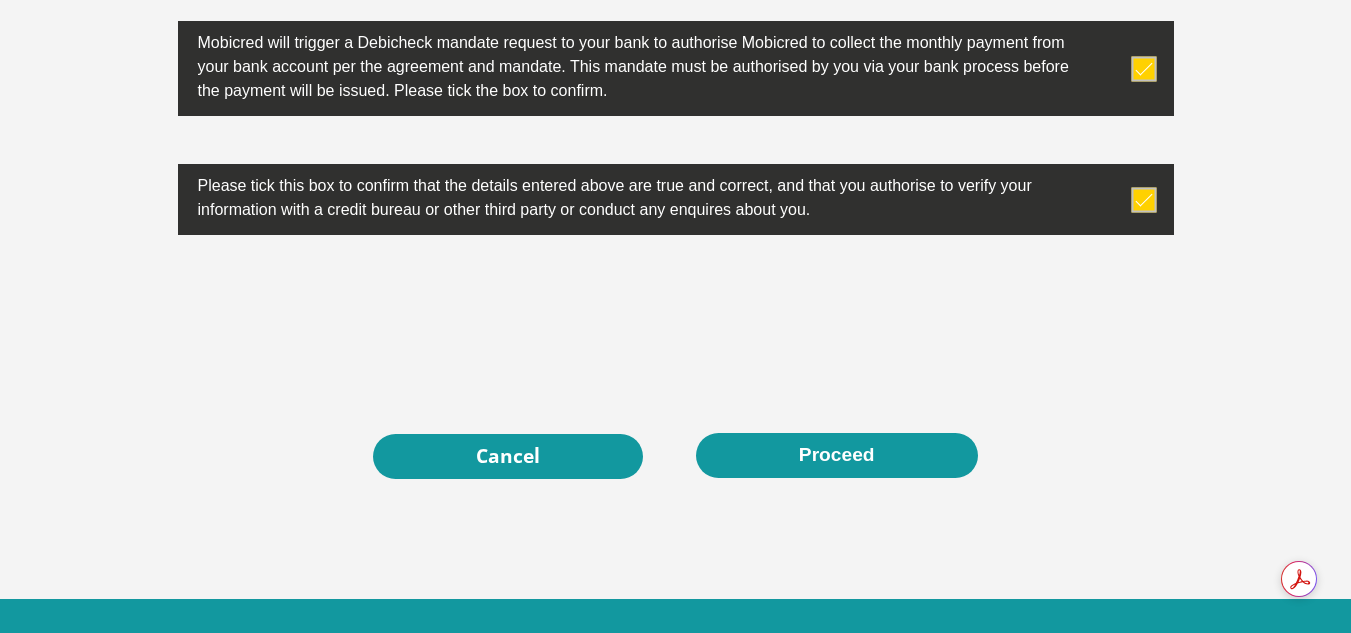 scroll, scrollTop: 6500, scrollLeft: 0, axis: vertical 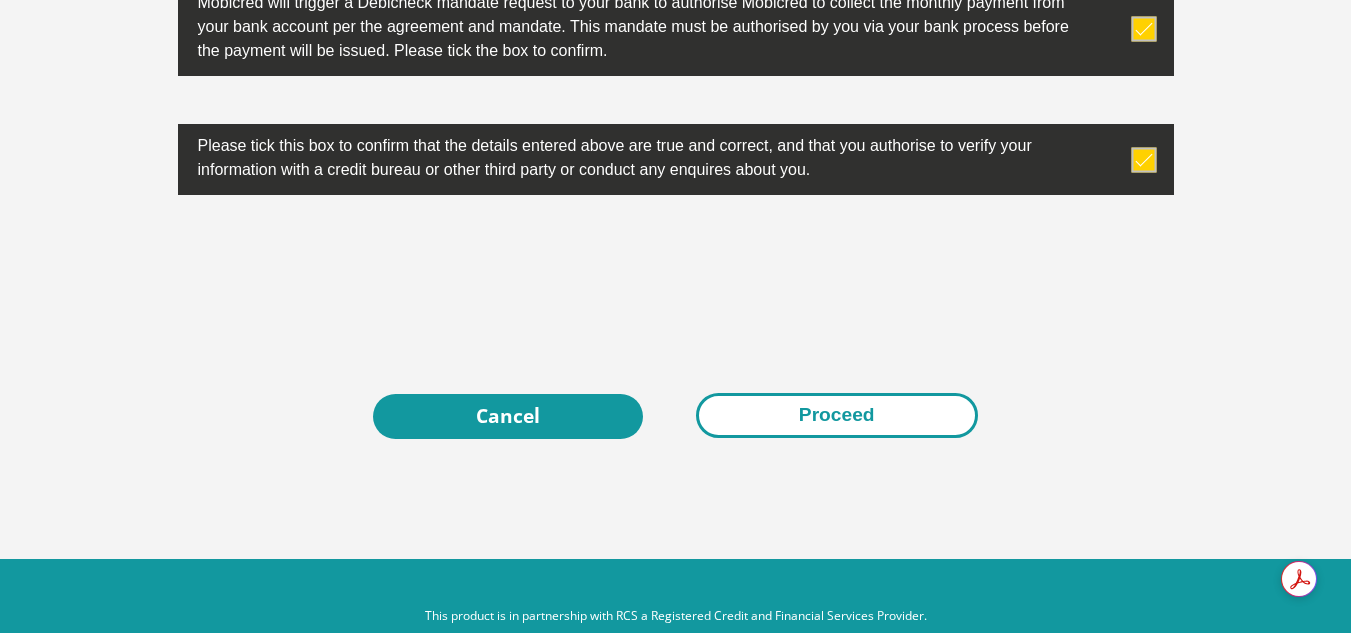 click on "Proceed" at bounding box center (837, 415) 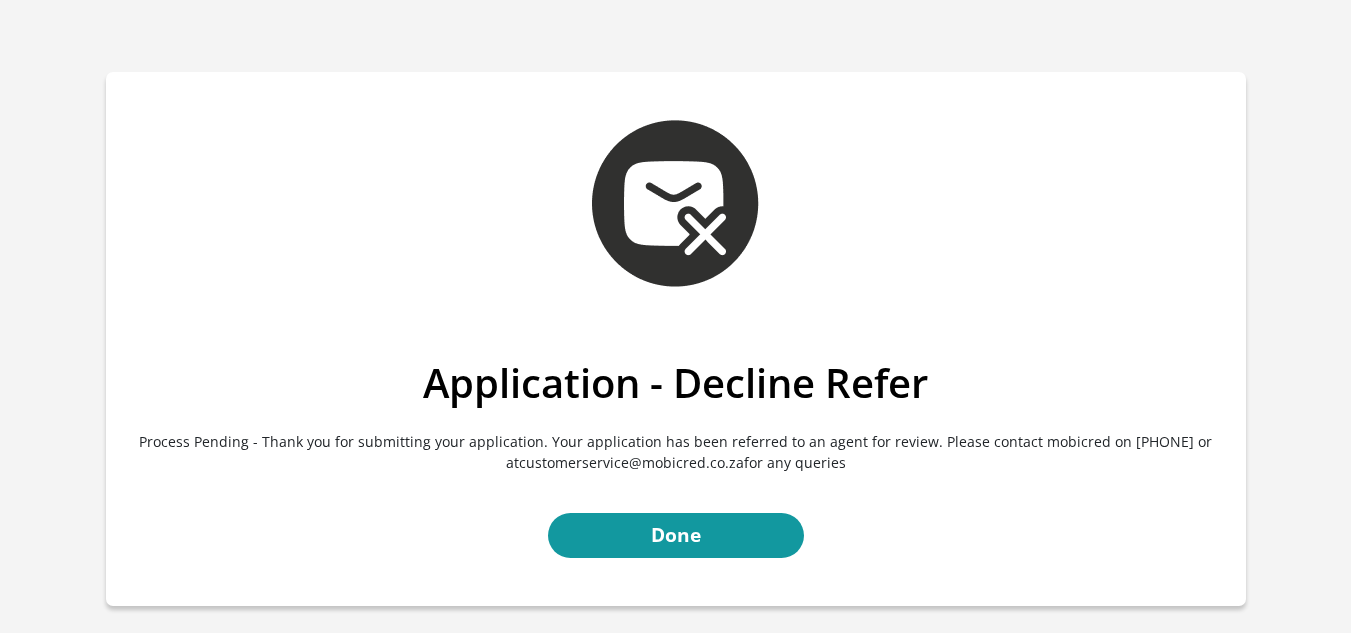 scroll, scrollTop: 0, scrollLeft: 0, axis: both 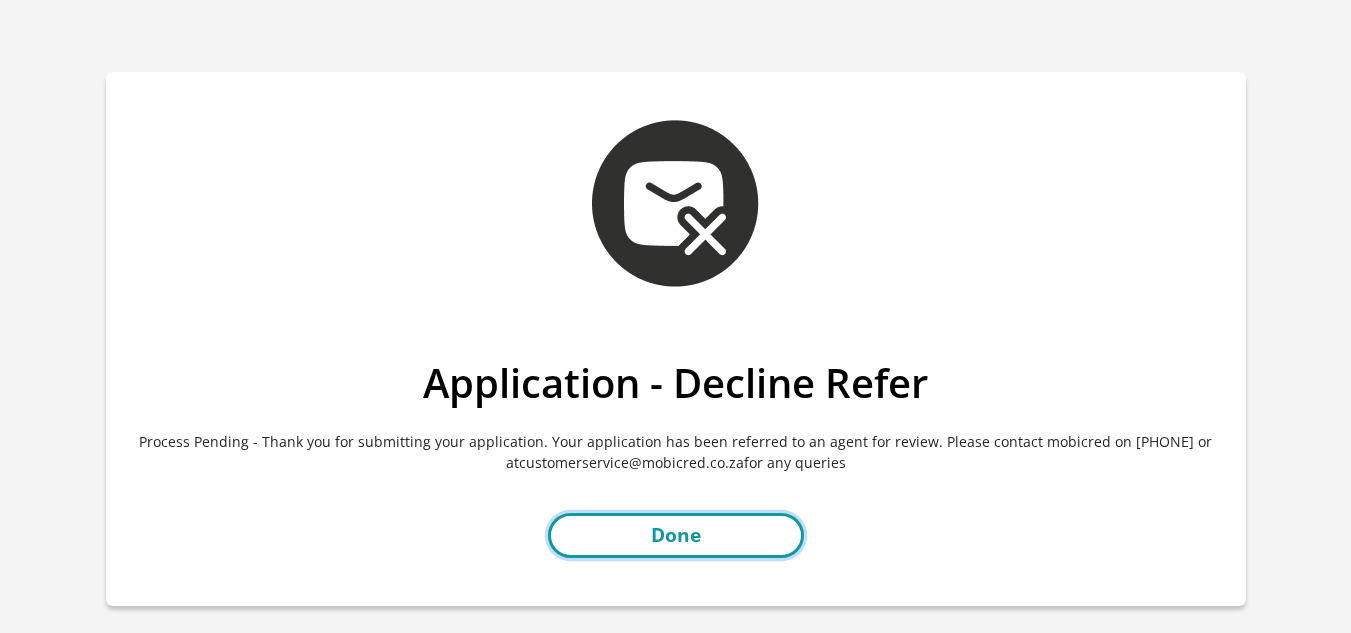 click on "Done" at bounding box center [676, 535] 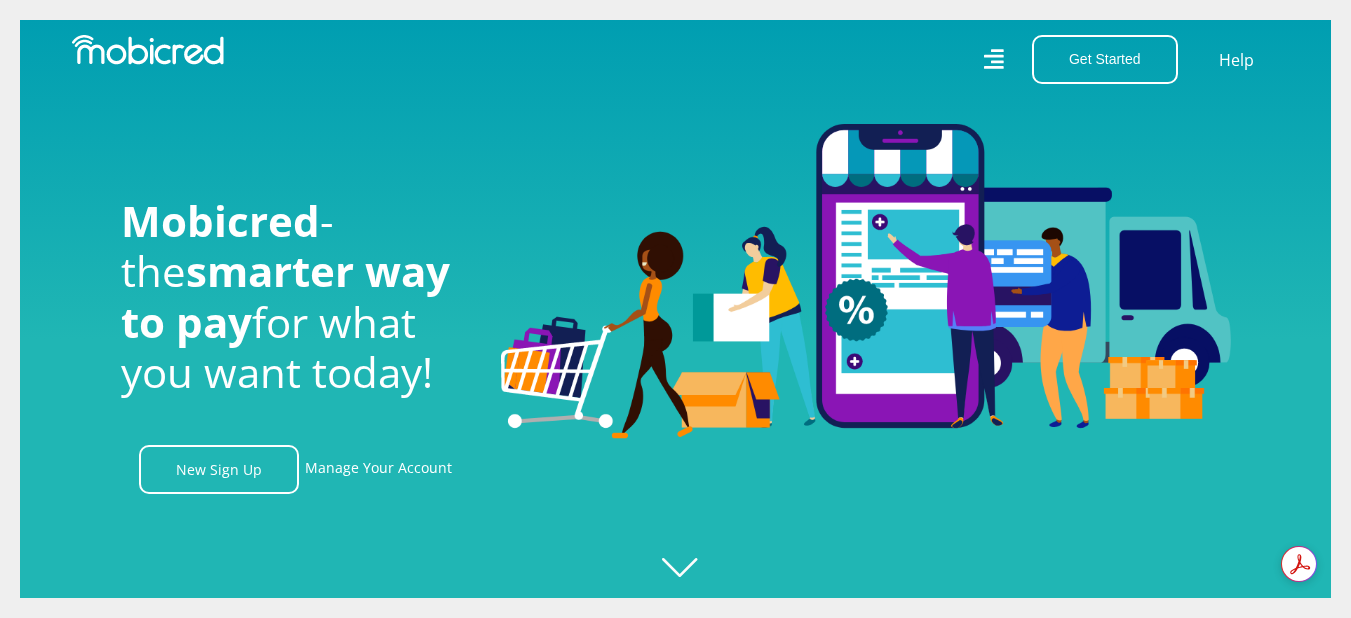 scroll, scrollTop: 0, scrollLeft: 0, axis: both 